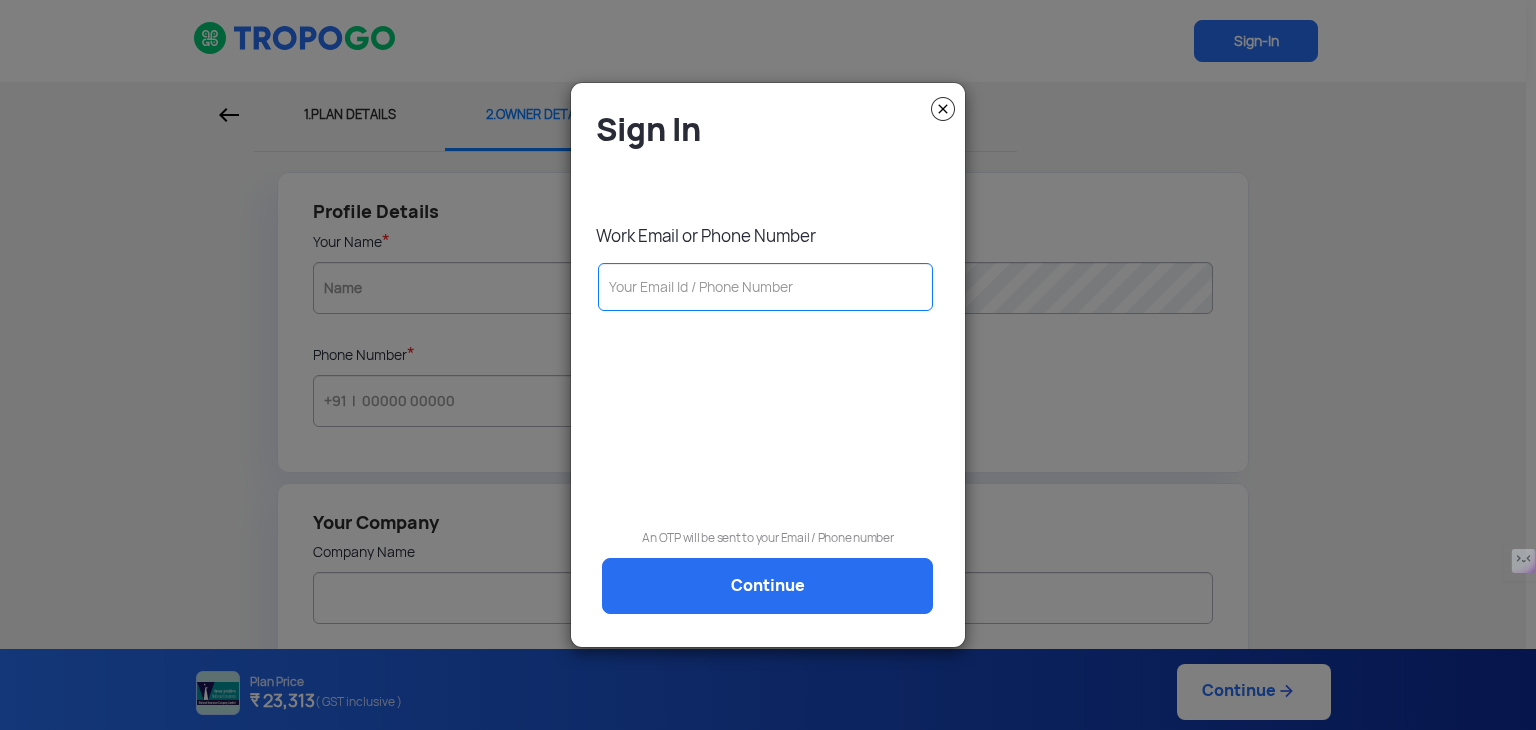 scroll, scrollTop: 0, scrollLeft: 0, axis: both 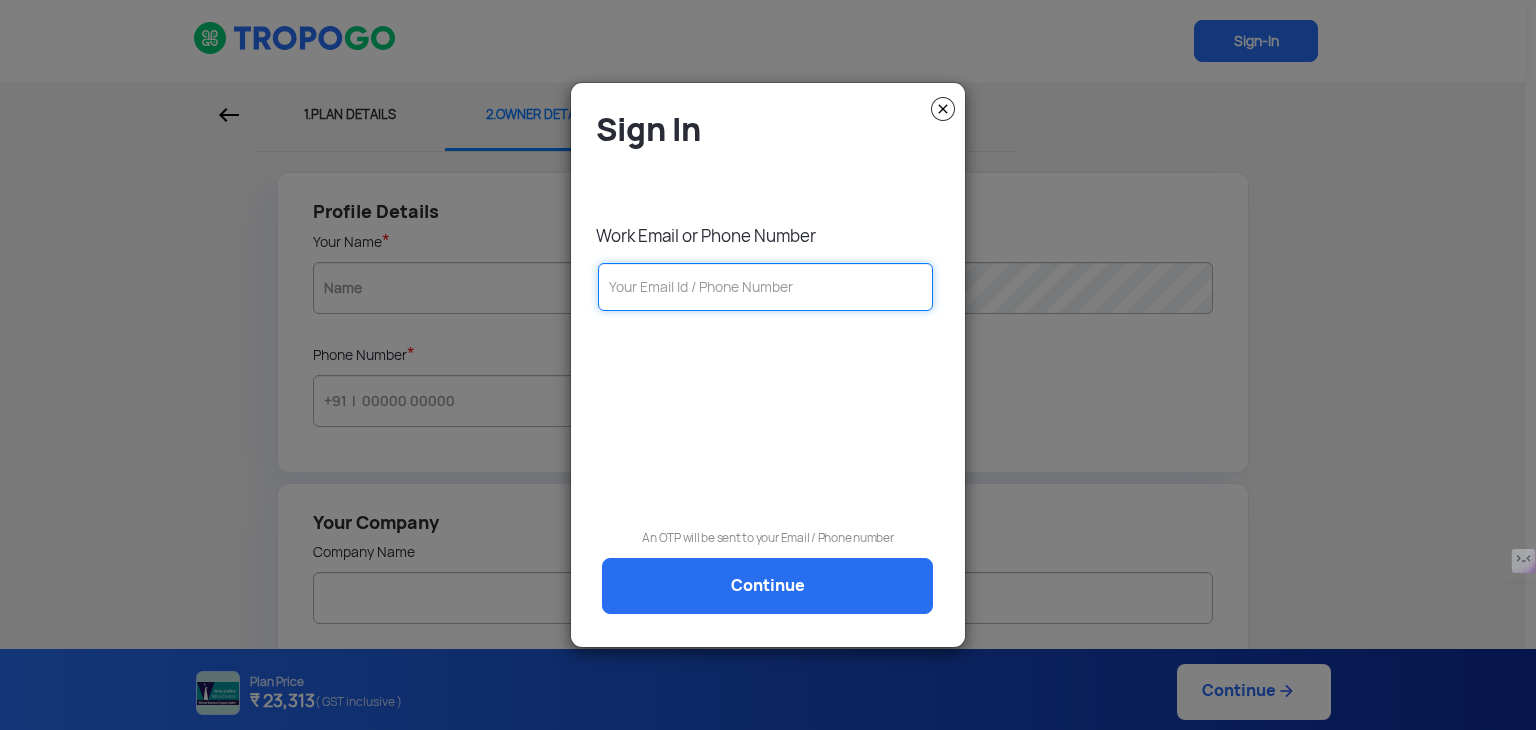 paste on "[EMAIL_ADDRESS][DOMAIN_NAME]" 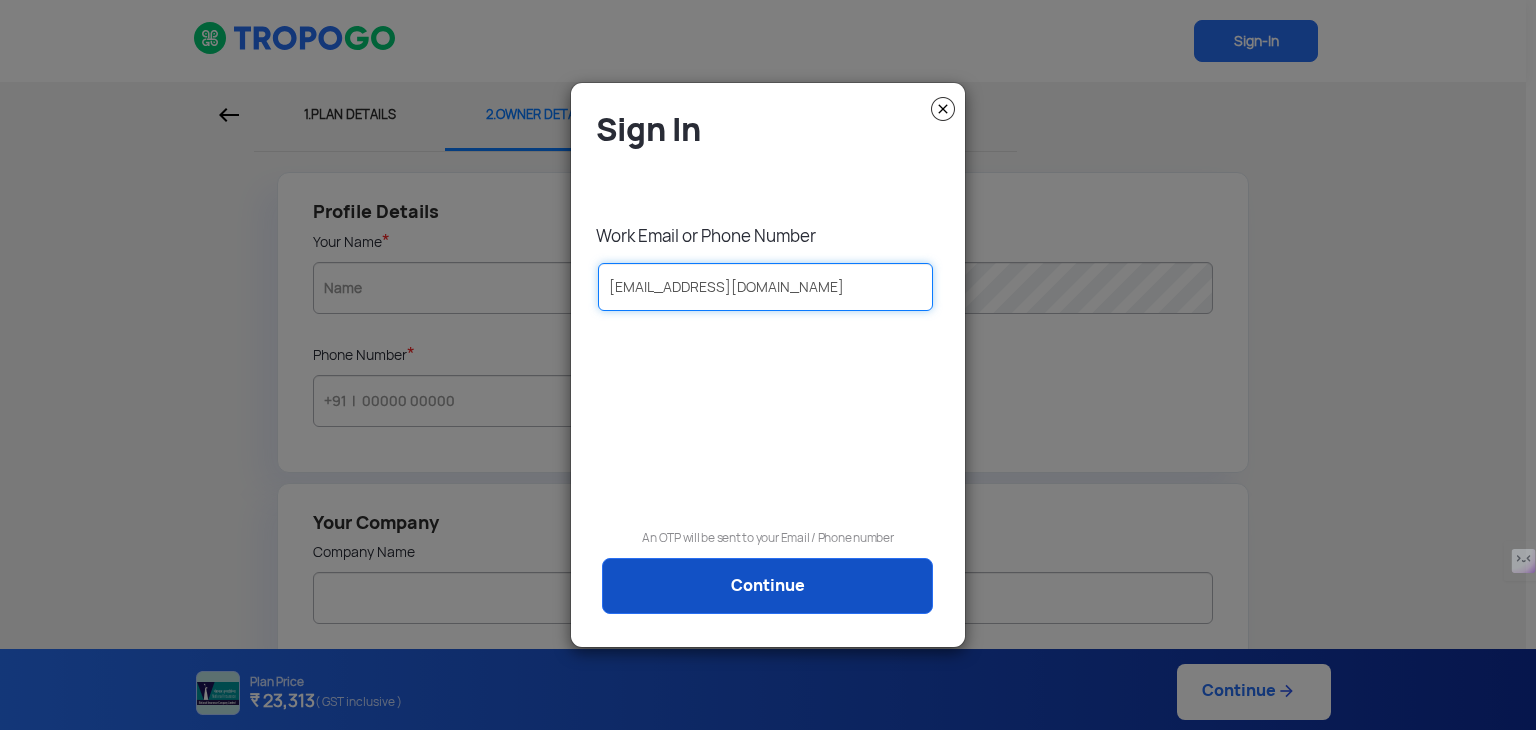 type on "[EMAIL_ADDRESS][DOMAIN_NAME]" 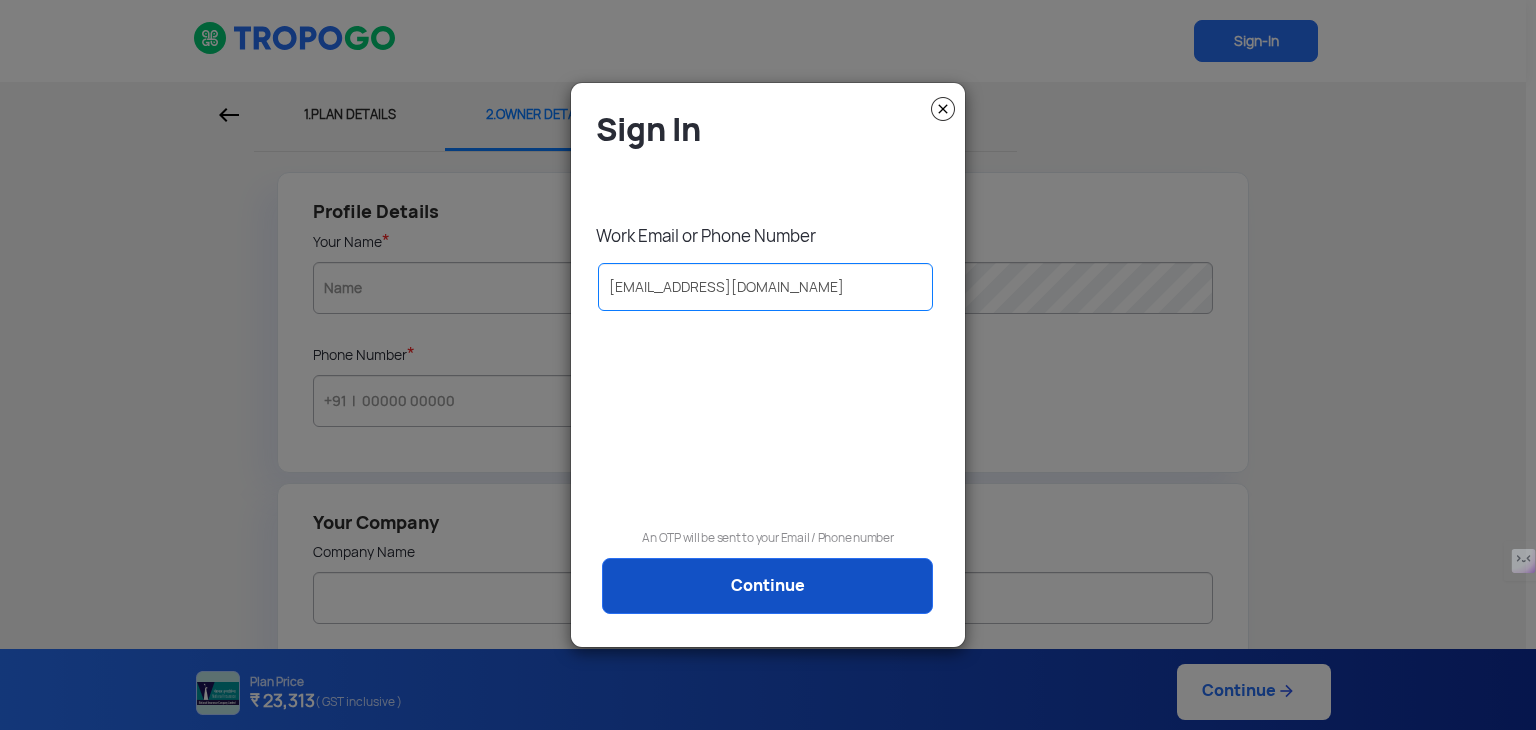 click on "Continue" 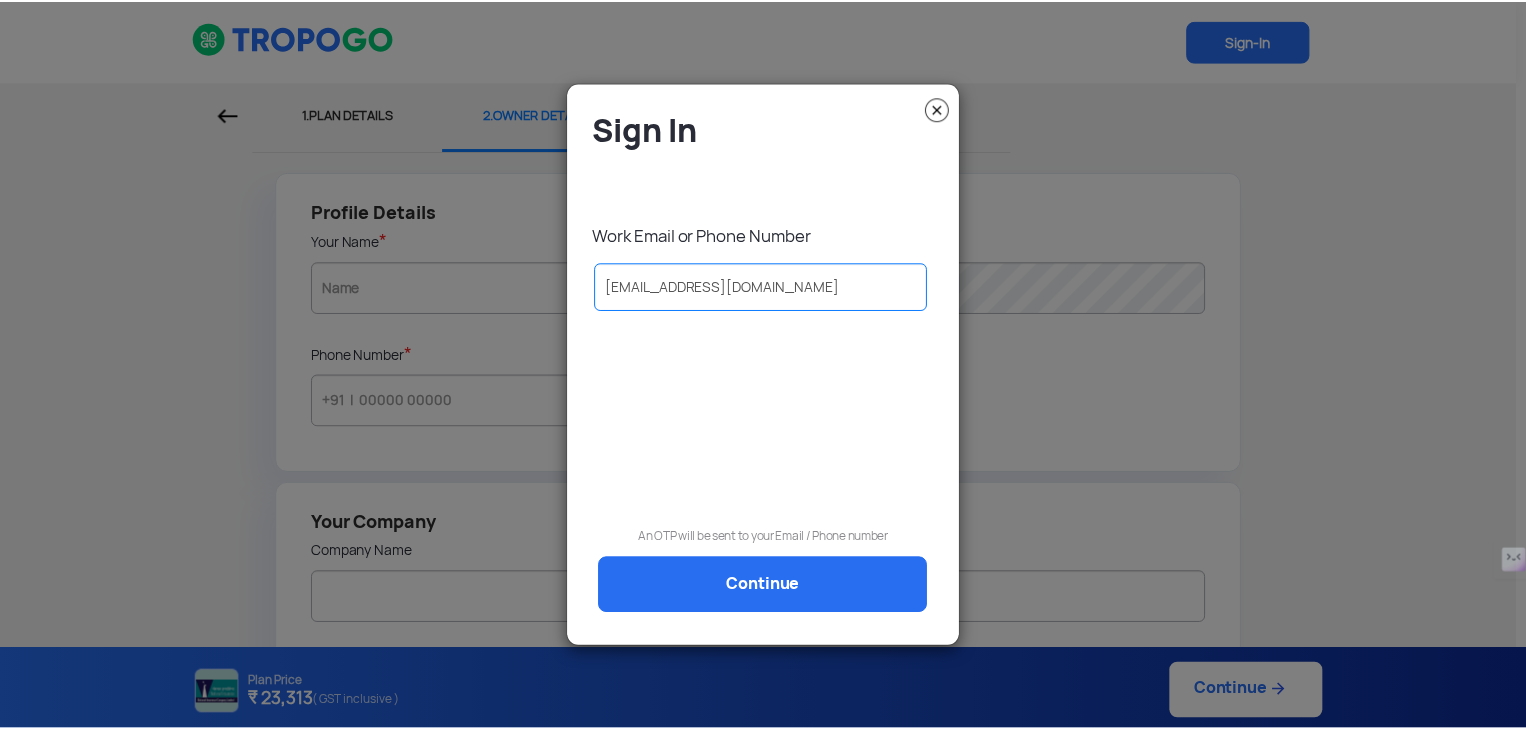 scroll, scrollTop: 0, scrollLeft: 0, axis: both 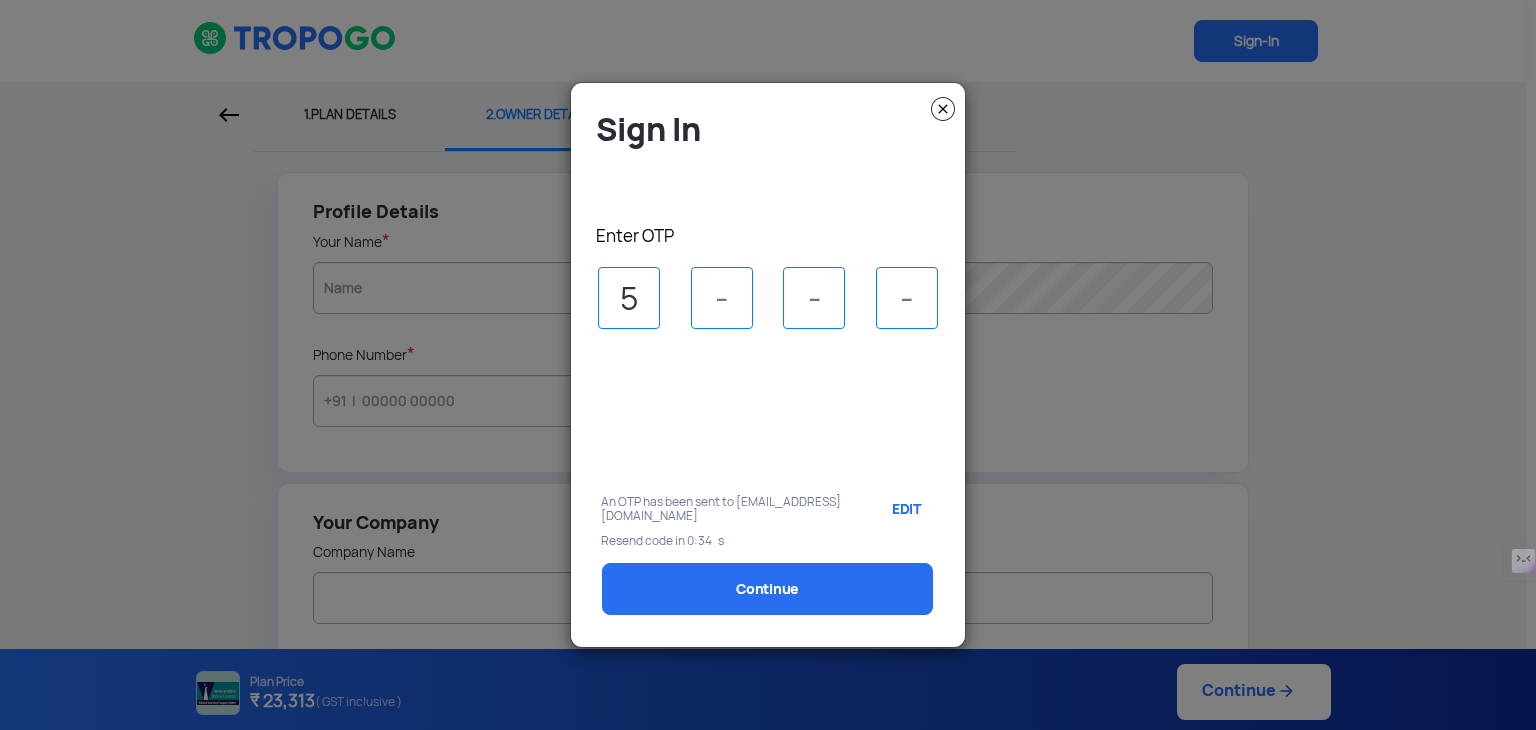 type on "5" 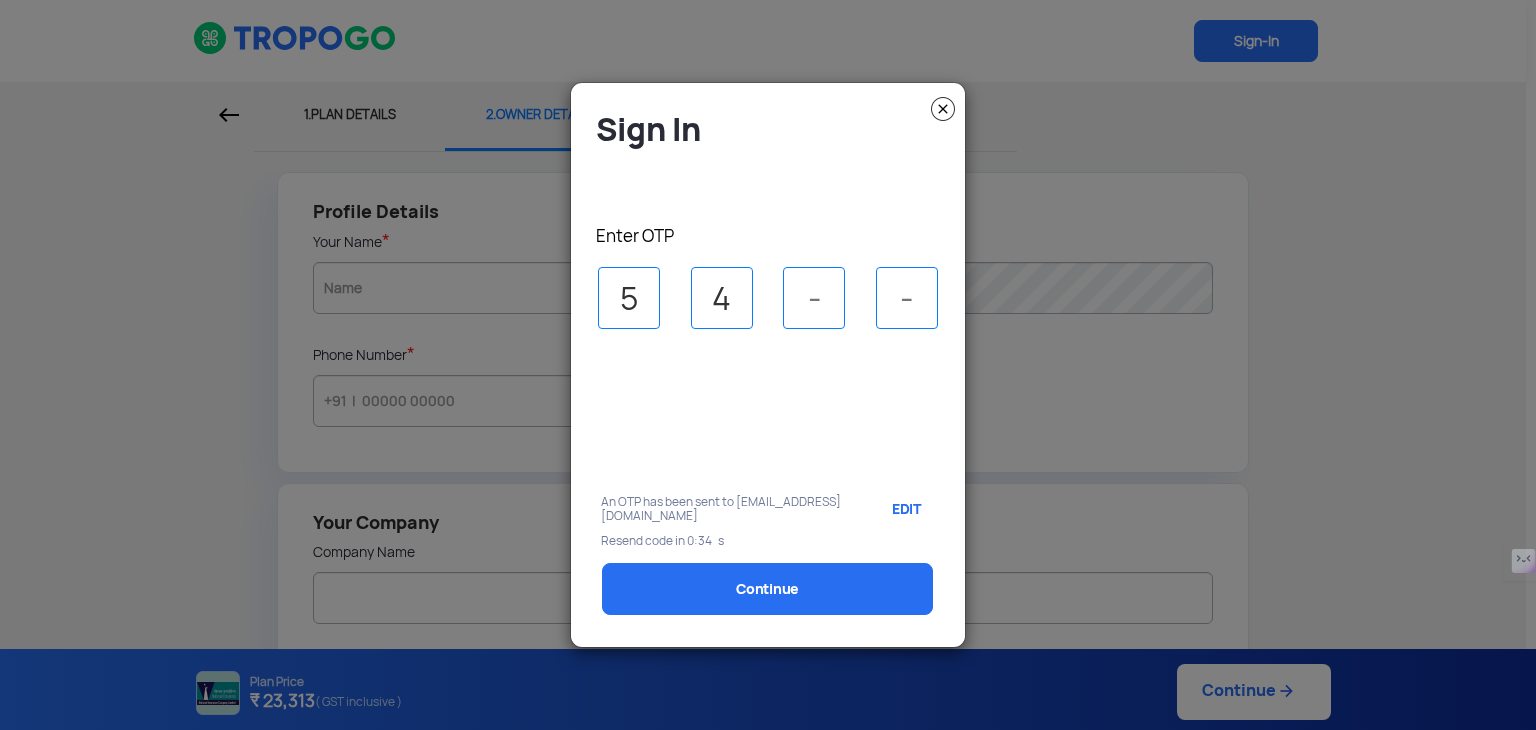 type on "4" 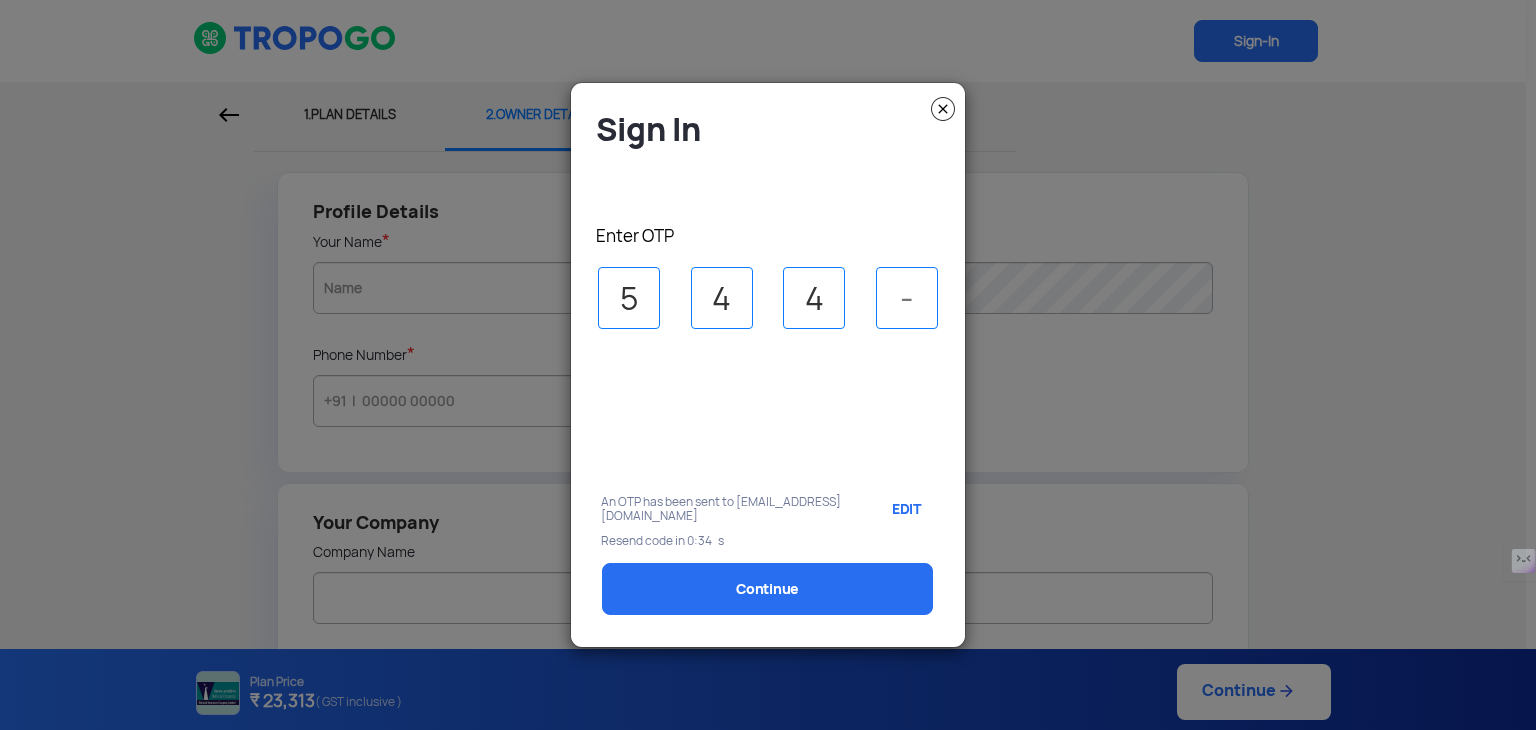 type on "4" 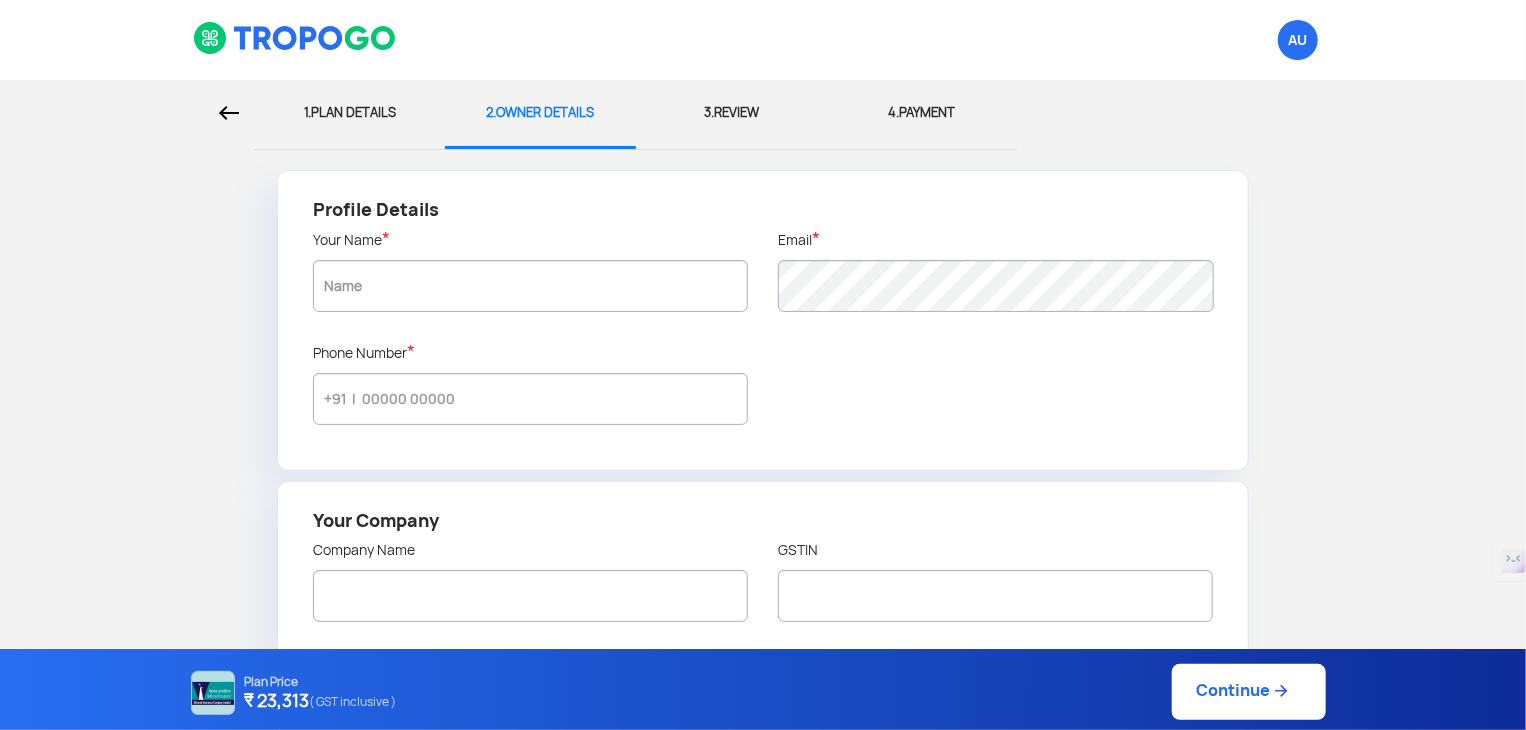 click on "1.  PLAN DETAILS" 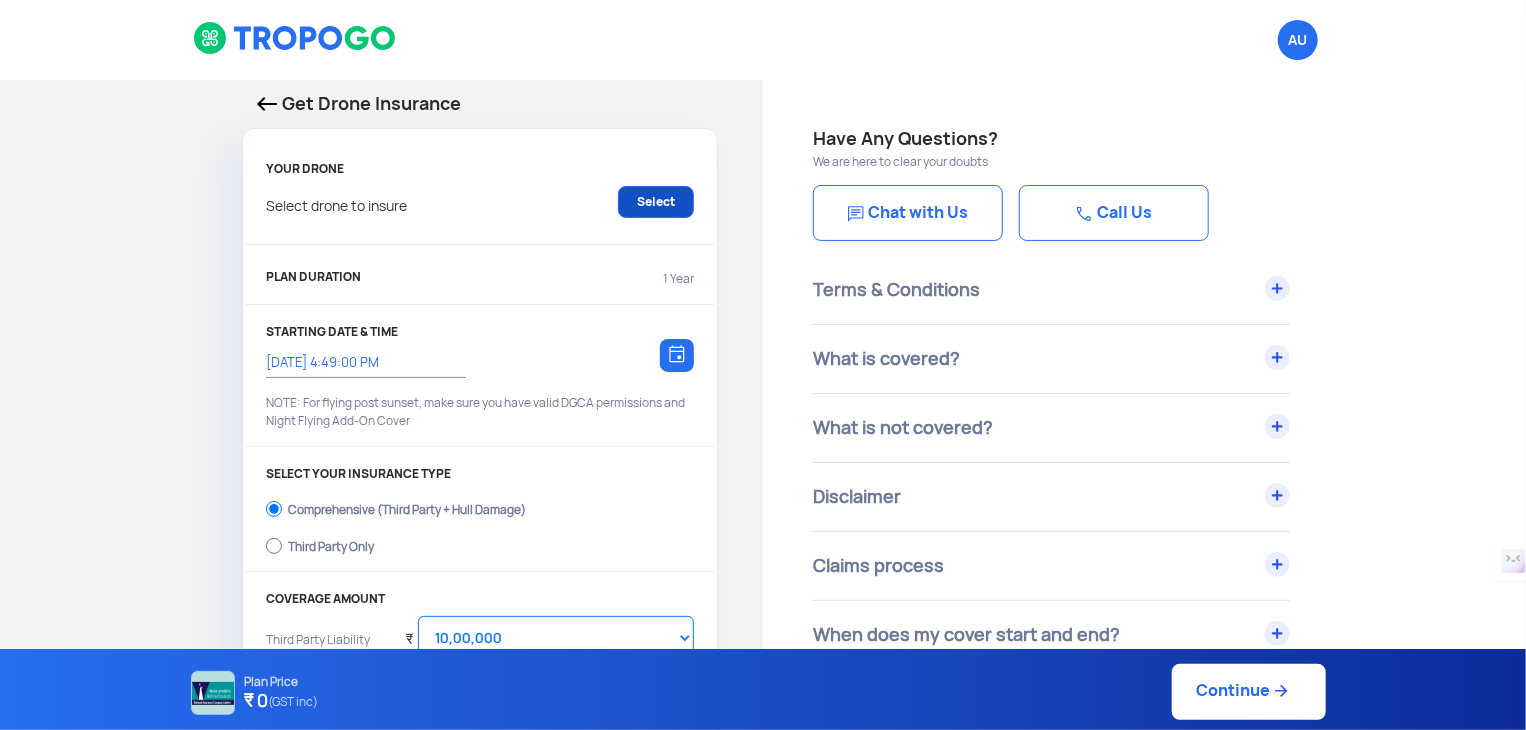 click on "Select" 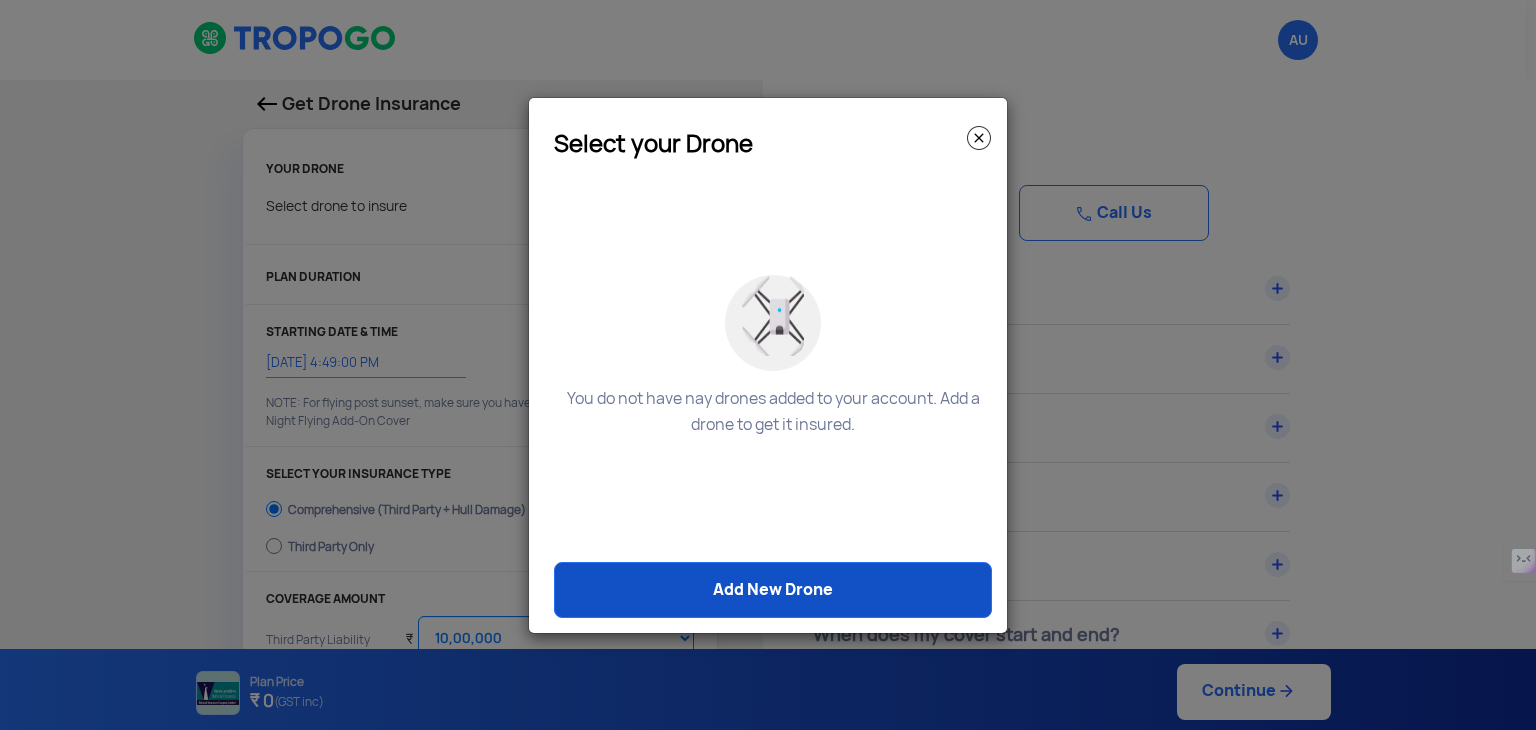 click on "Add New Drone" 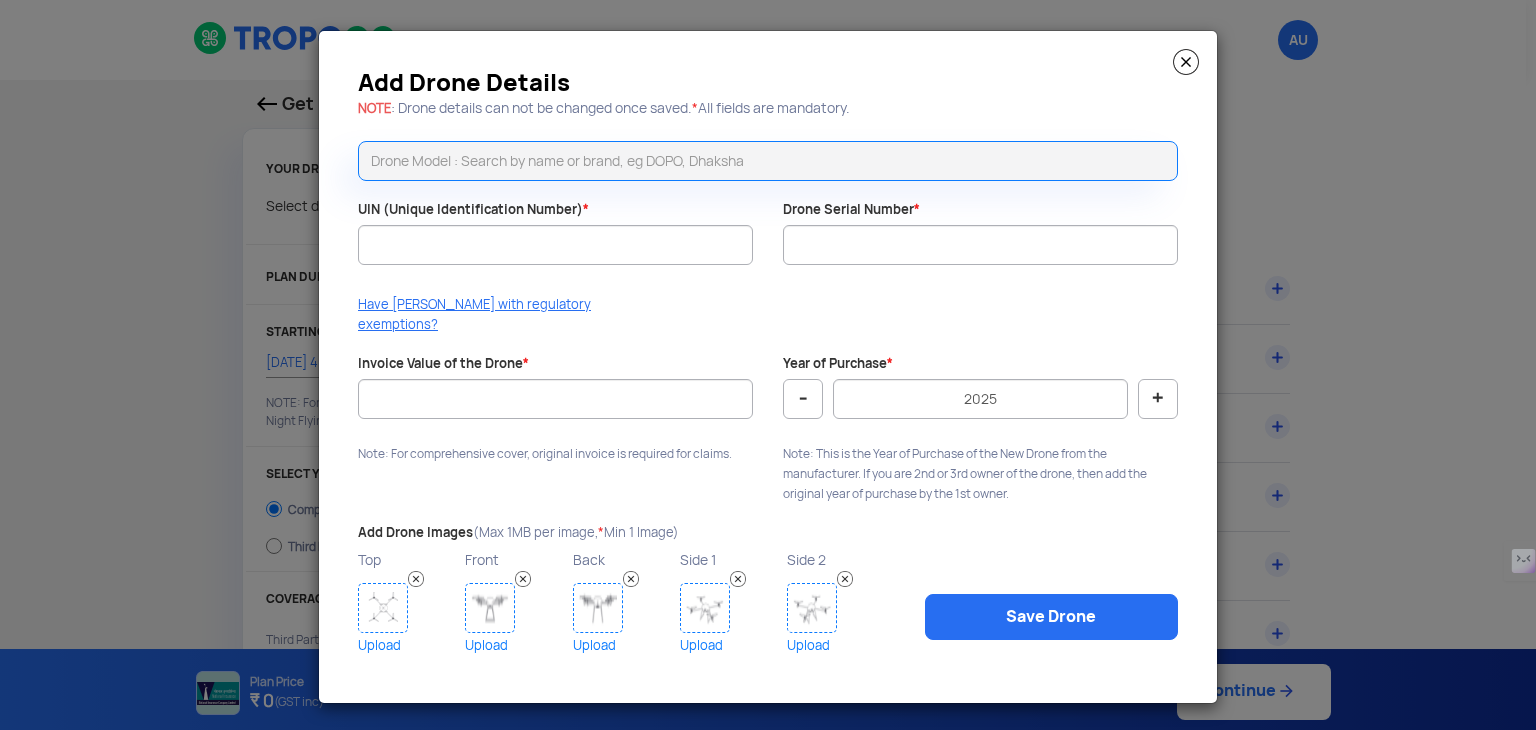 click 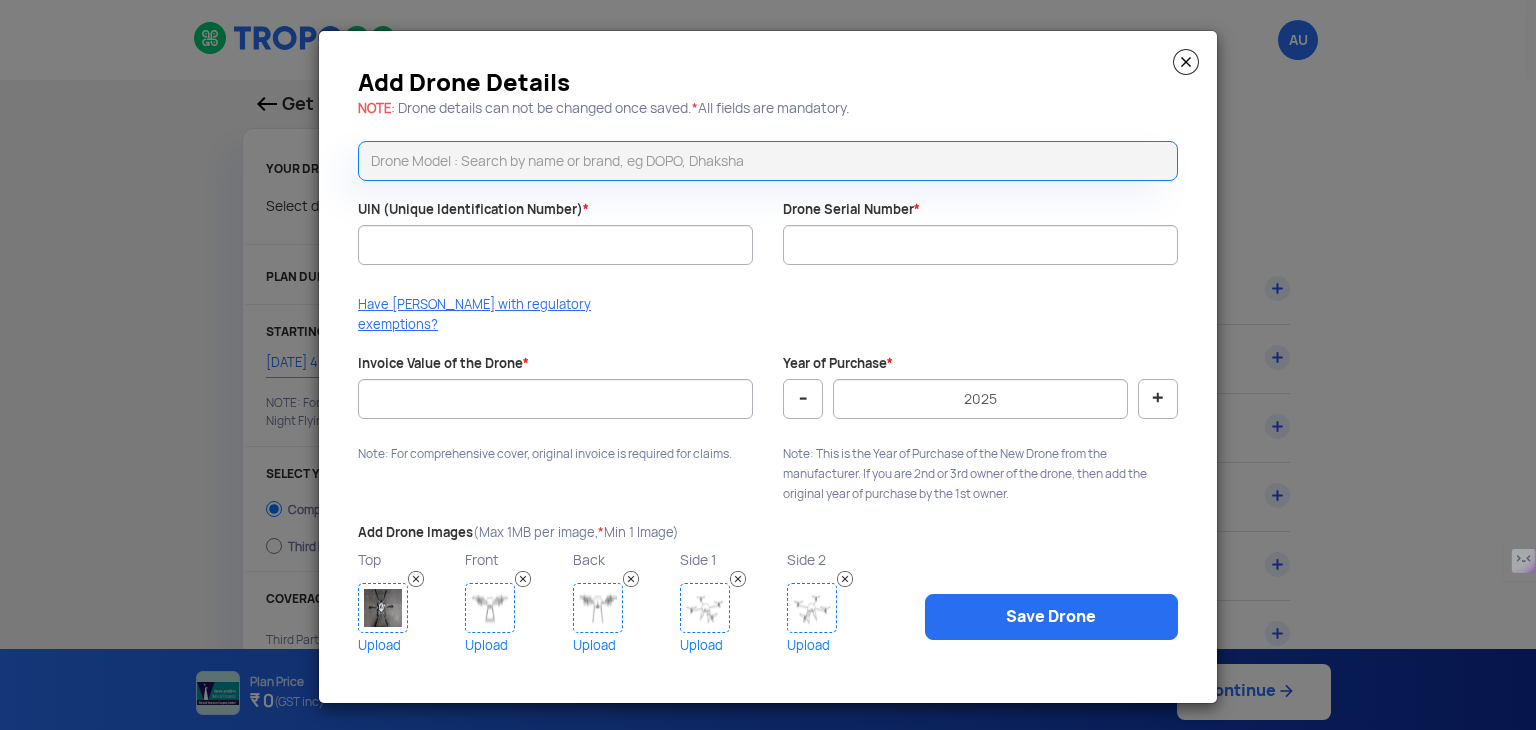 click 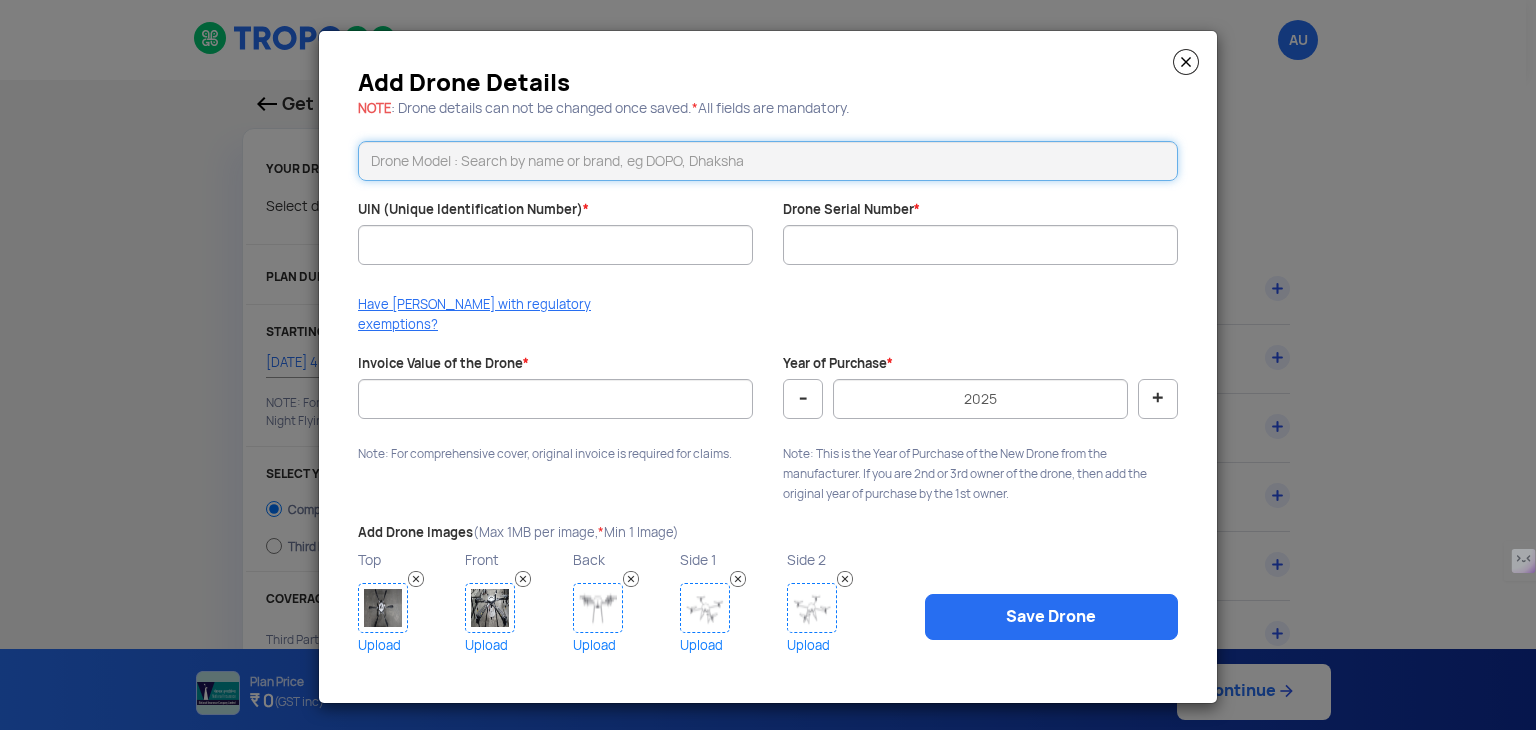 click at bounding box center [768, 161] 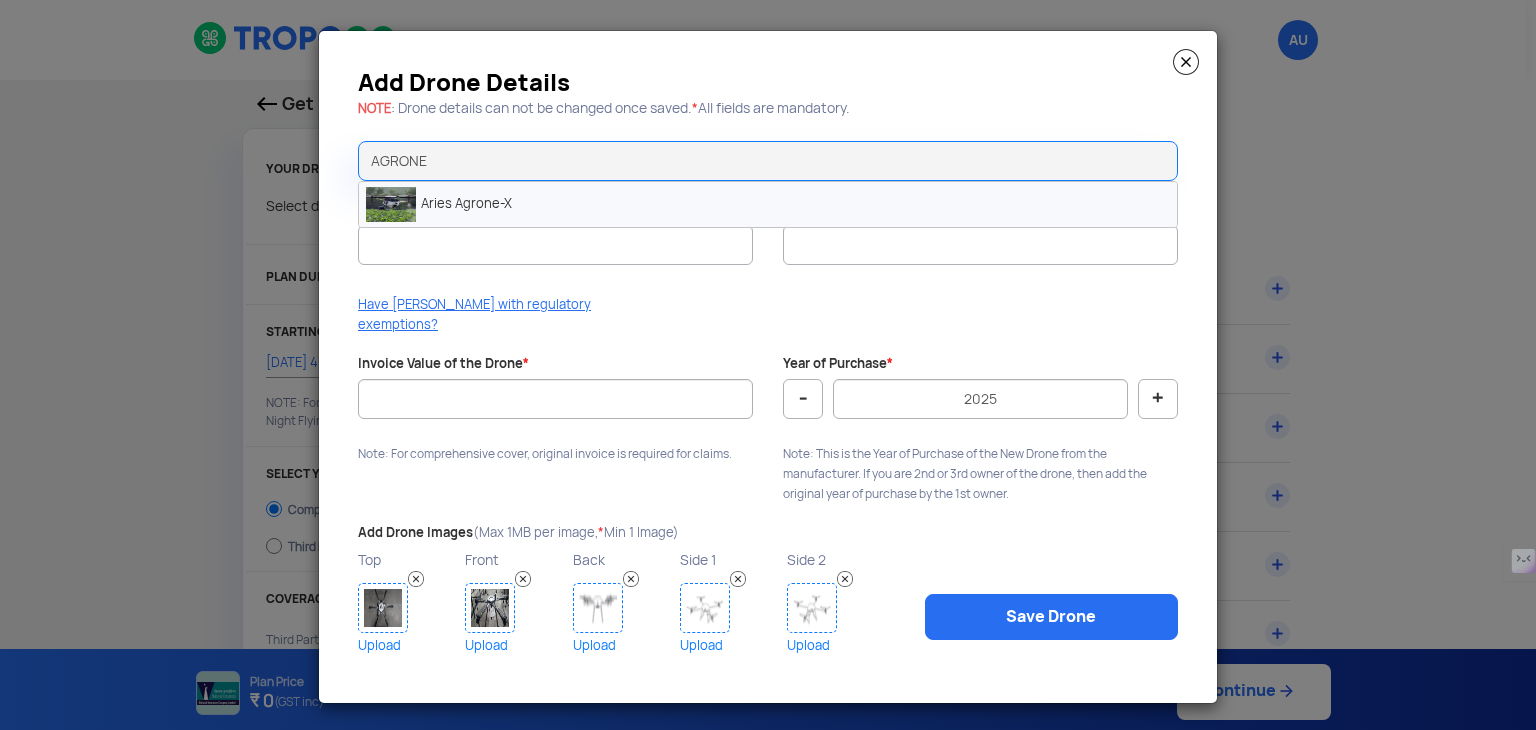 click on "Aries Agrone-X" 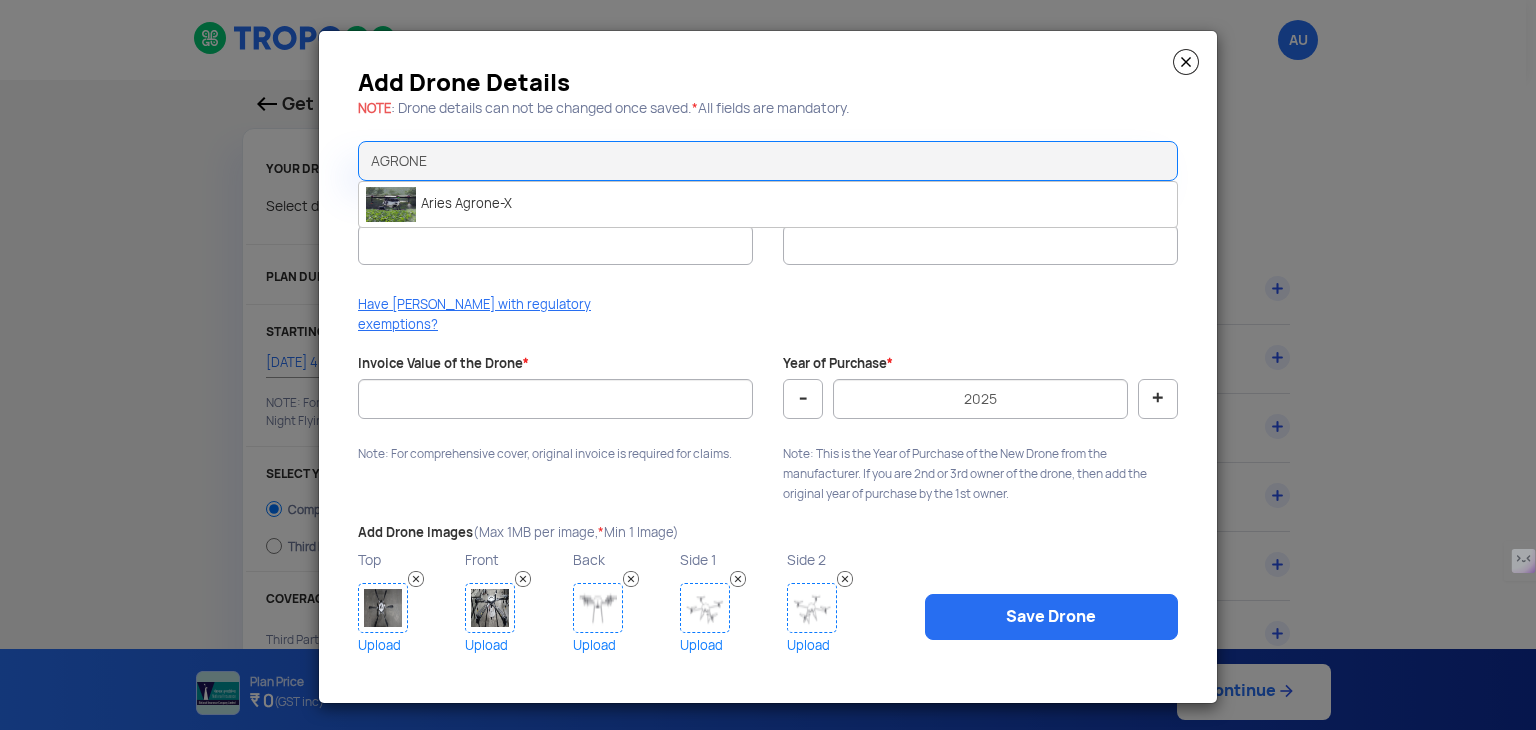 type on "Aries Agrone-X" 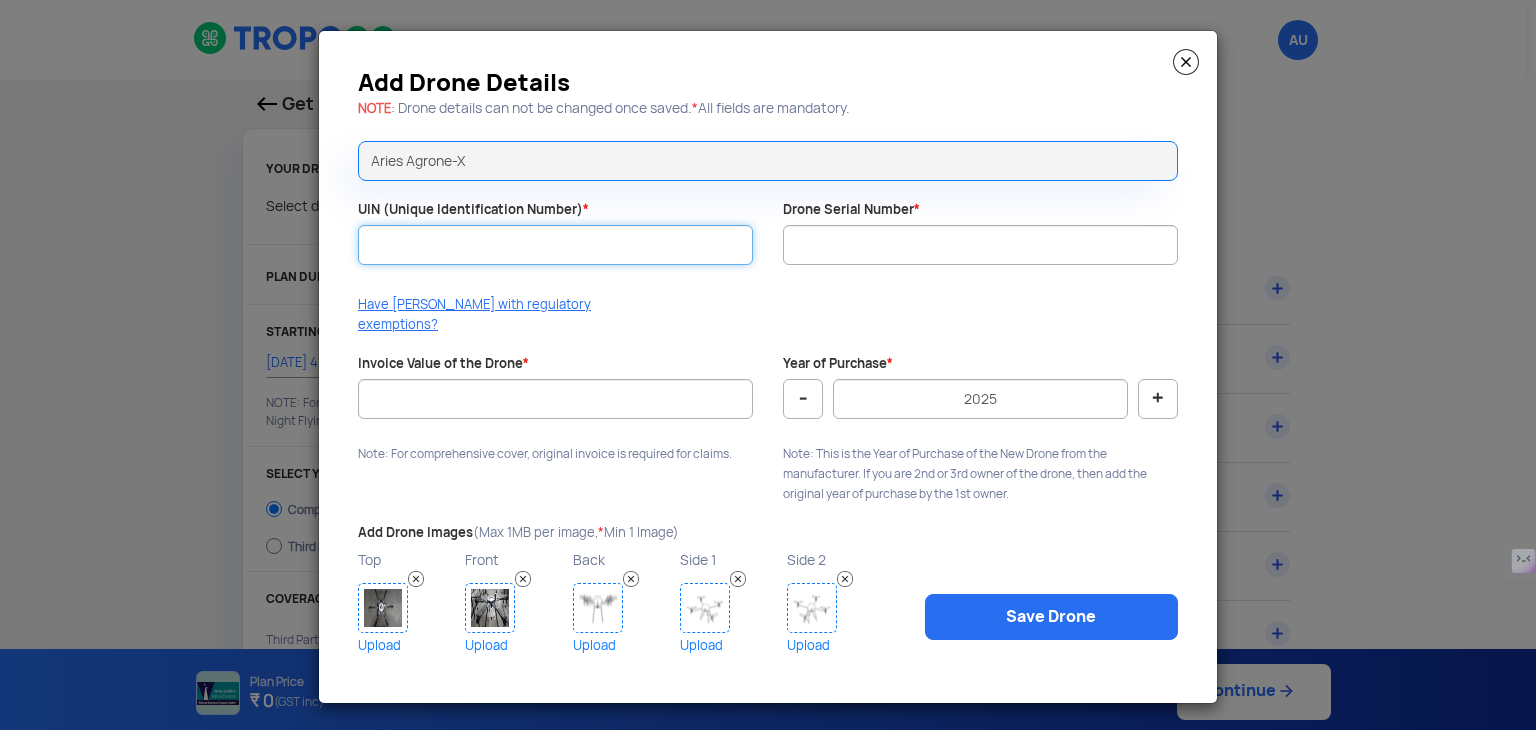 click on "UIN (Unique Identification Number)  *" at bounding box center [555, 245] 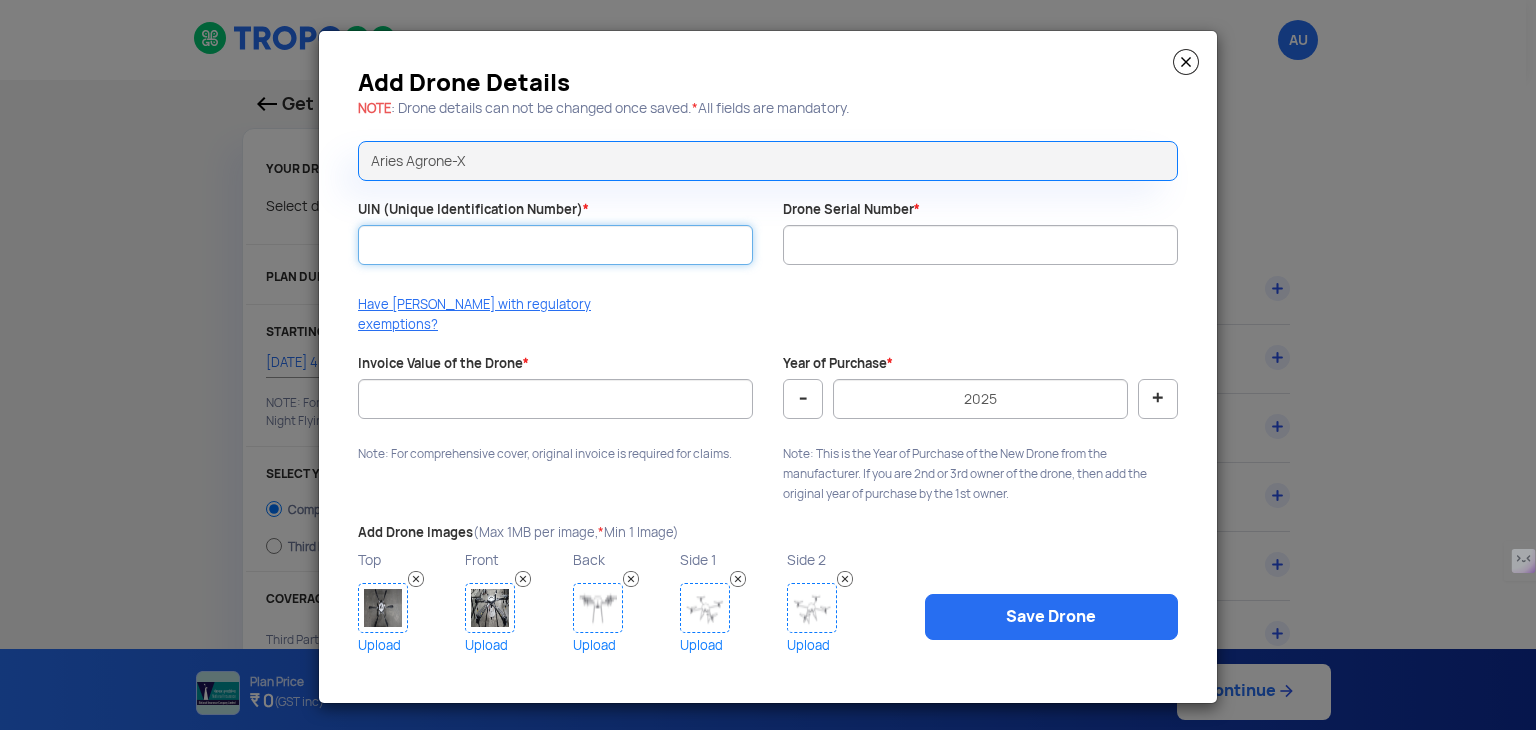click on "UIN (Unique Identification Number)  *" at bounding box center (555, 245) 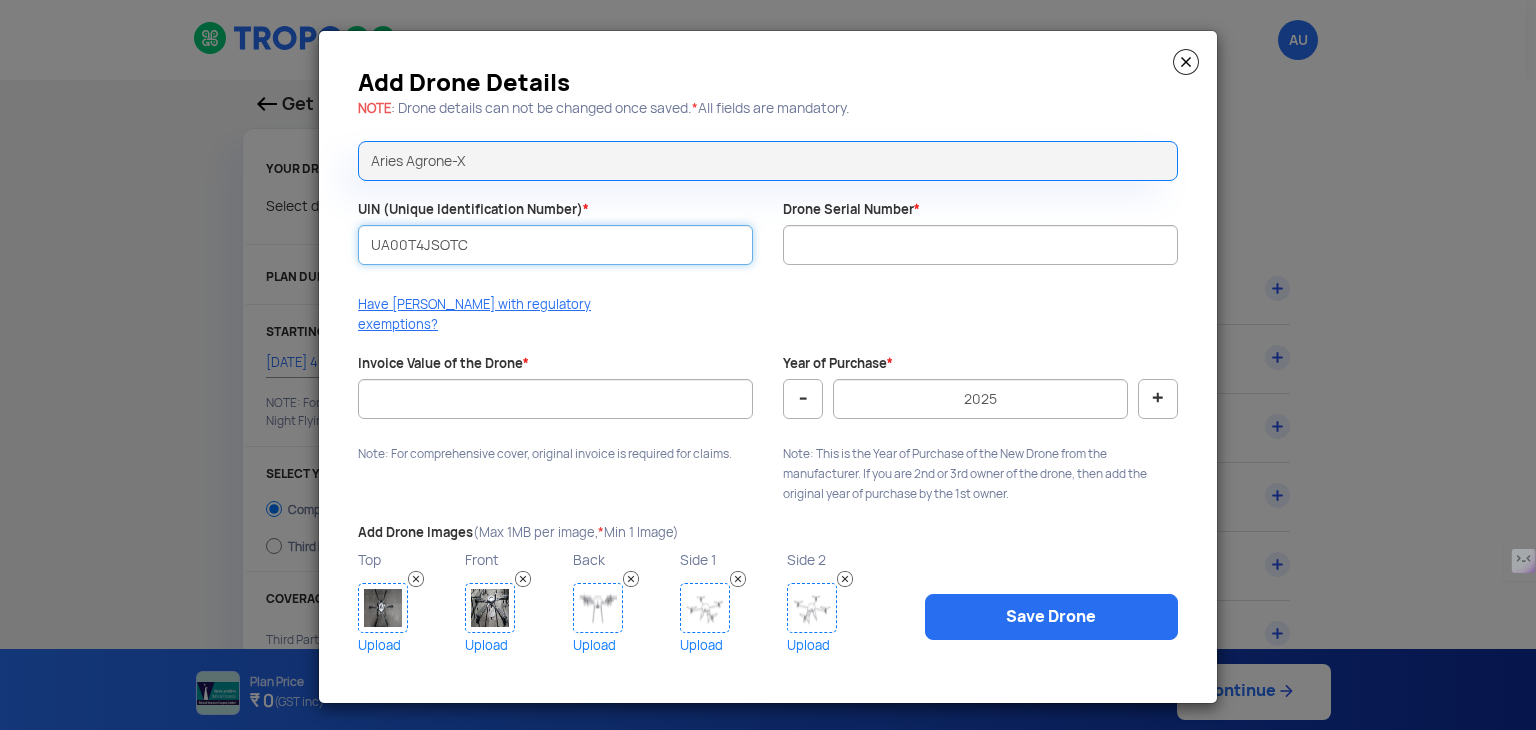 type on "UA00T4JSOTC" 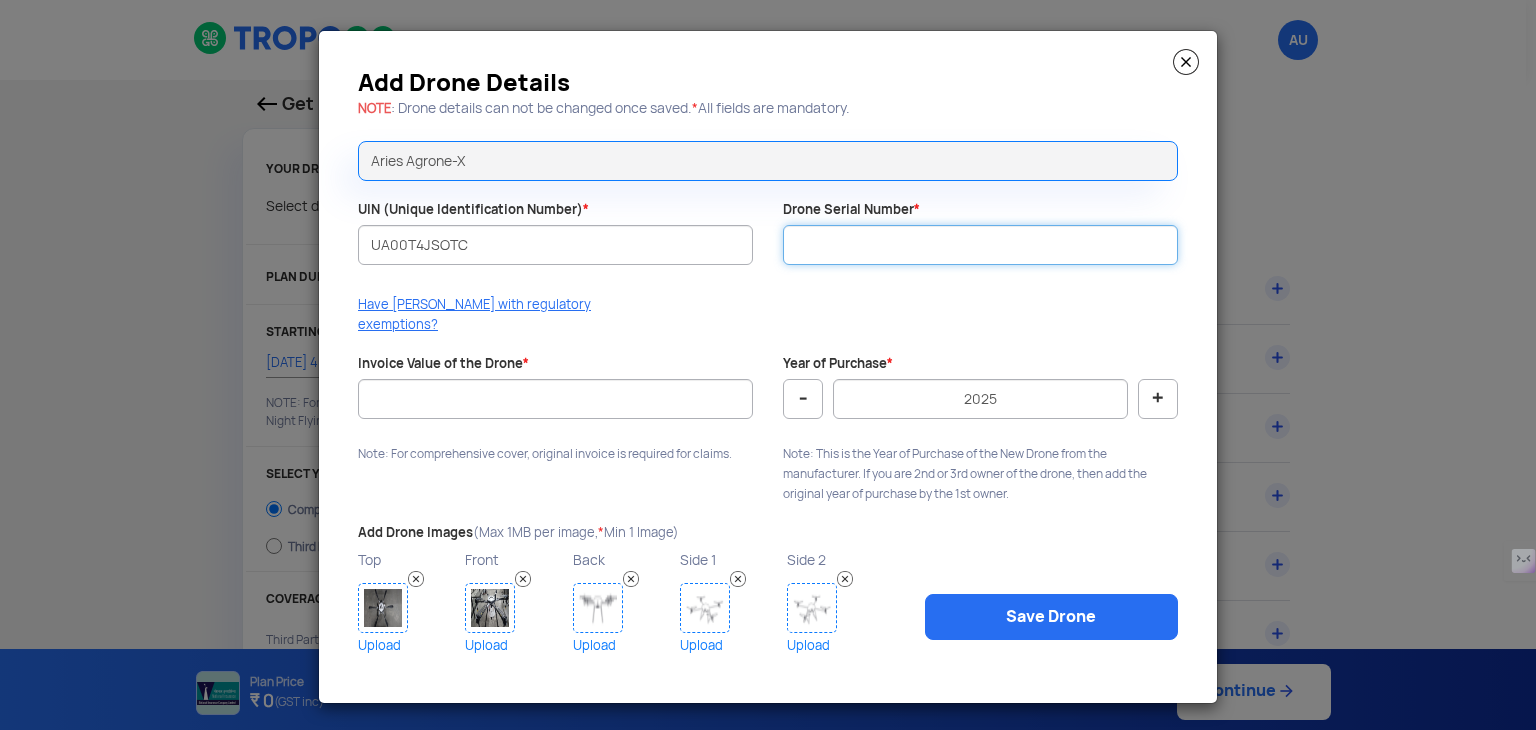 click on "Drone Serial Number  *" at bounding box center (980, 245) 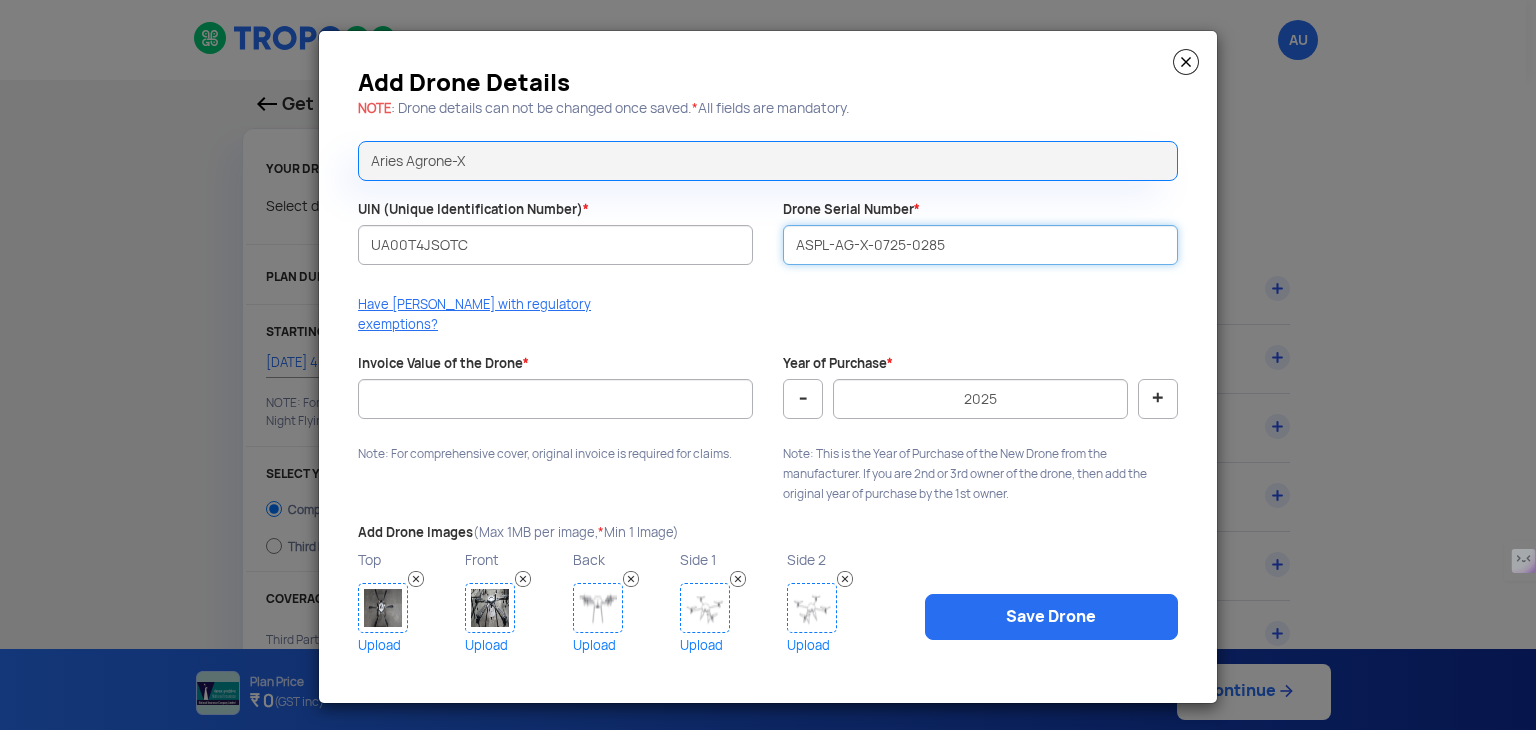 type on "ASPL-AG-X-0725-0285" 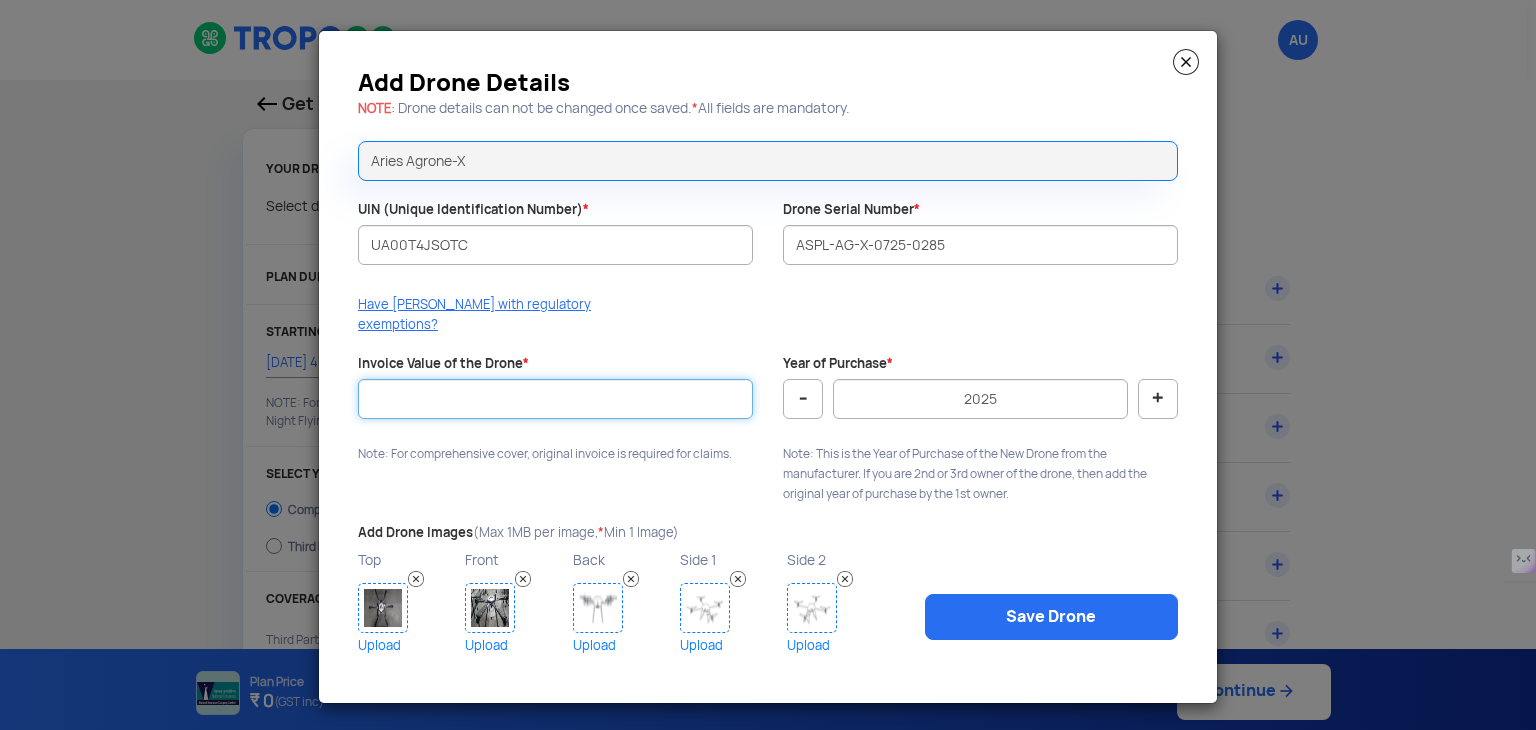 click on "Invoice Value of the Drone  *" at bounding box center (555, 399) 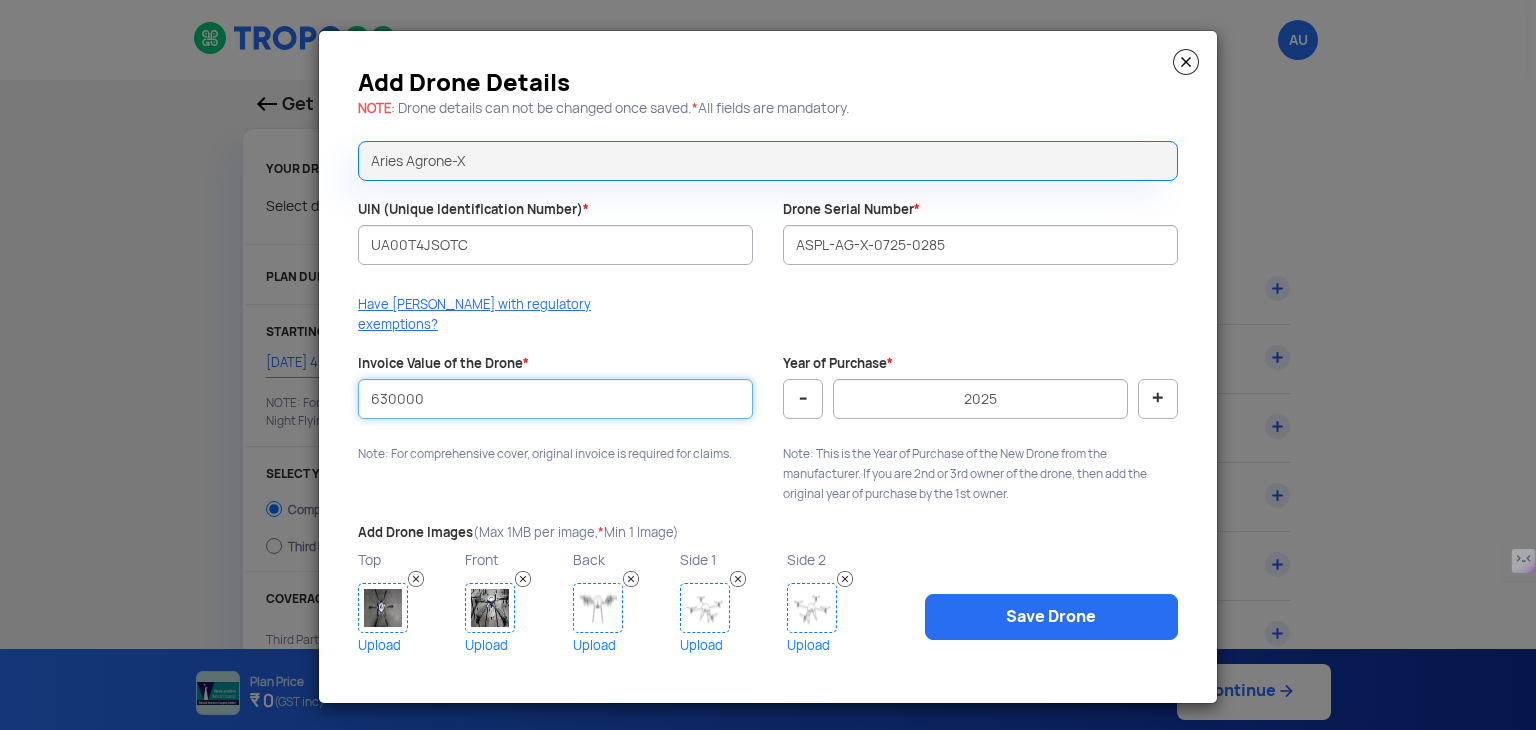 click on "630000" at bounding box center [555, 399] 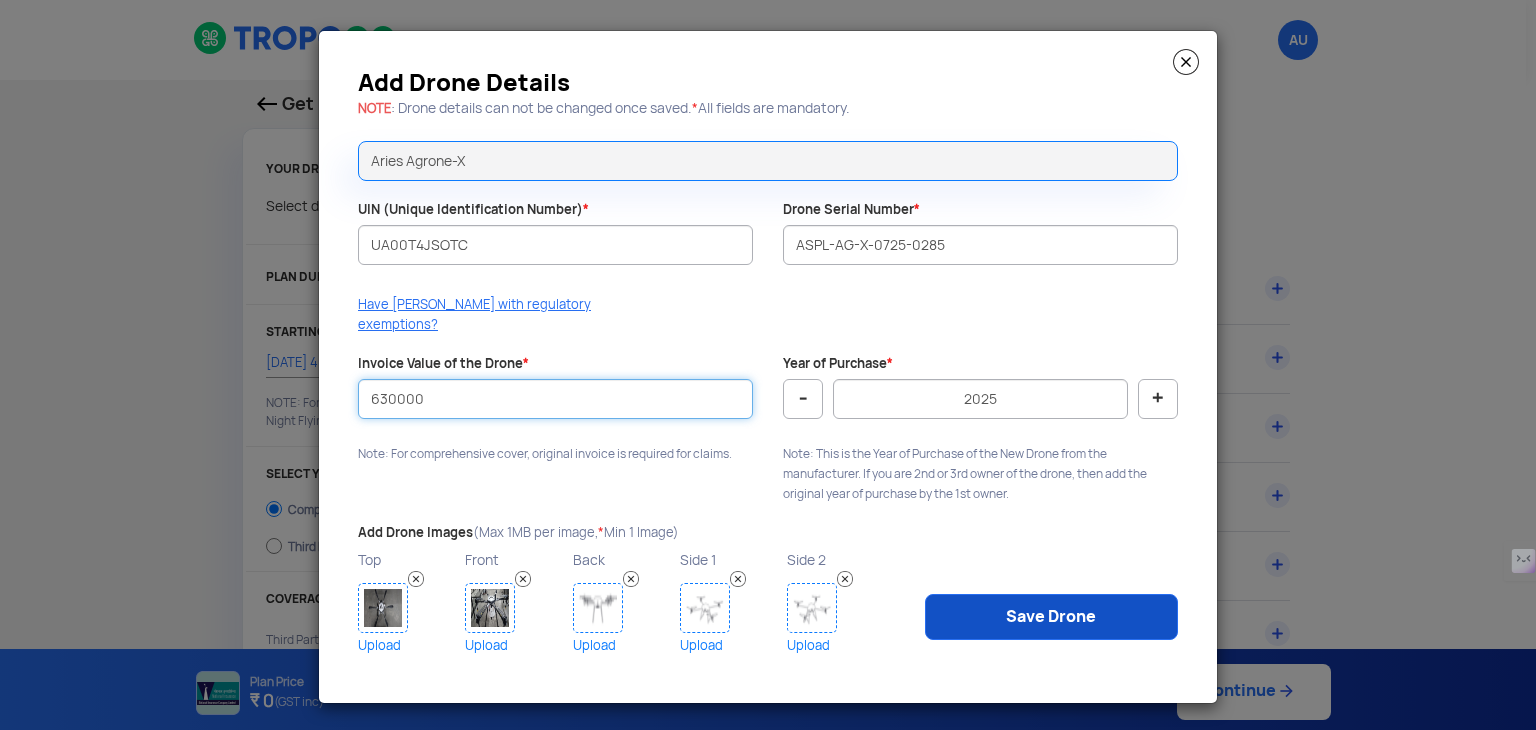 type on "630000" 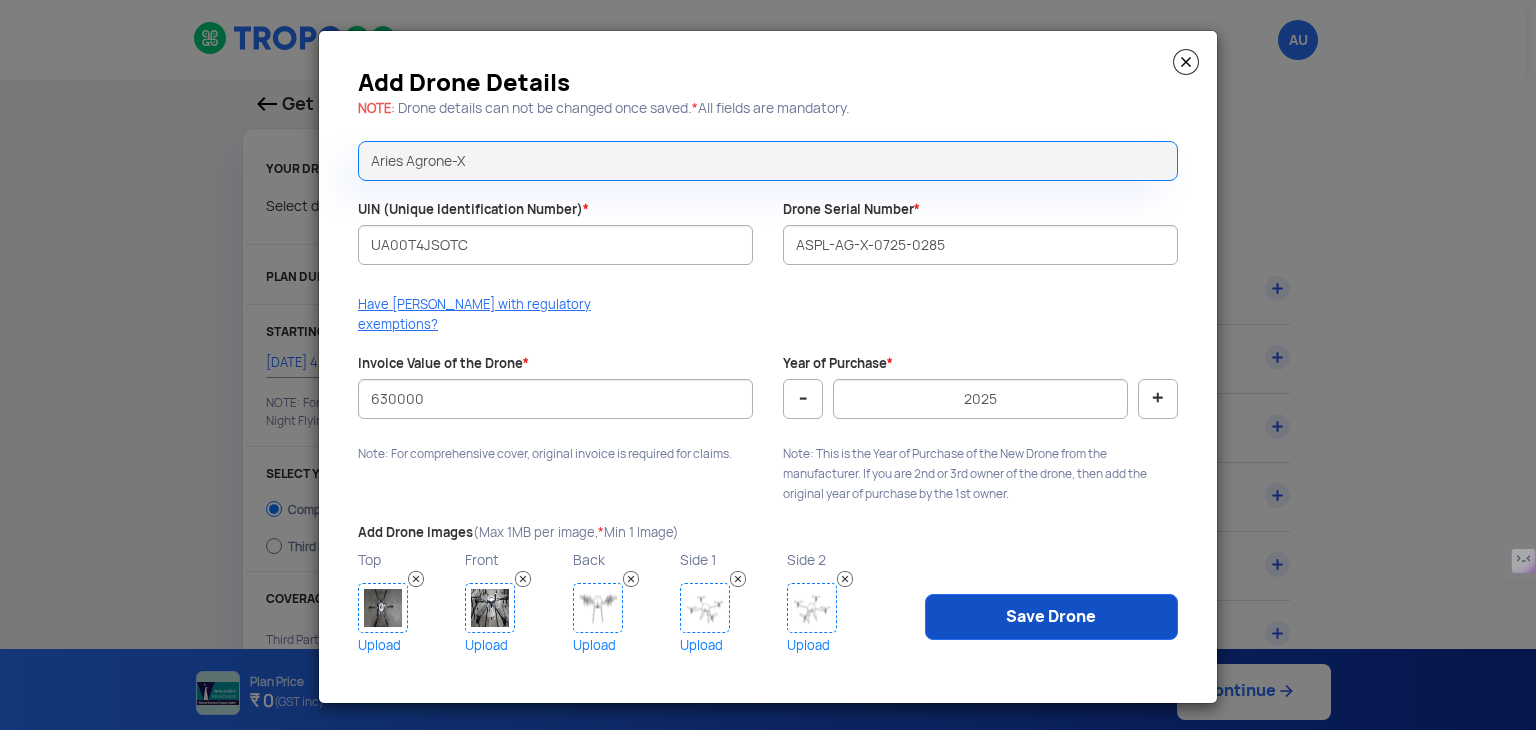 click on "Save Drone" 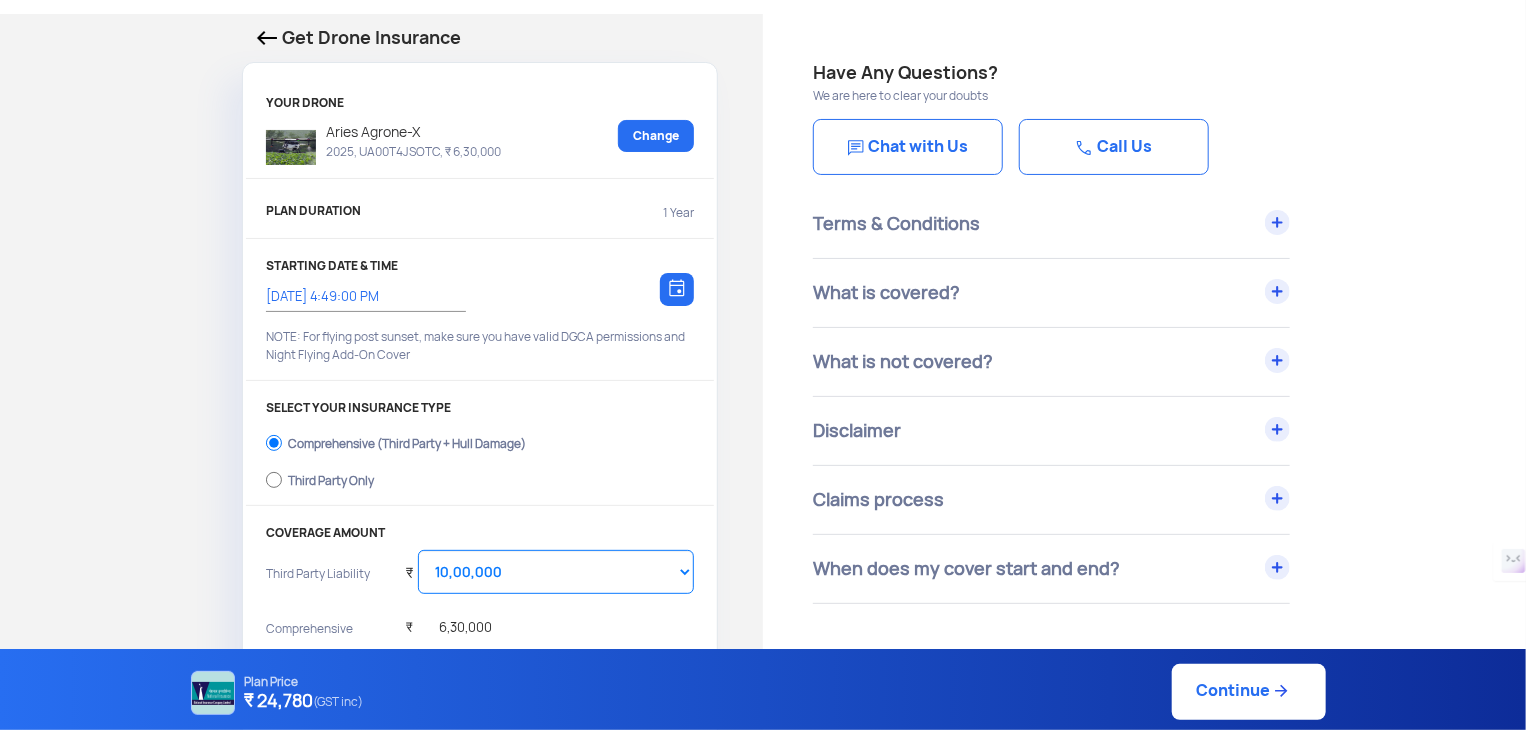 scroll, scrollTop: 100, scrollLeft: 0, axis: vertical 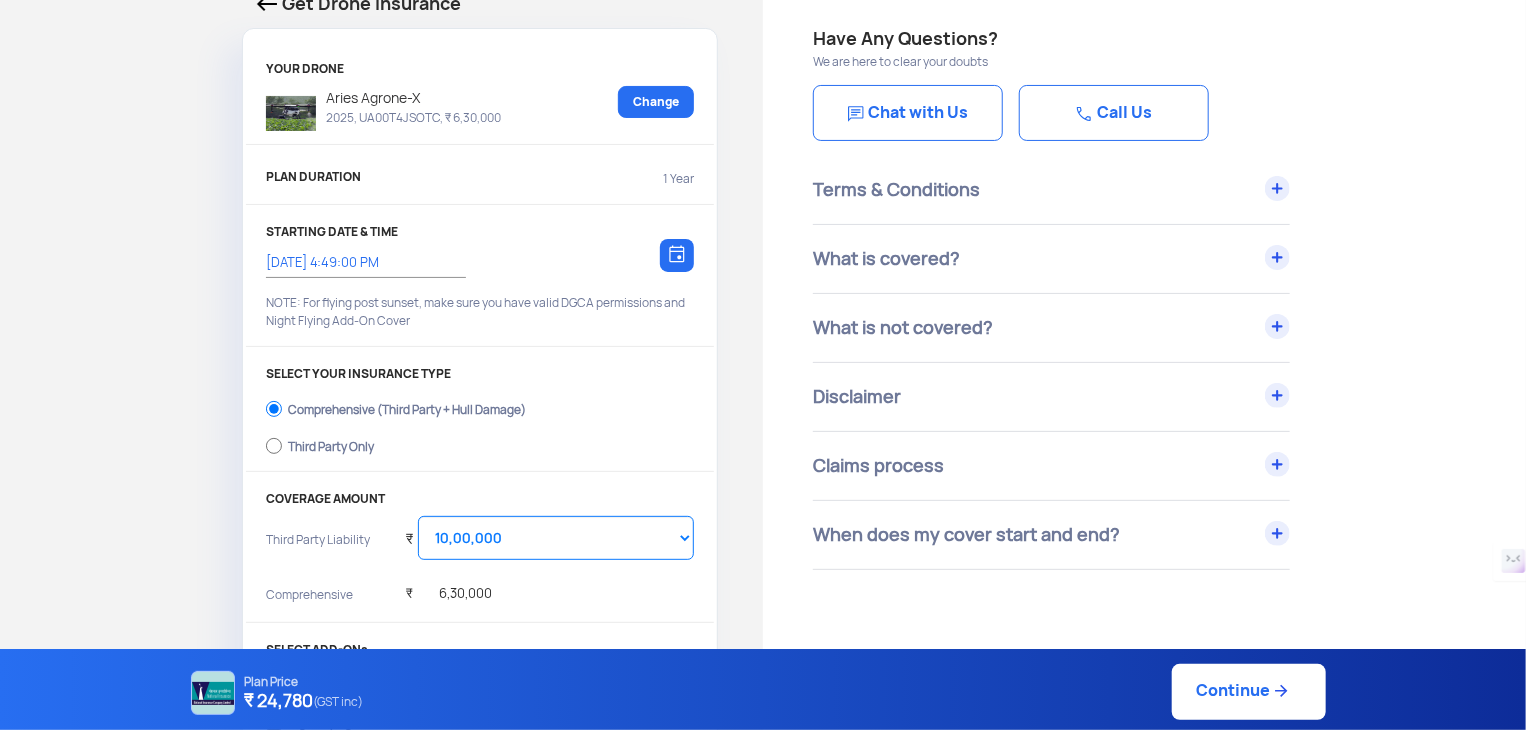 click 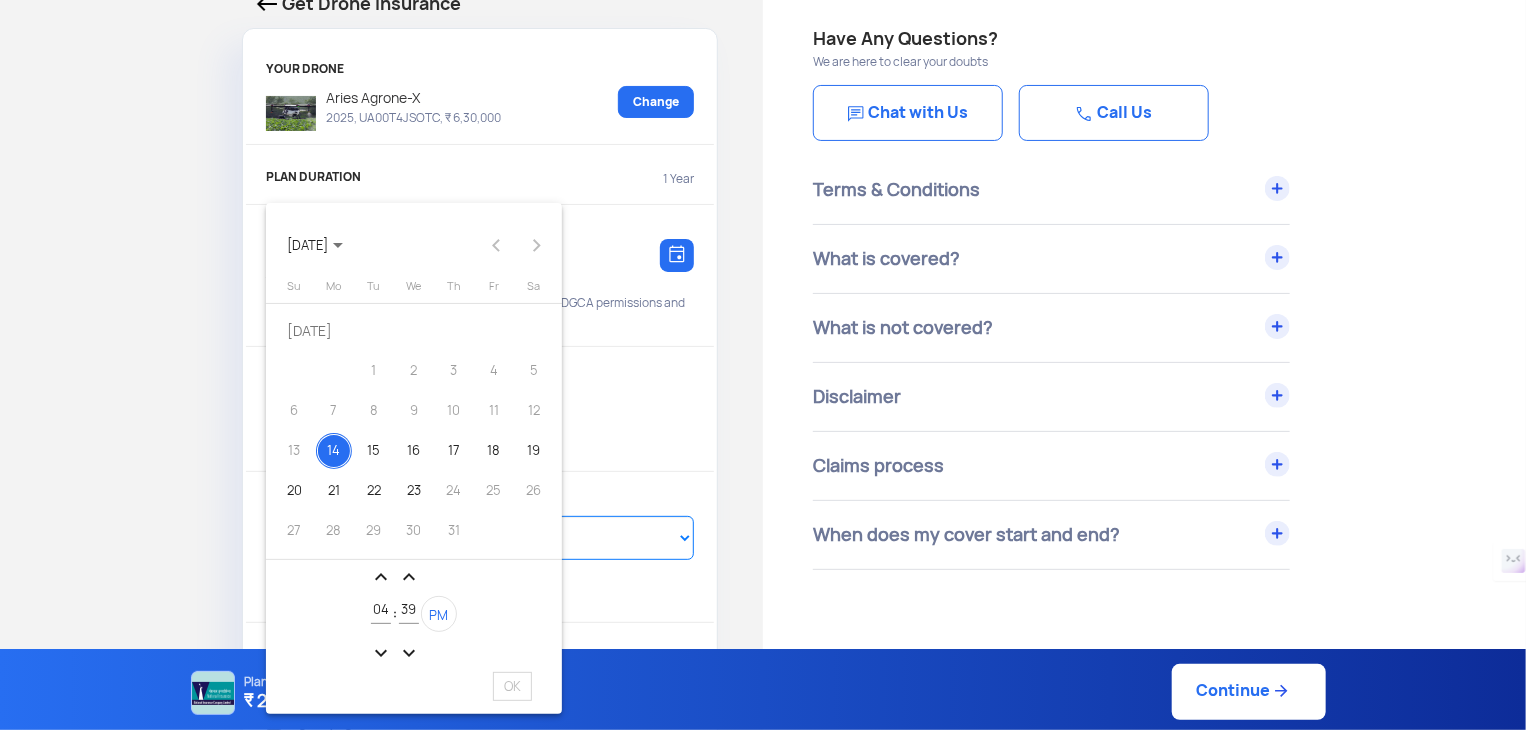 click on "39" at bounding box center [409, 610] 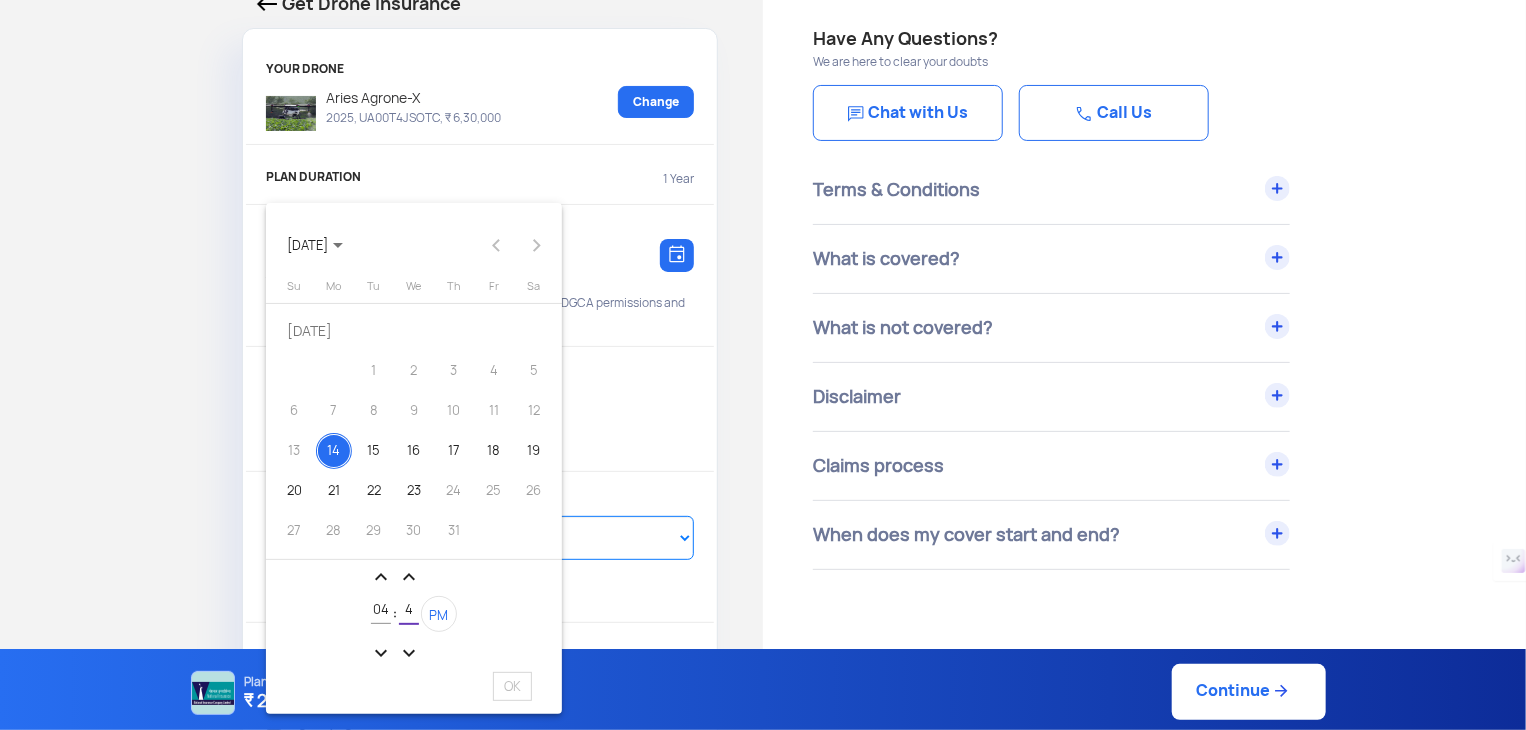 type on "49" 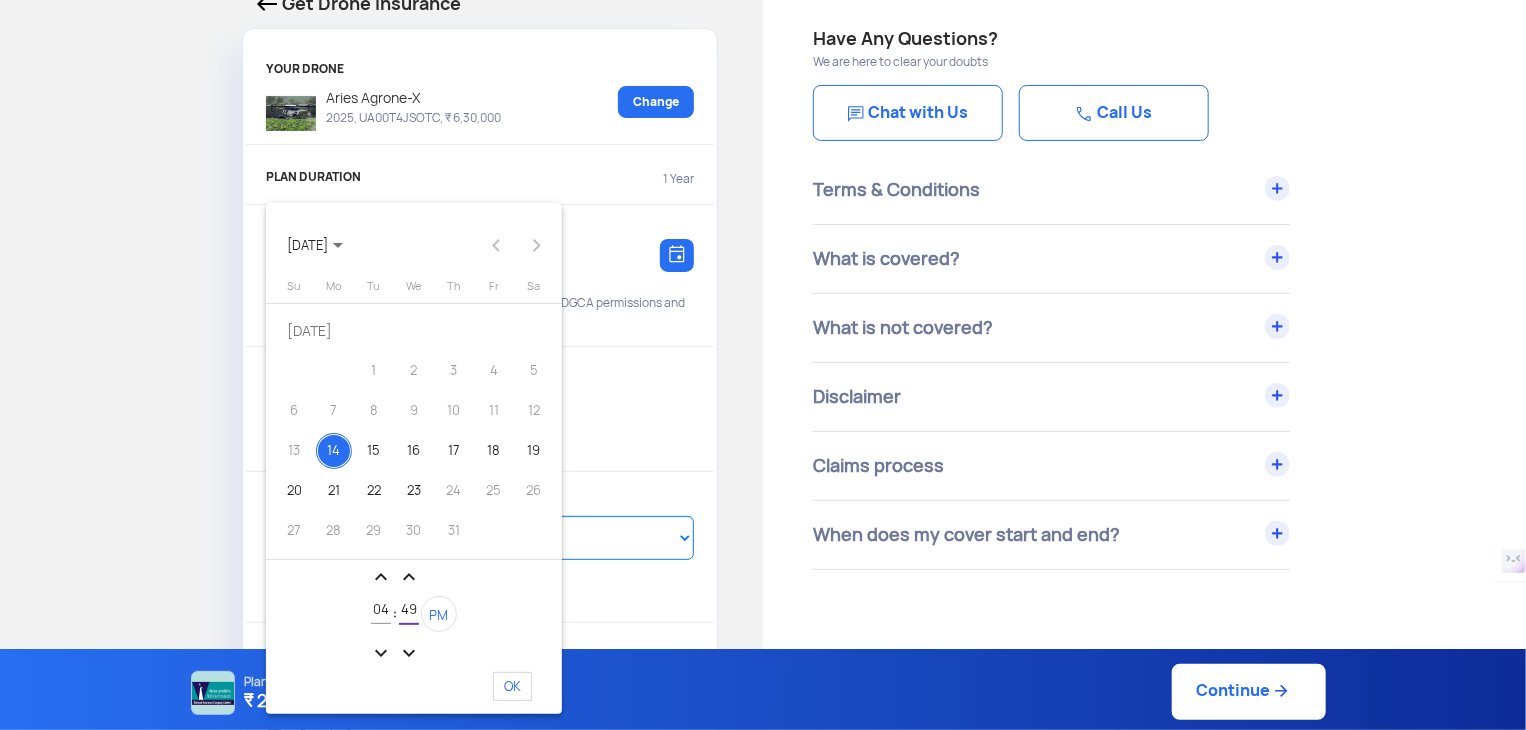 click on "OK" at bounding box center [512, 686] 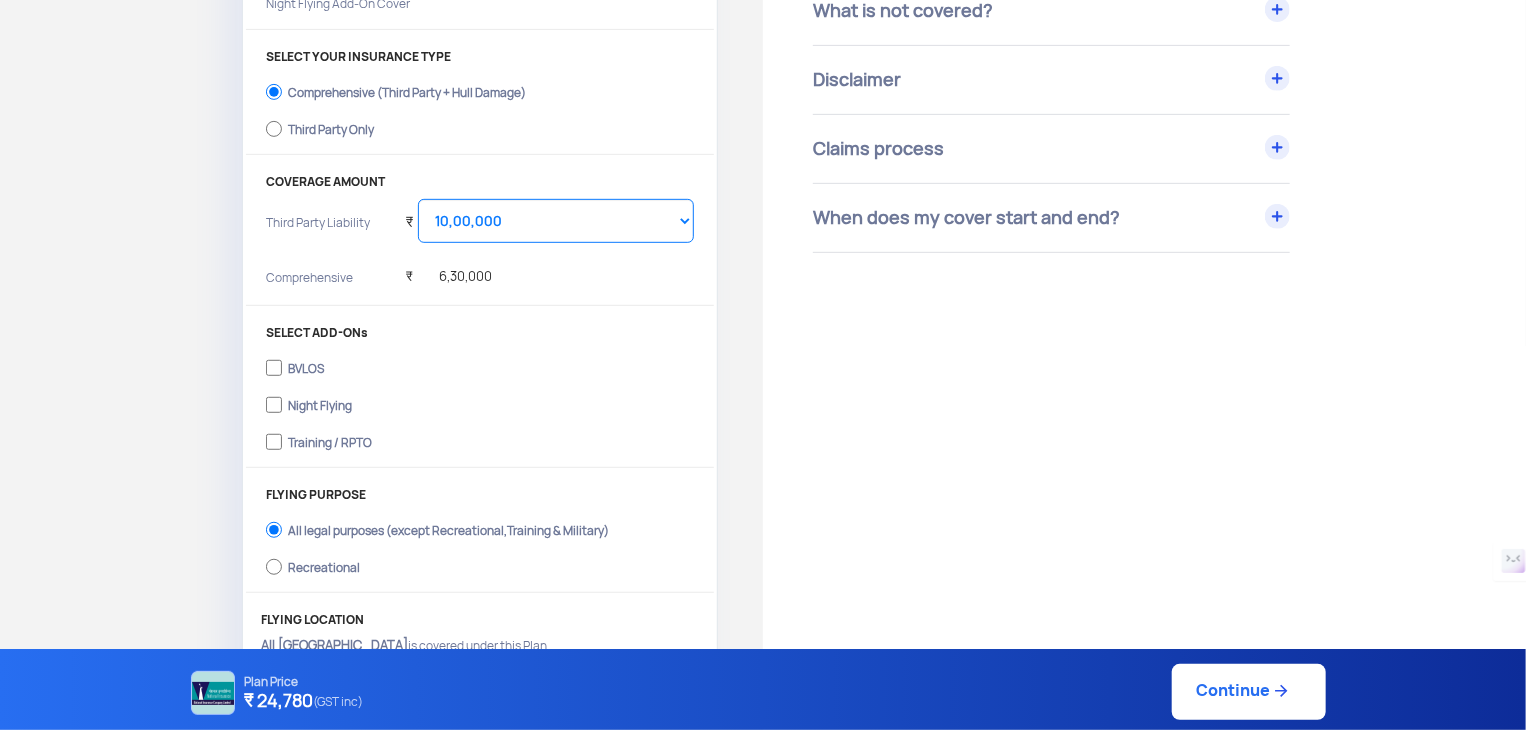 scroll, scrollTop: 400, scrollLeft: 0, axis: vertical 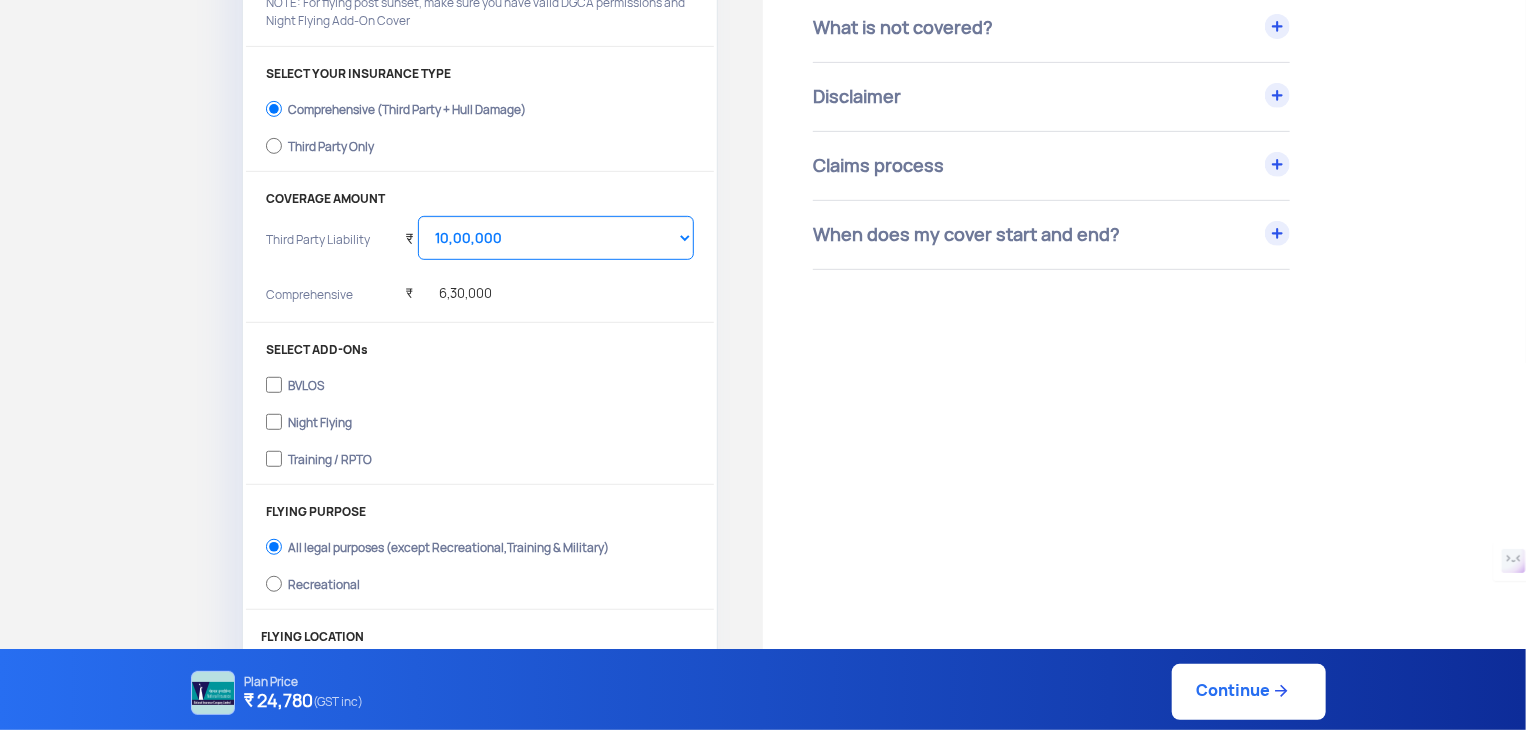 click on "Continue" 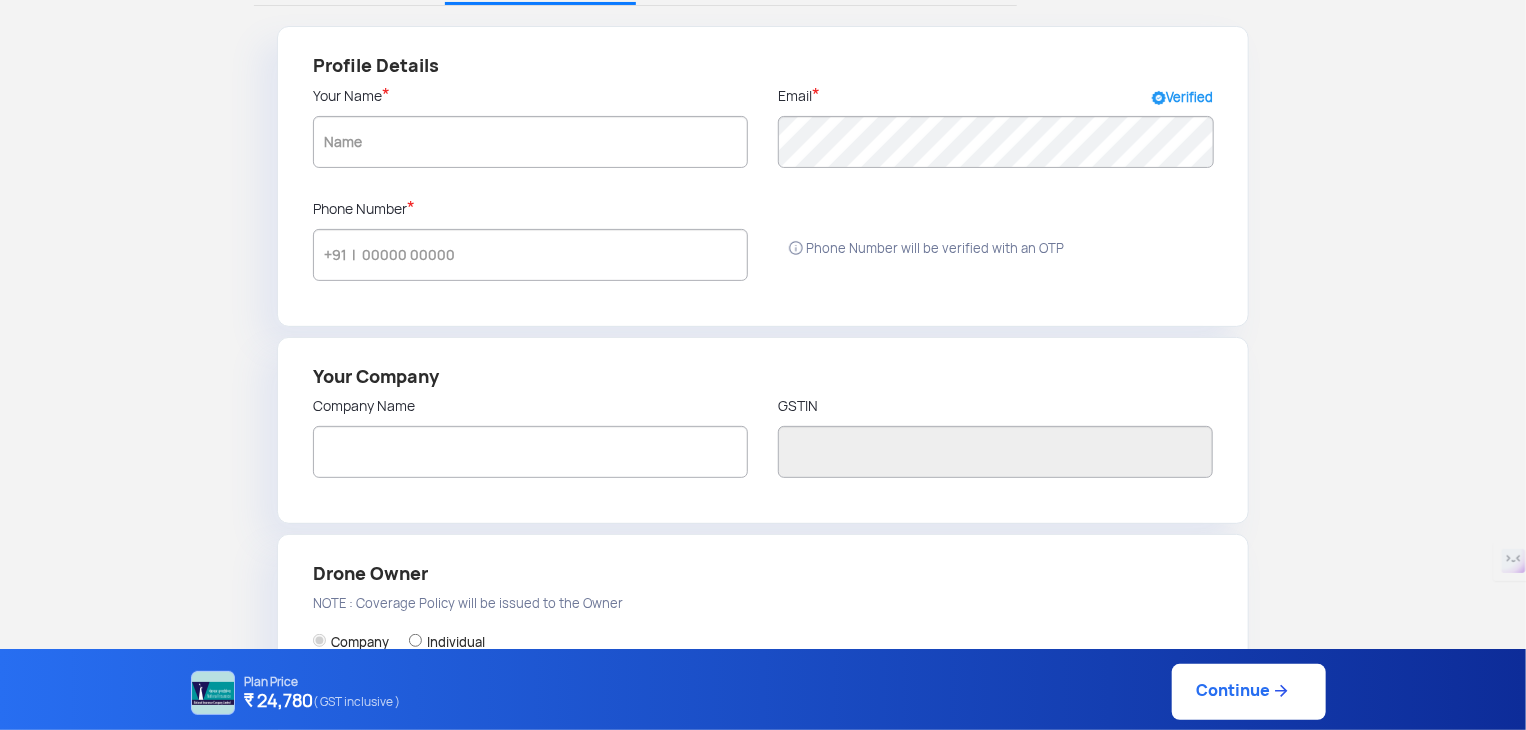 scroll, scrollTop: 0, scrollLeft: 0, axis: both 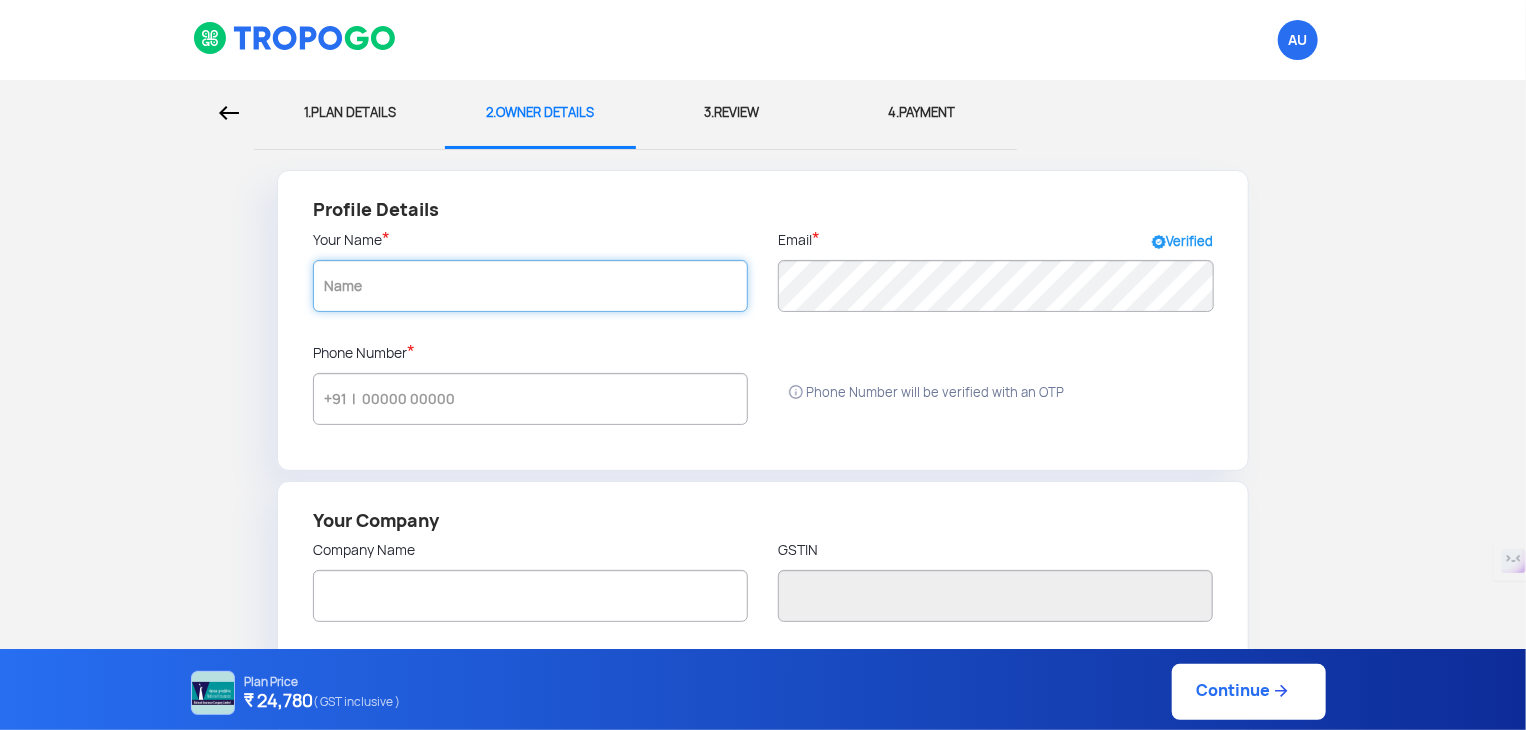 click 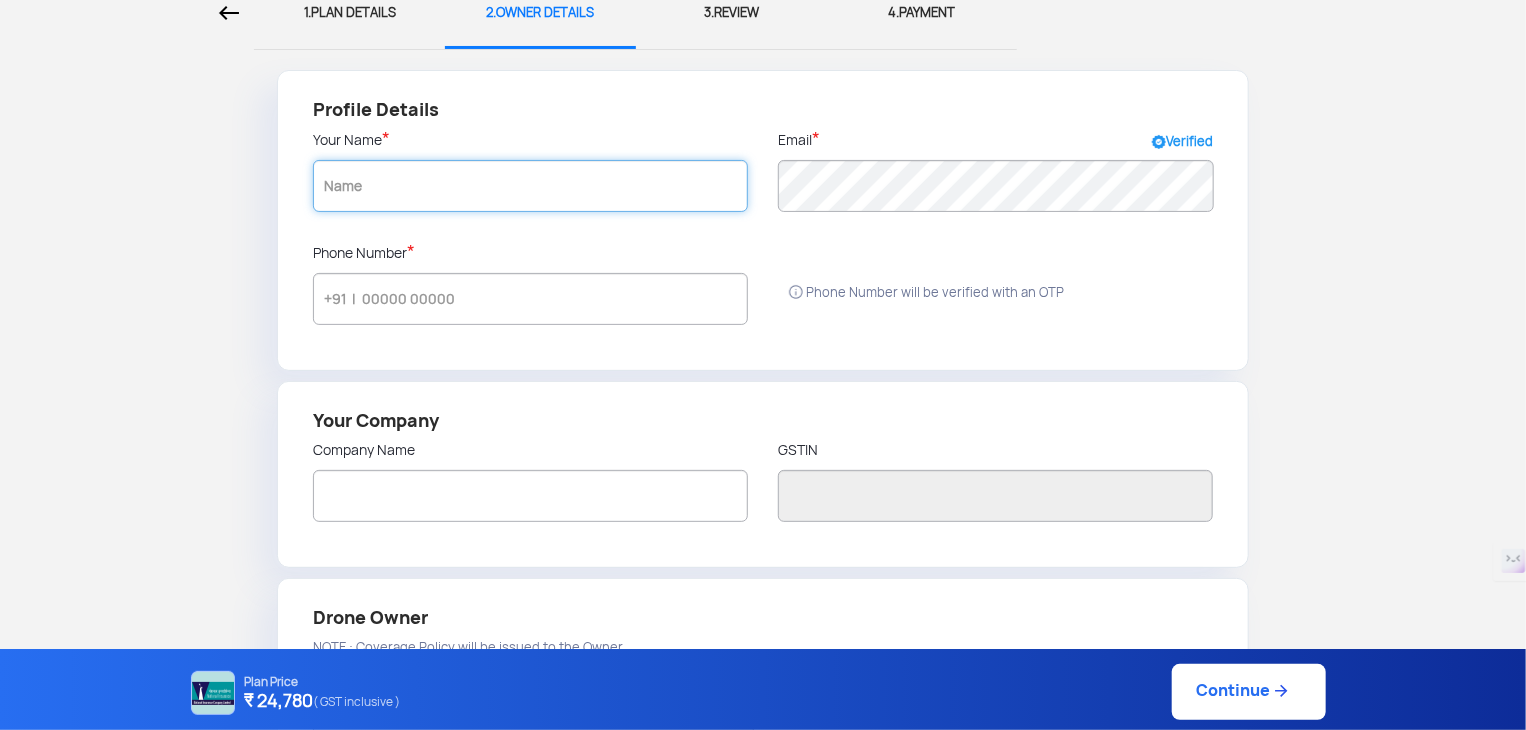 scroll, scrollTop: 200, scrollLeft: 0, axis: vertical 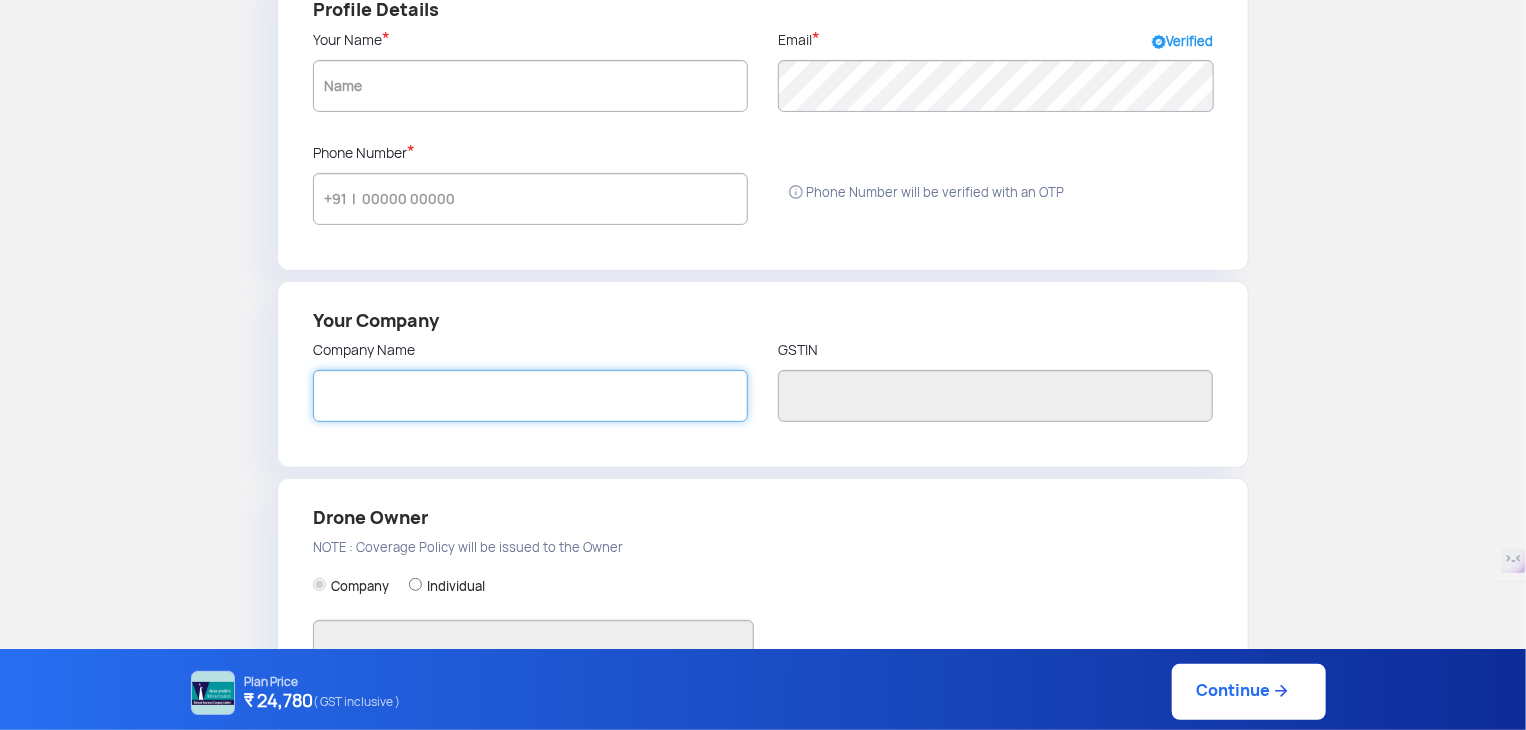 radio on "false" 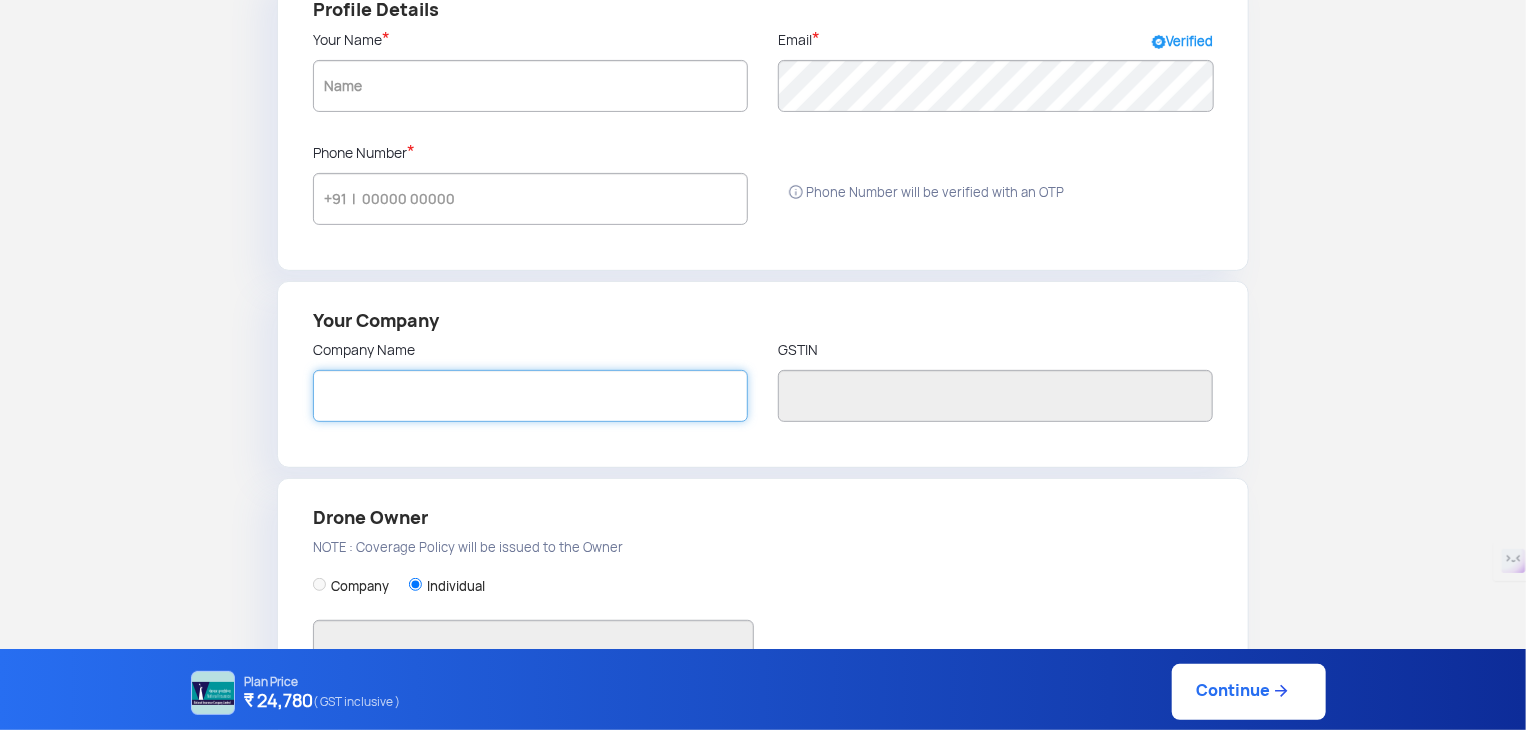 click 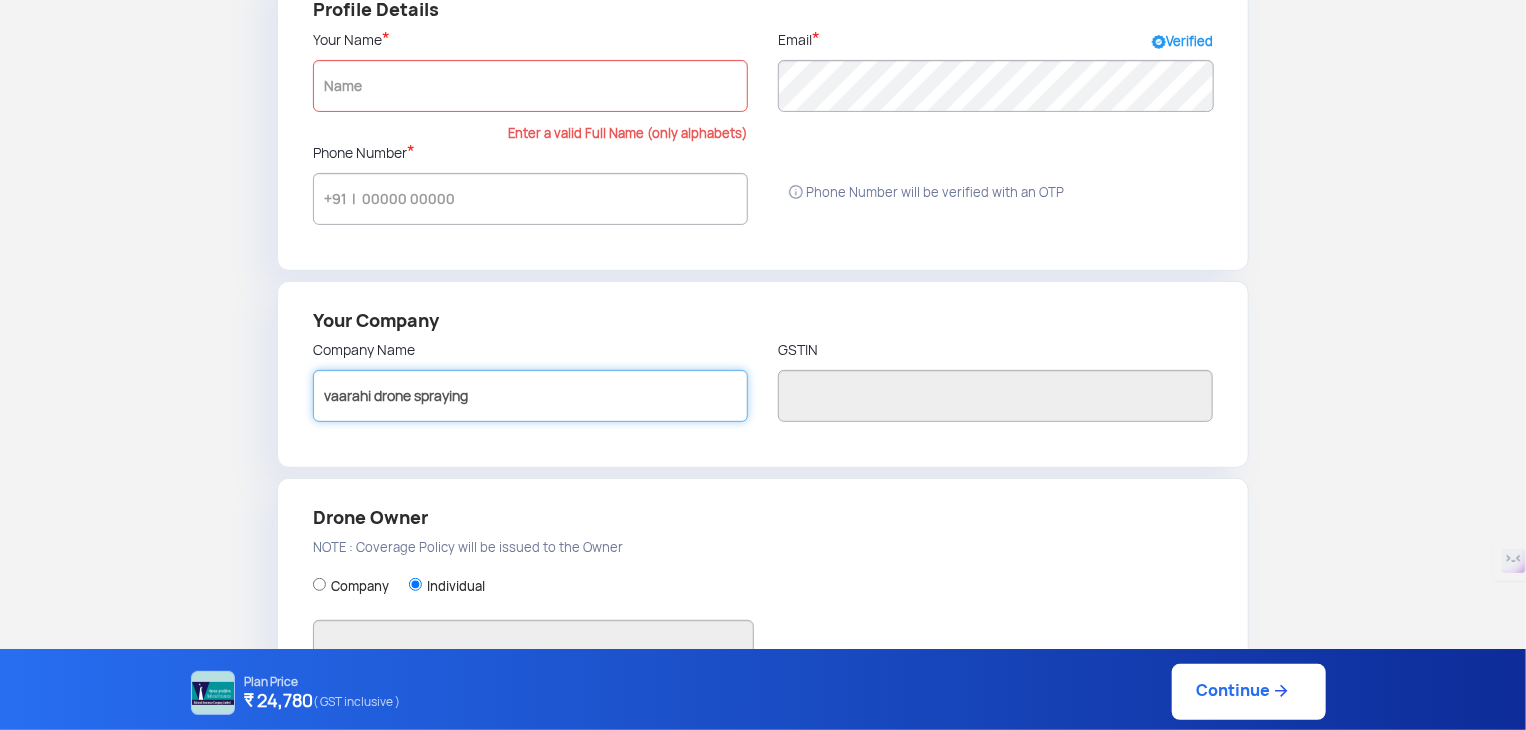 type on "vaarahi drone spraying" 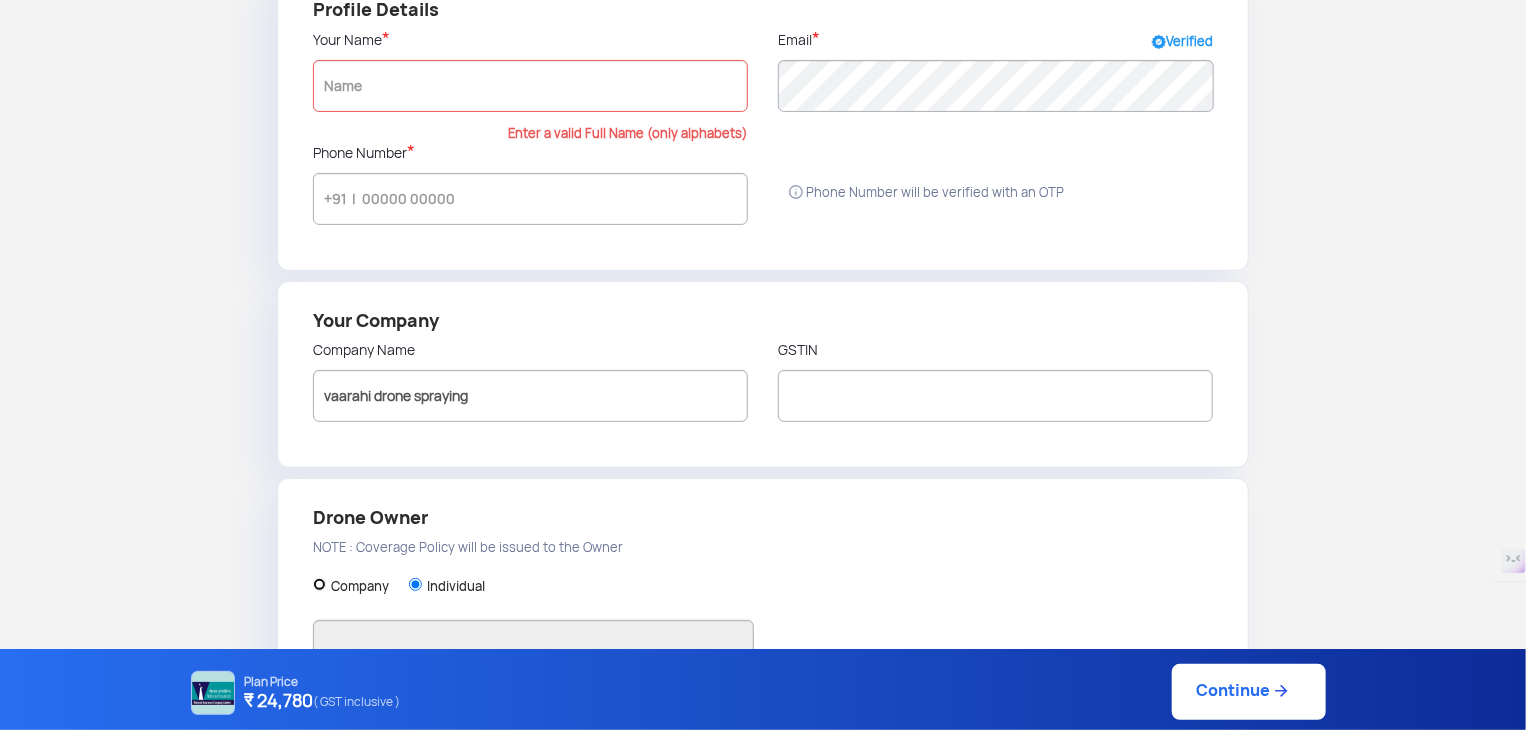 click on "Company" at bounding box center (319, 584) 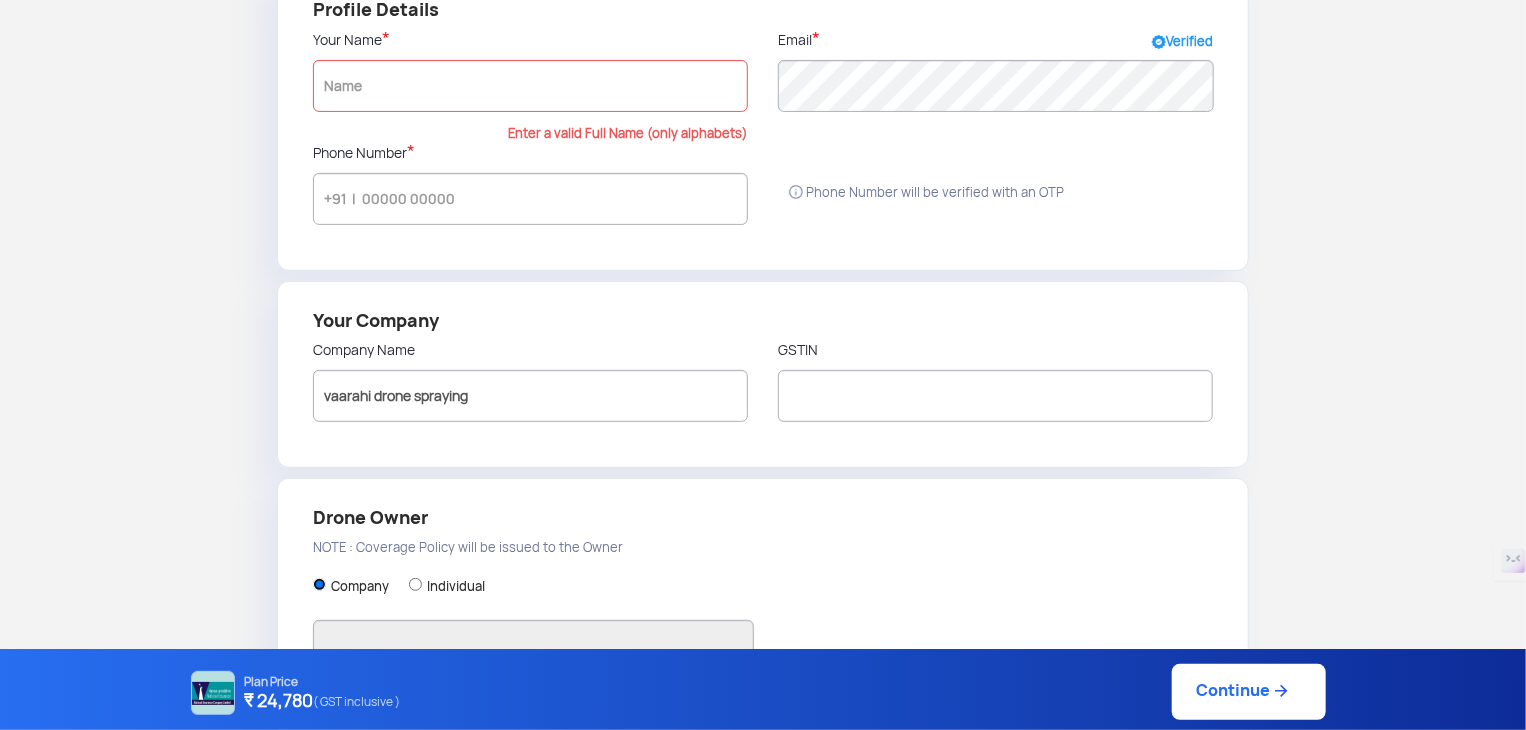 type on "vaarahi drone spraying" 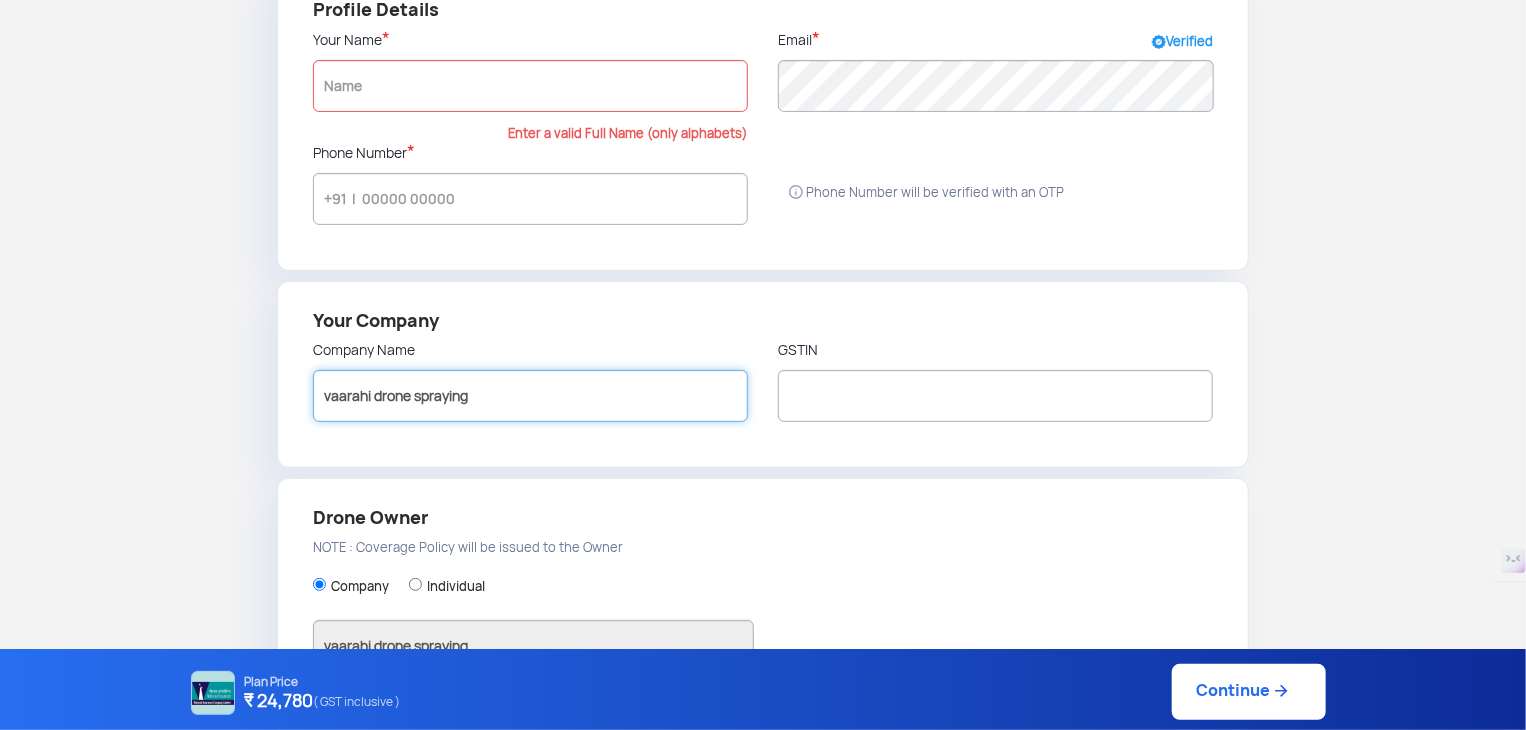 click on "vaarahi drone spraying" 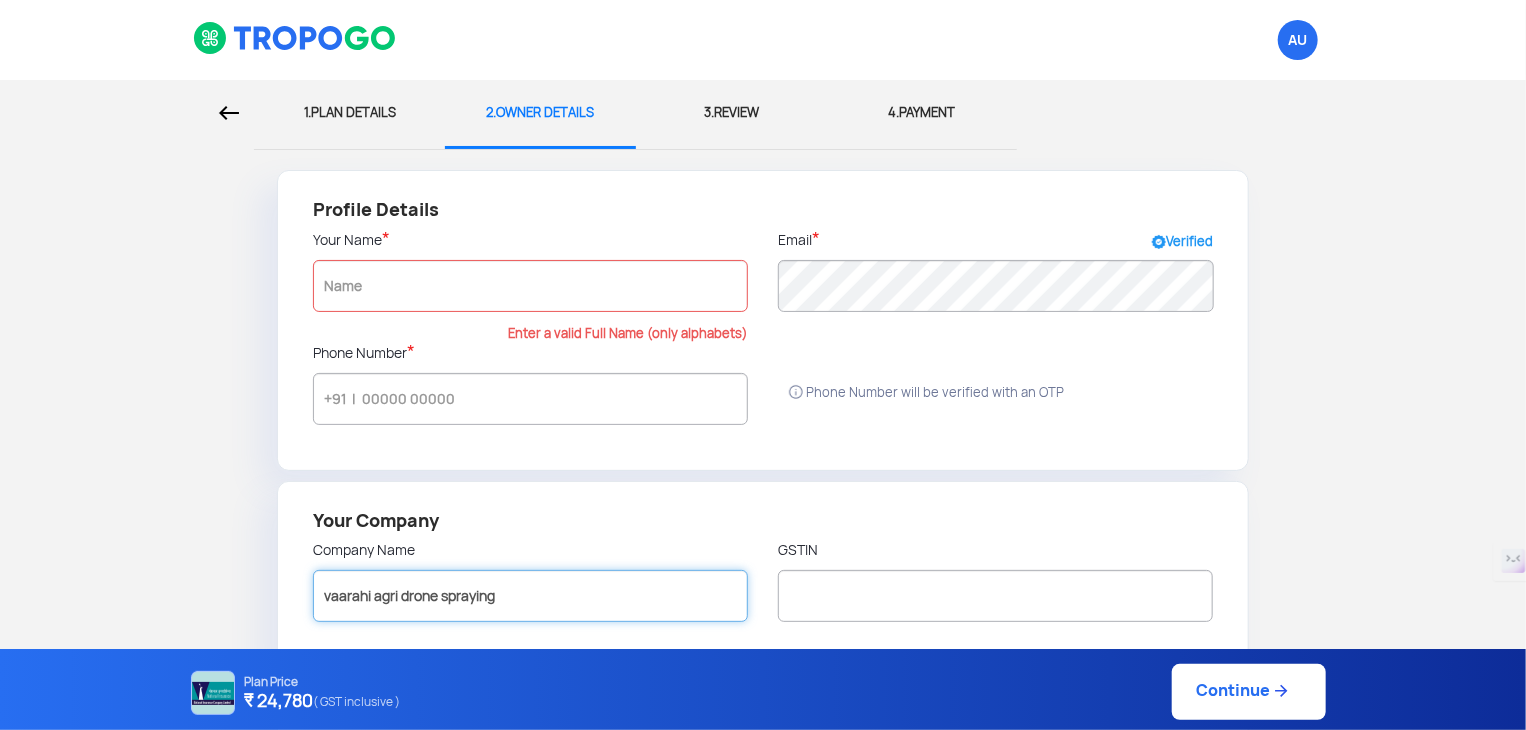 scroll, scrollTop: 400, scrollLeft: 0, axis: vertical 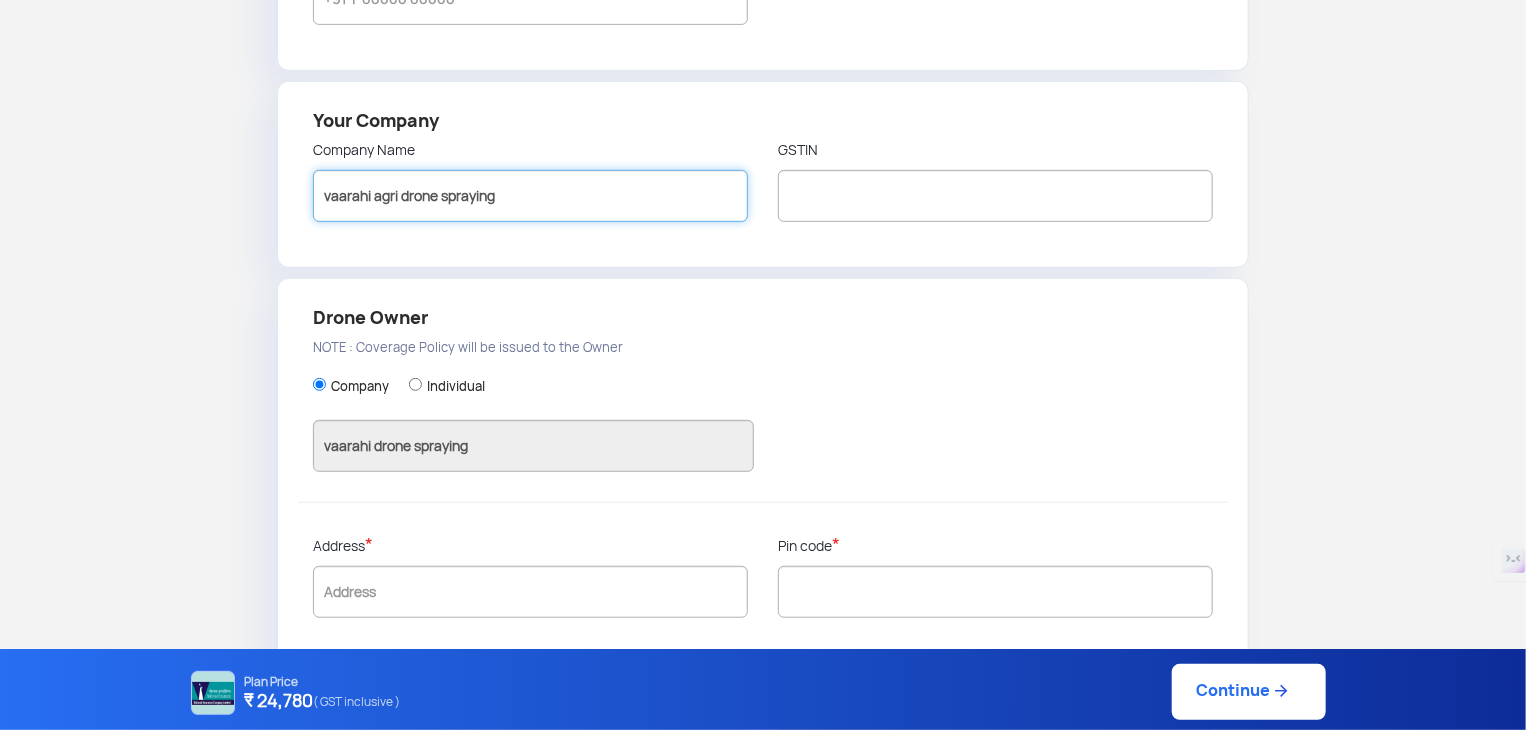 type on "vaarahi agri drone spraying" 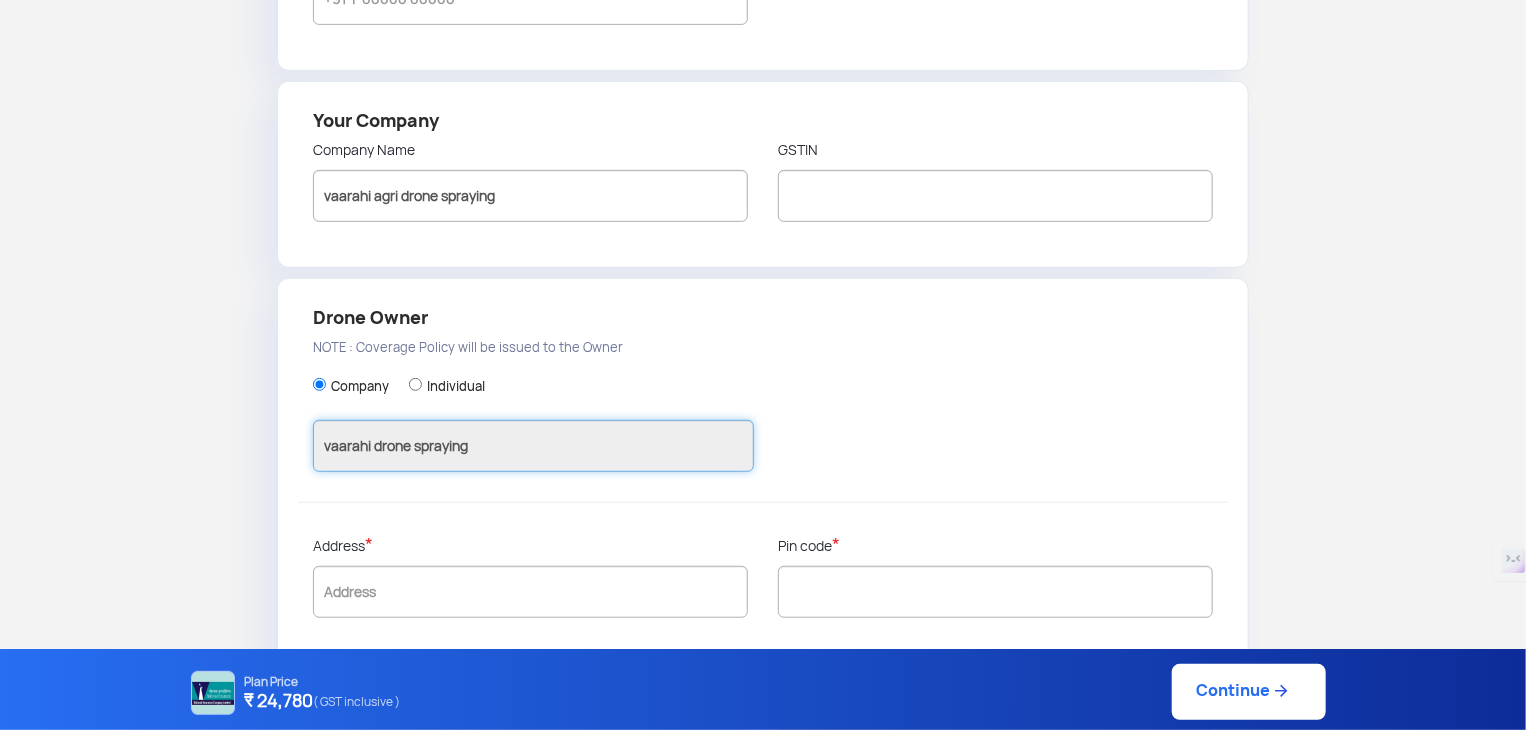 type on "vaarahi agri drone spraying" 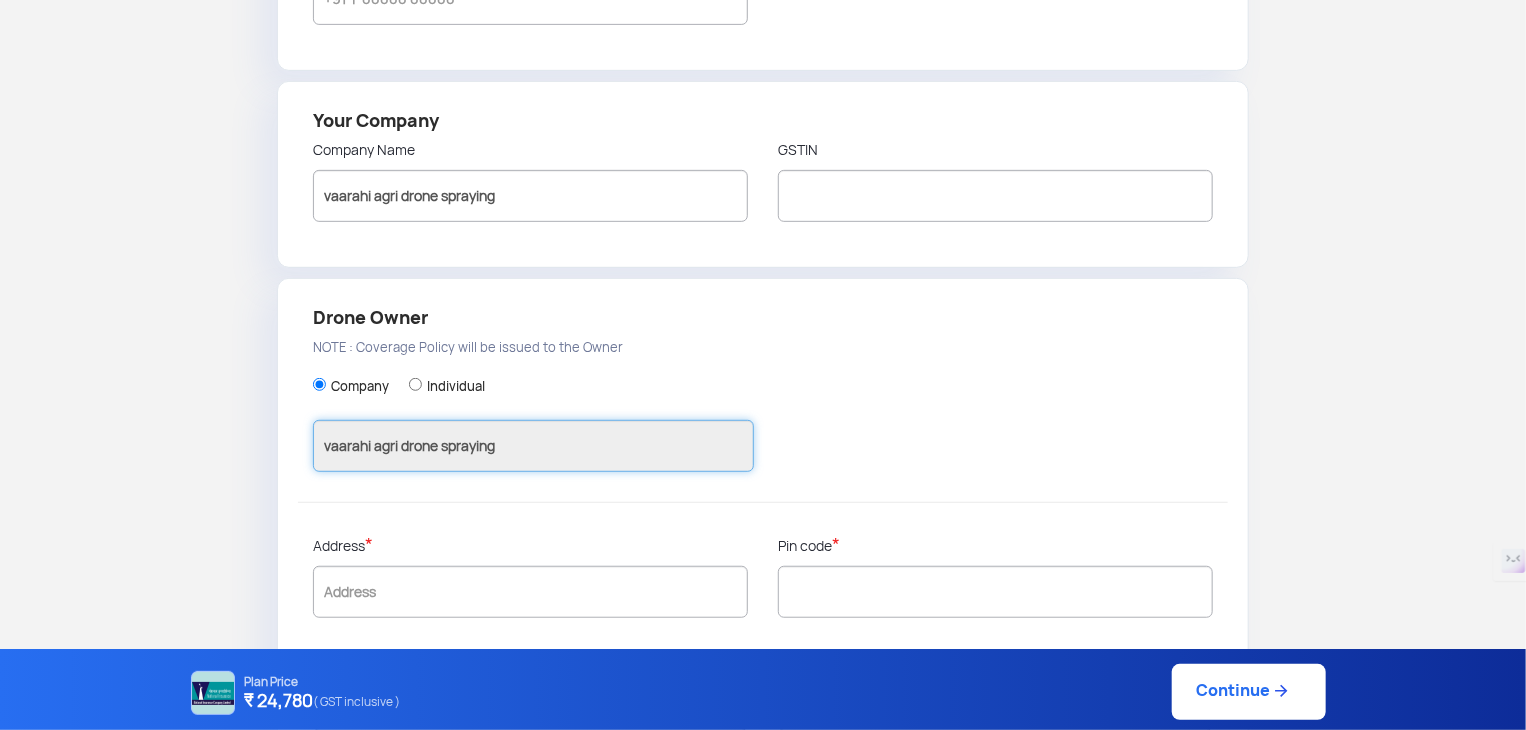 click on "vaarahi agri drone spraying" 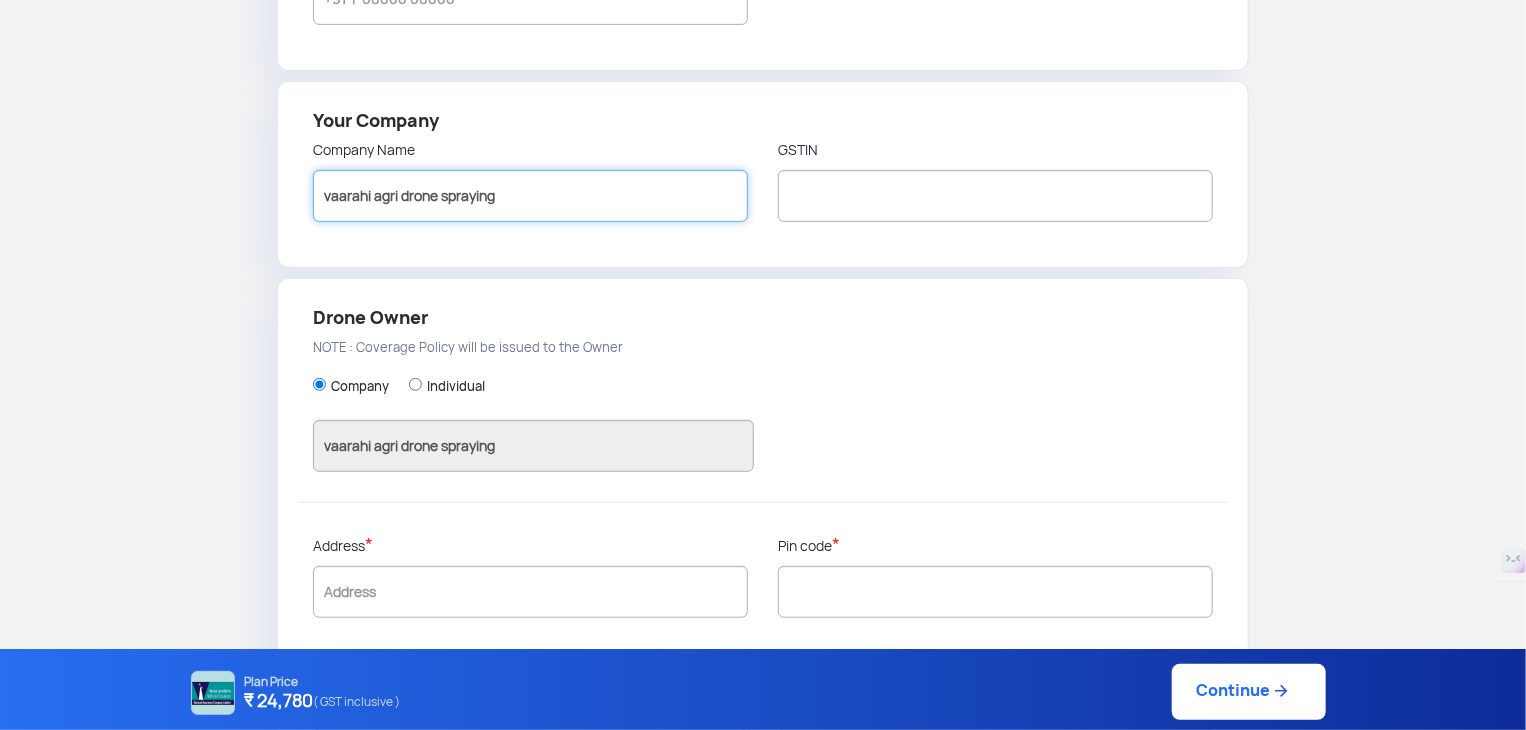 click on "vaarahi agri drone spraying" 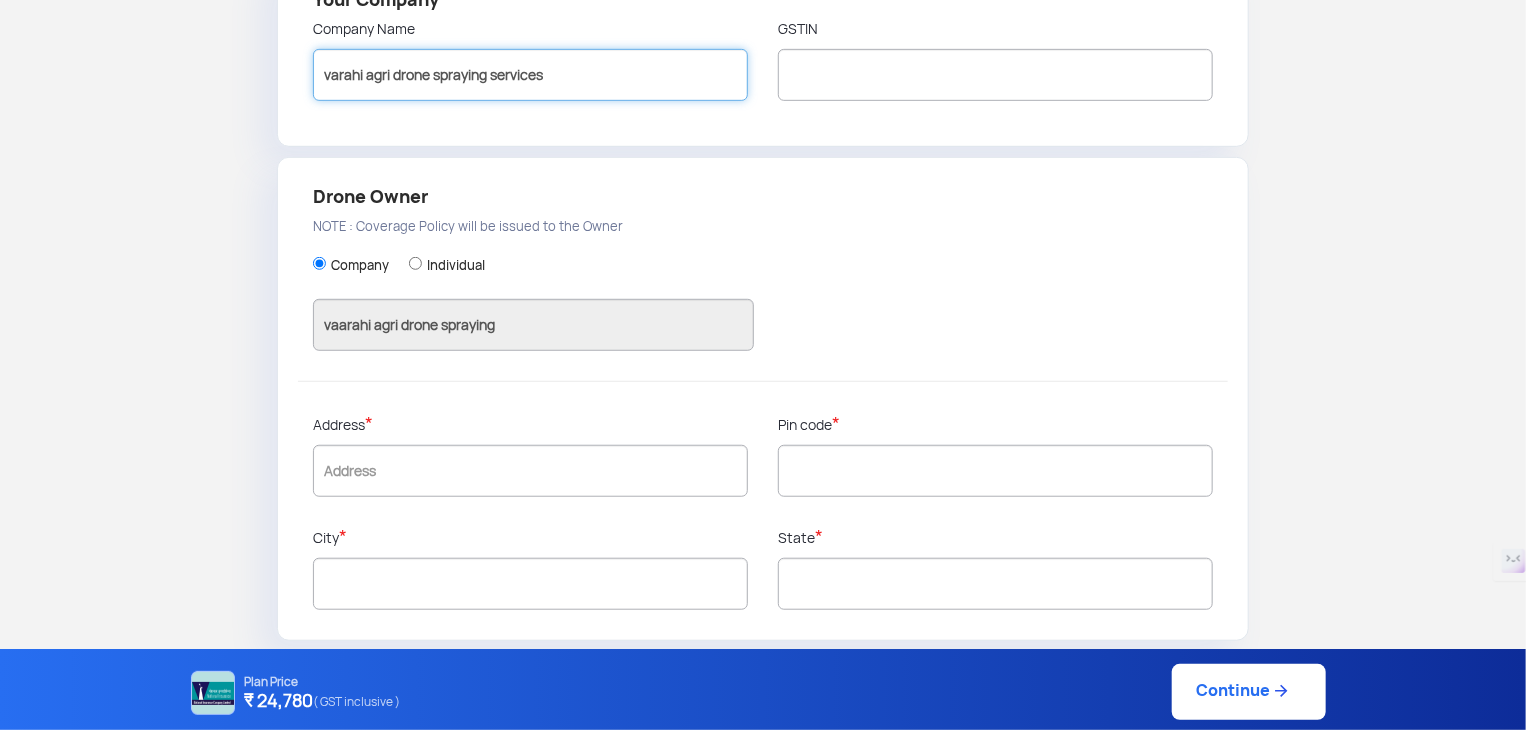 scroll, scrollTop: 522, scrollLeft: 0, axis: vertical 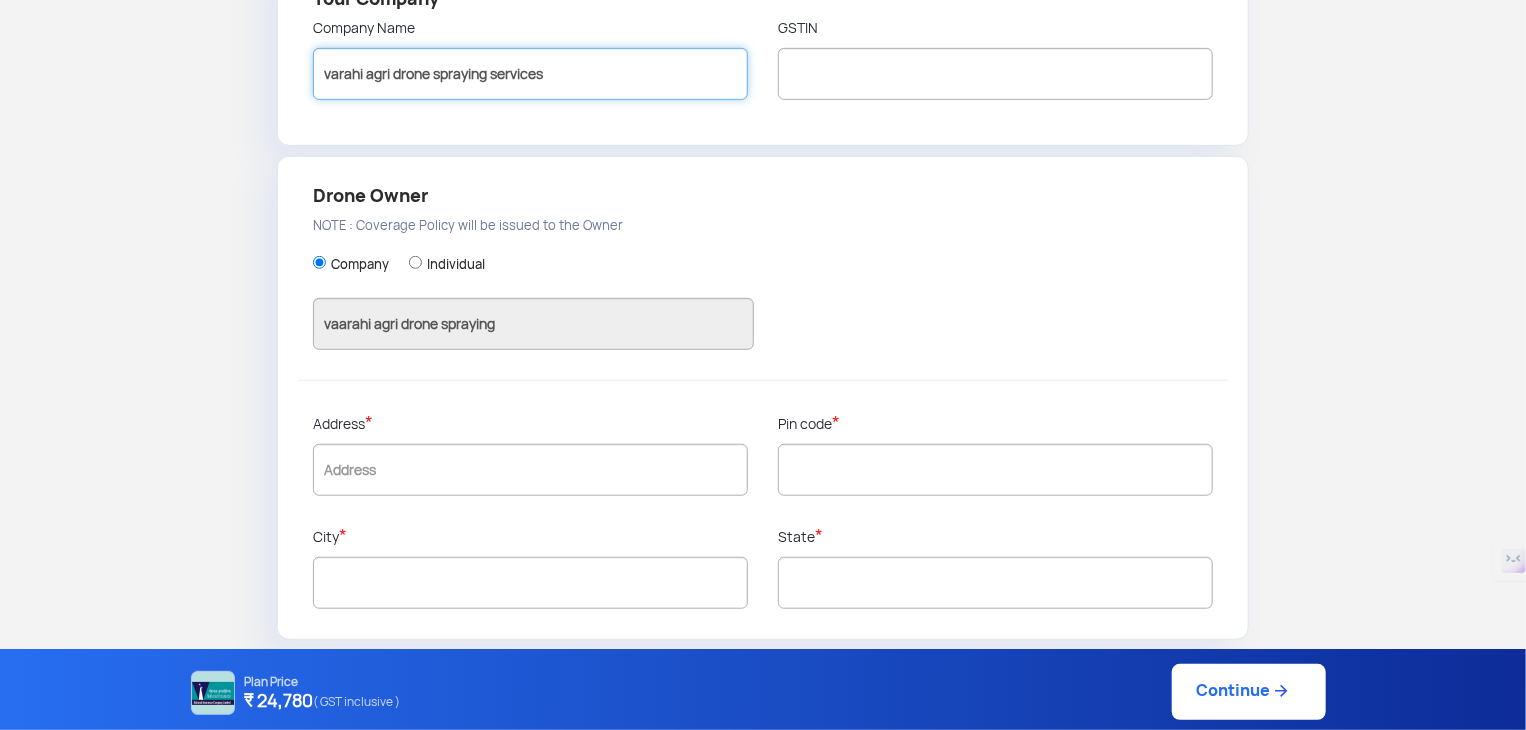 type on "varahi agri drone spraying services" 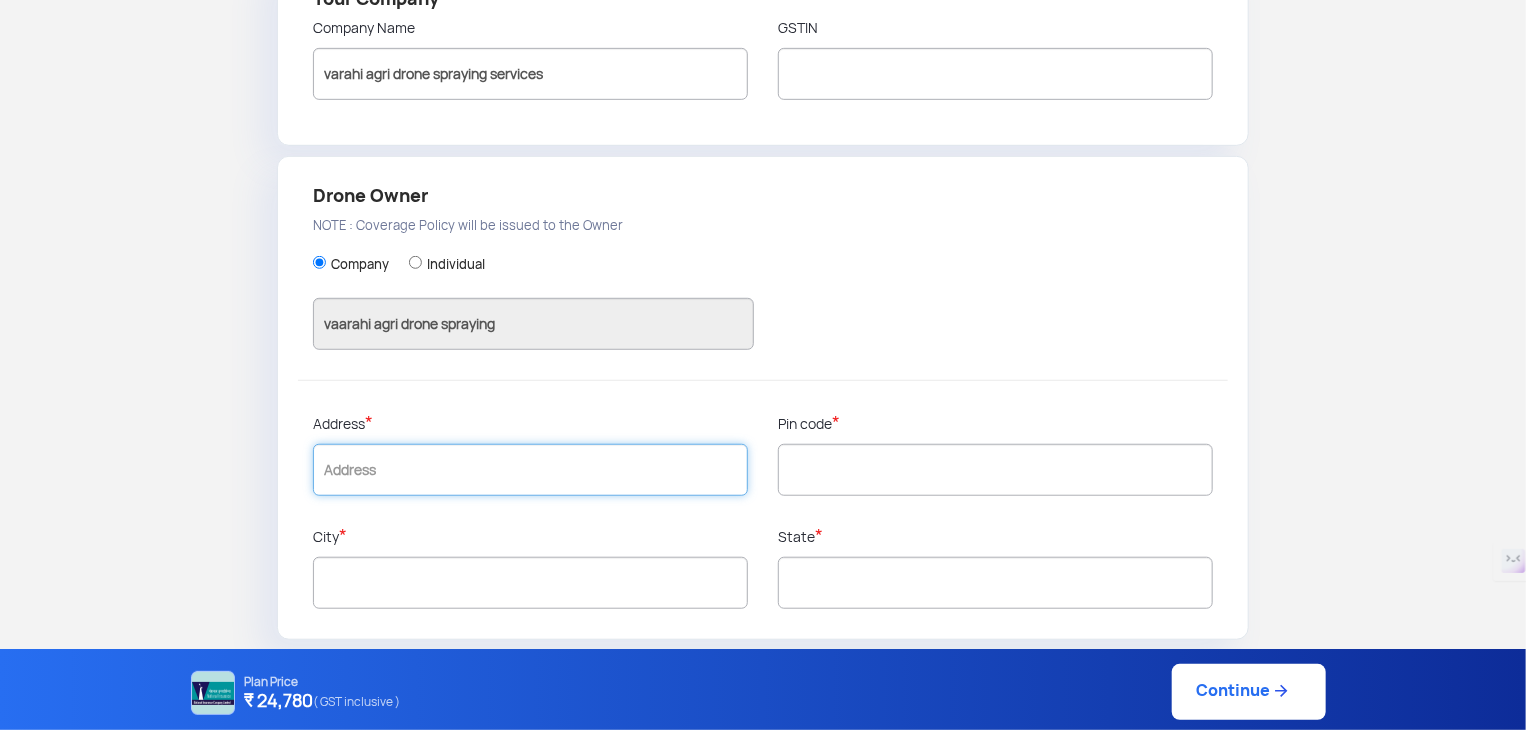 type on "varahi agri drone spraying services" 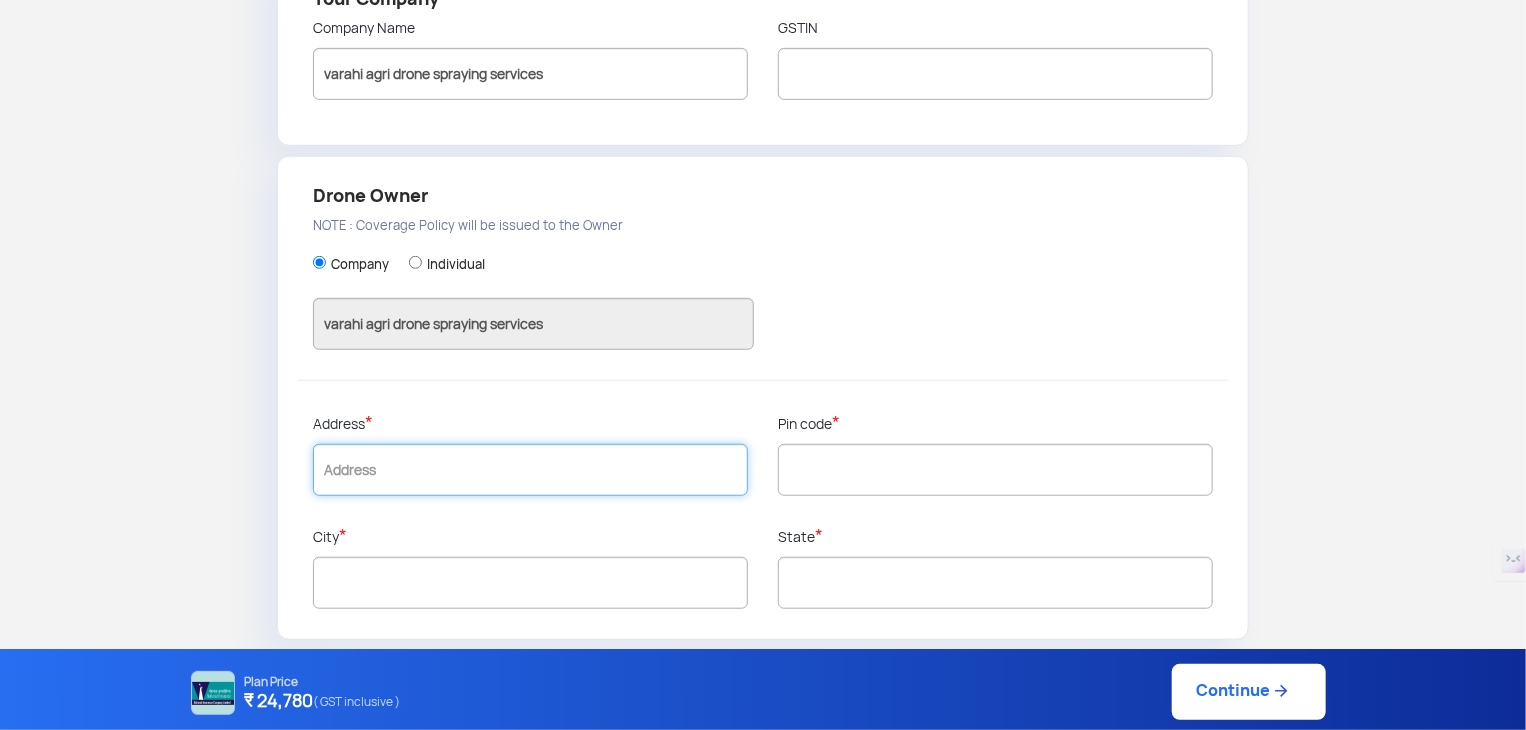 drag, startPoint x: 370, startPoint y: 460, endPoint x: 385, endPoint y: 489, distance: 32.649654 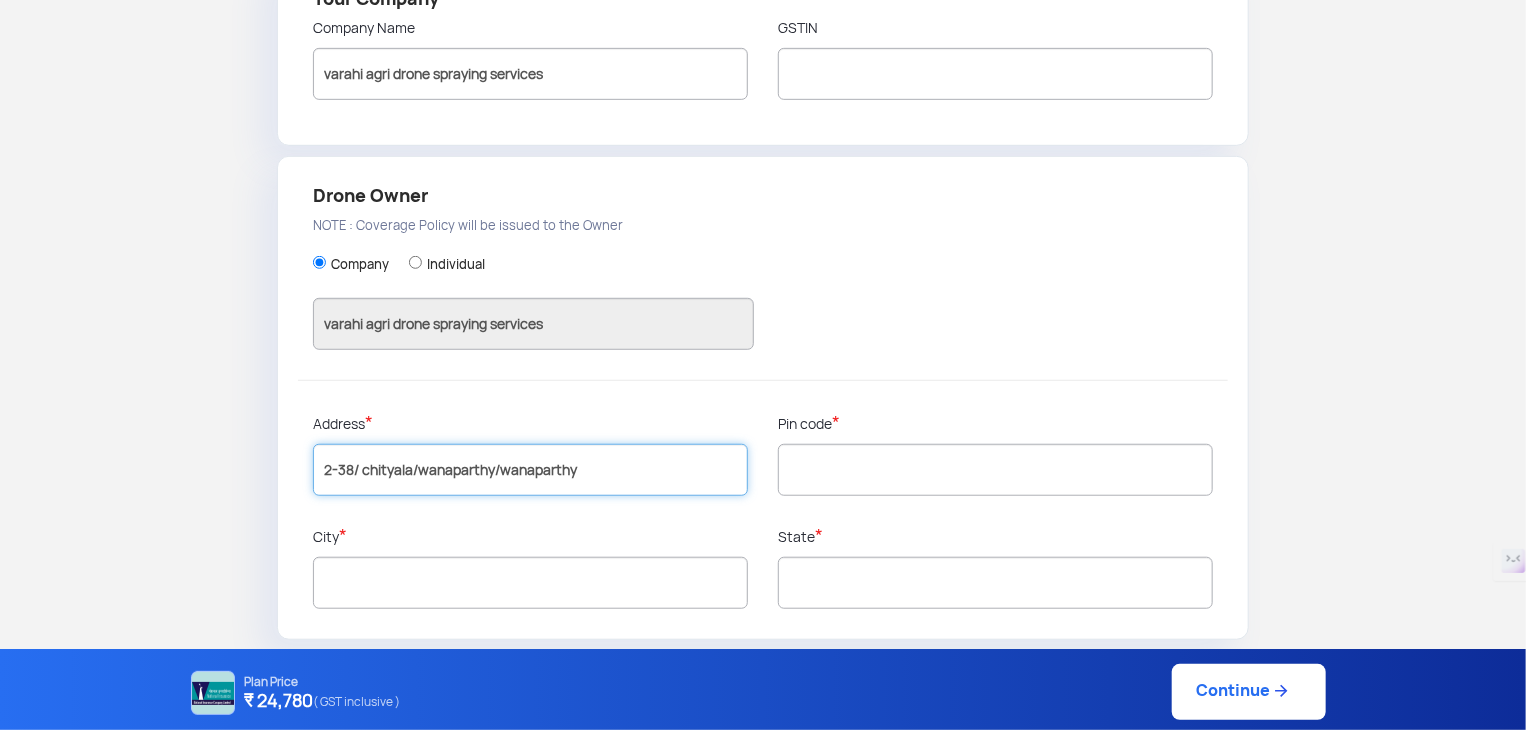type on "2-38/ chityala/wanaparthy/wanaparthy" 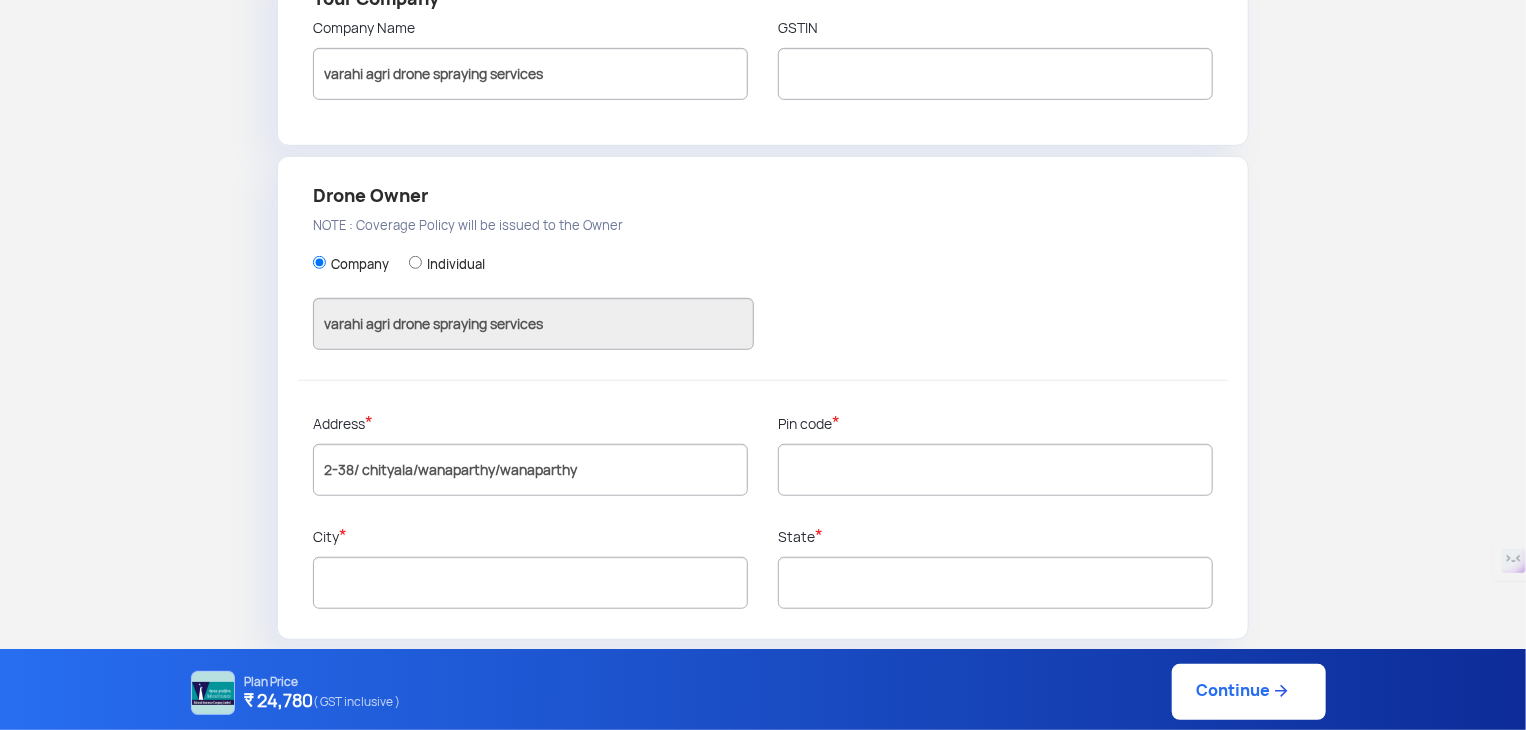 click on "Drone Owner  NOTE : Coverage Policy will be issued to the Owner  Company Individual varahi agri drone spraying services Address  * 2-38/ [GEOGRAPHIC_DATA]/wanaparthy/wanaparthy Pin code  * City  * State  *" 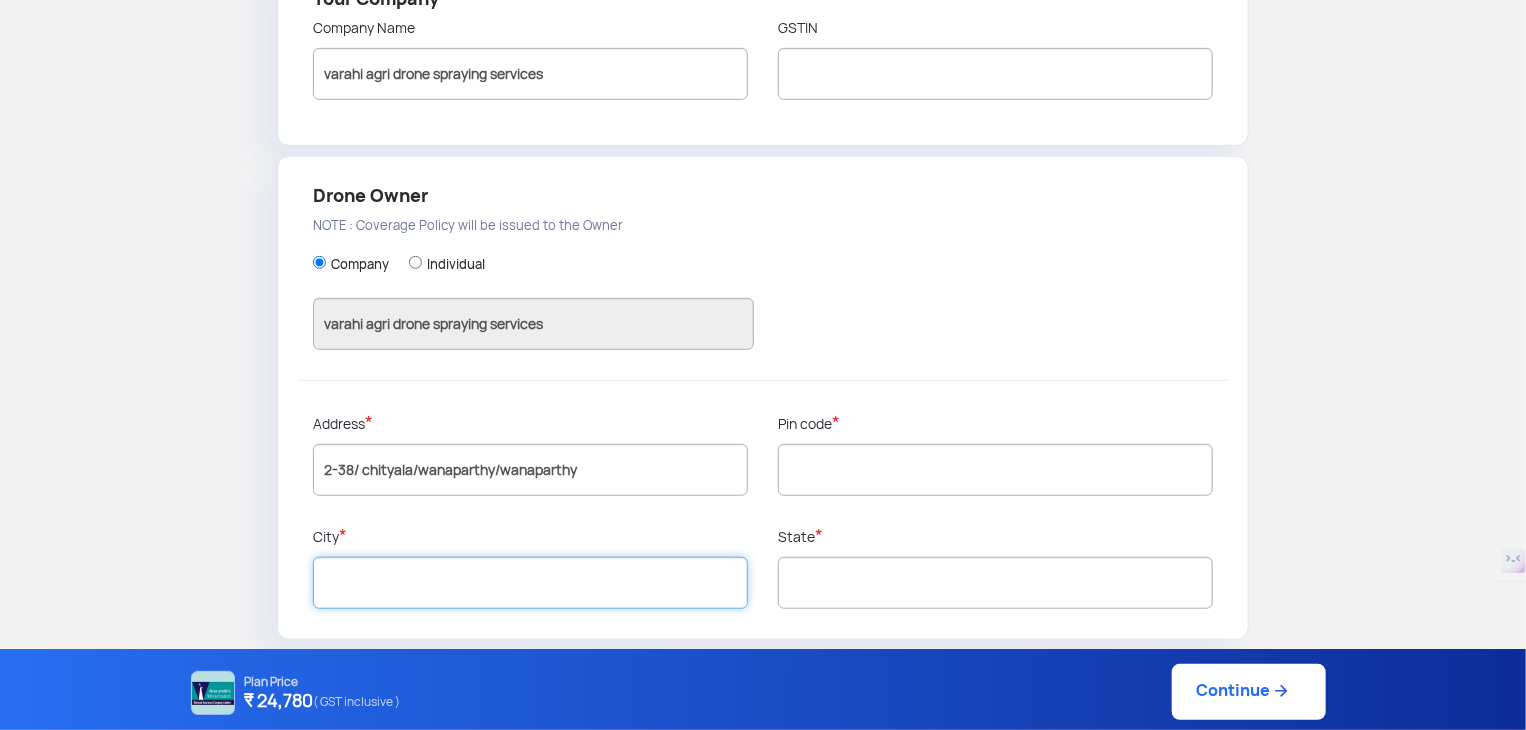 click 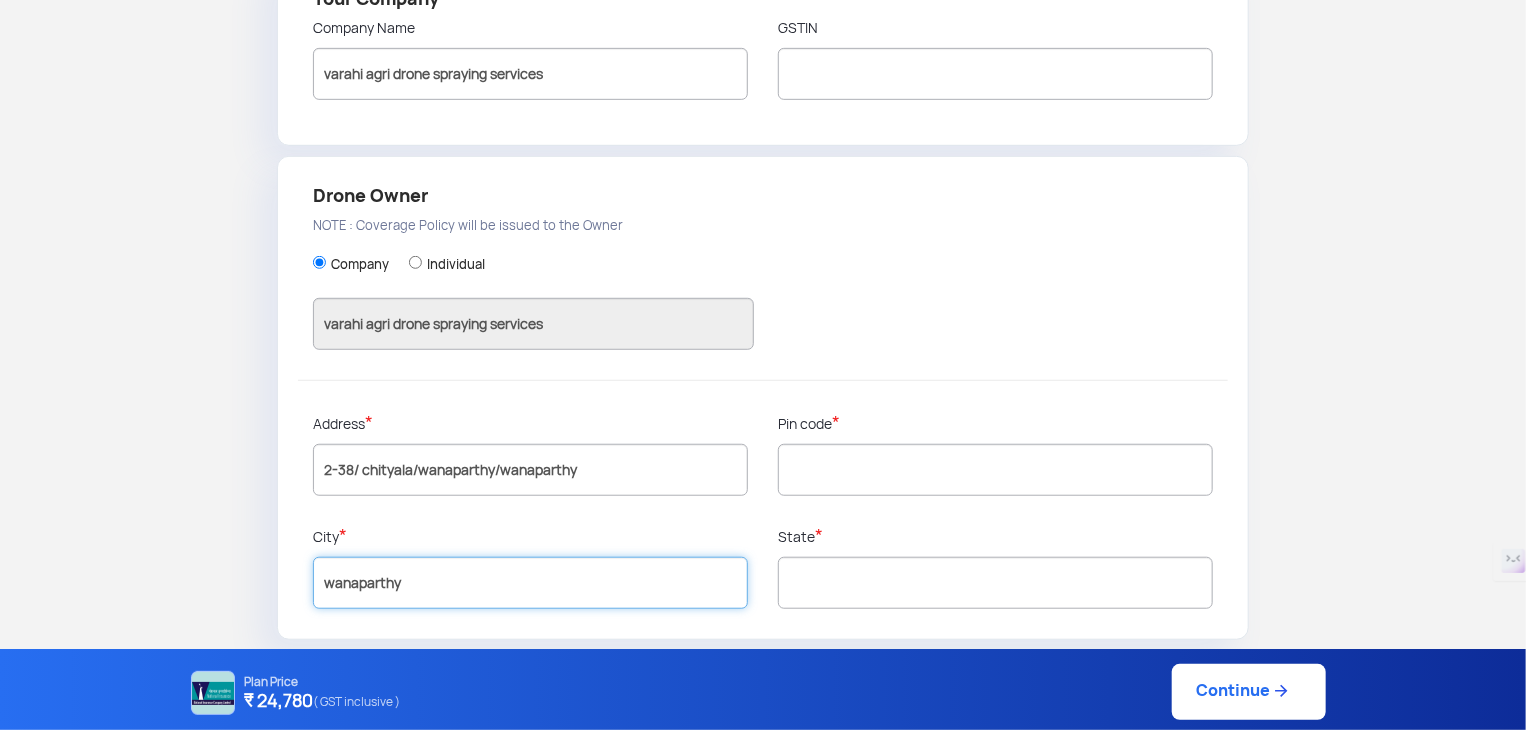 type on "wanaparthy" 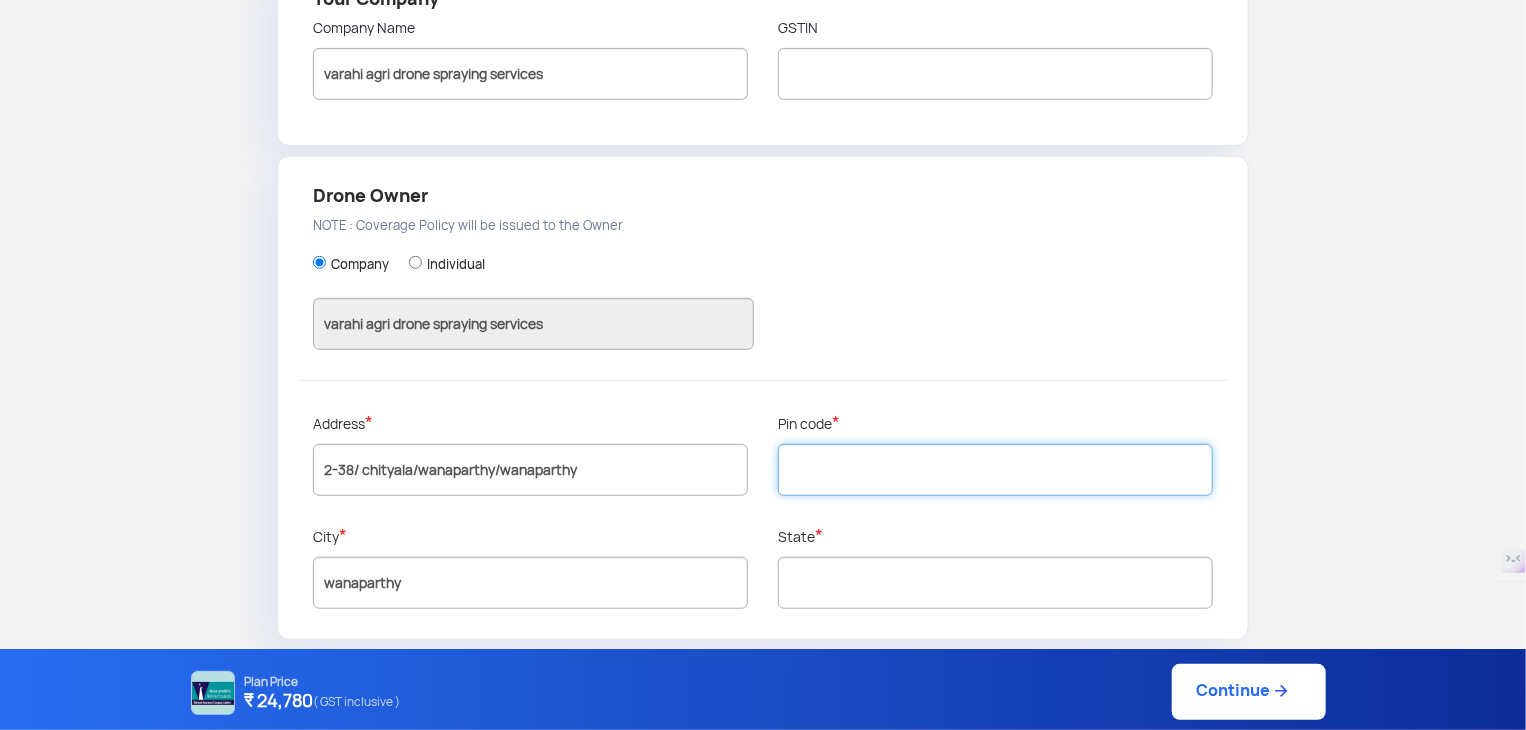 click 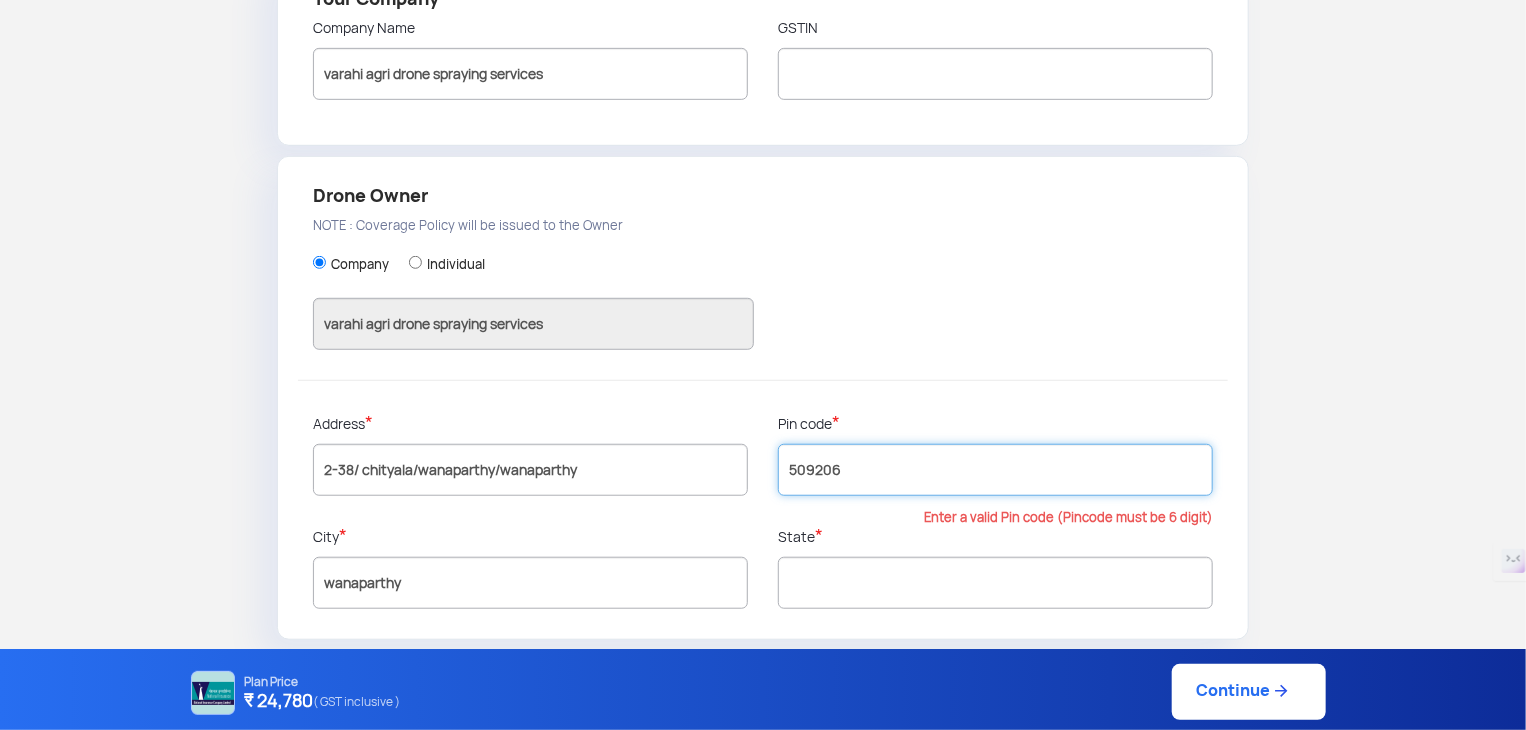 type on "509206" 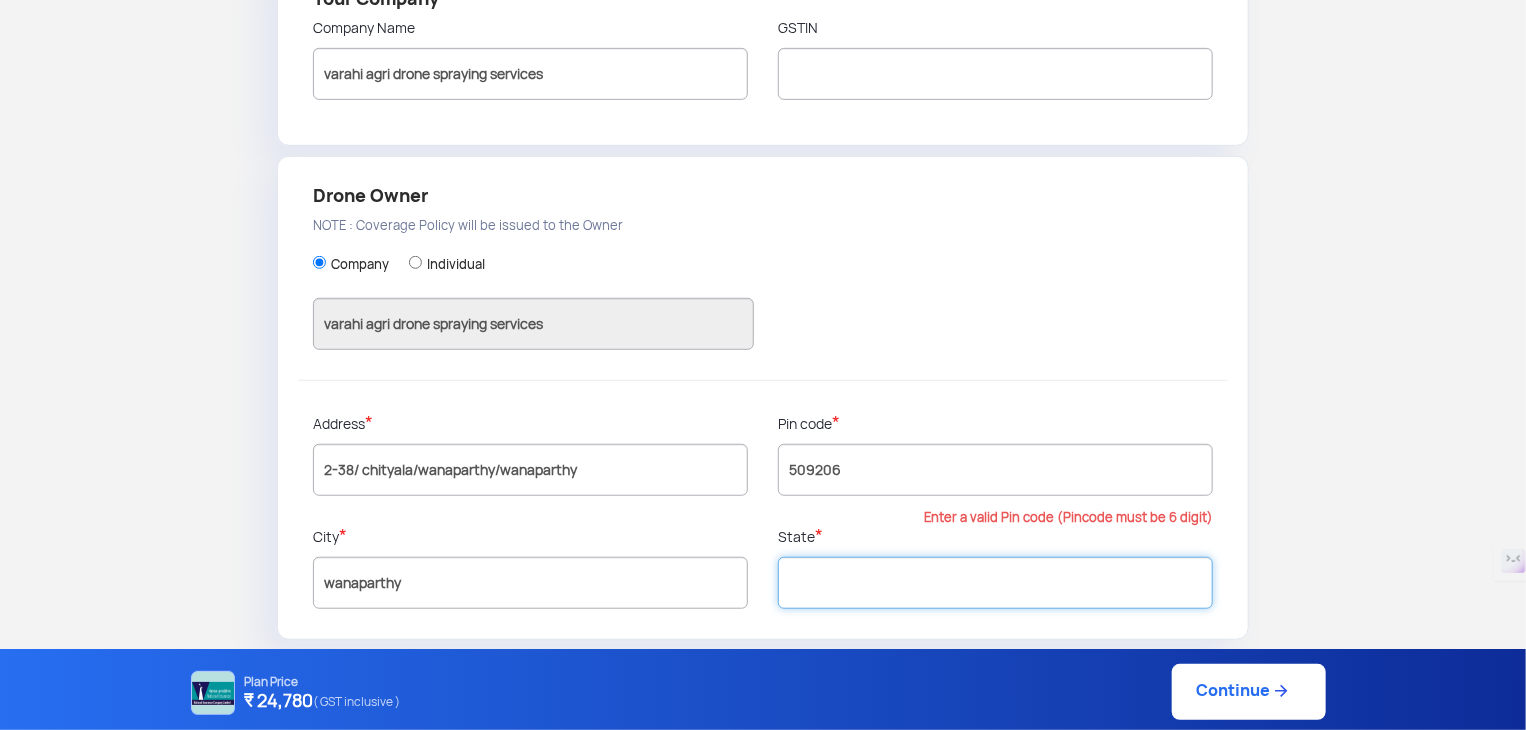 click 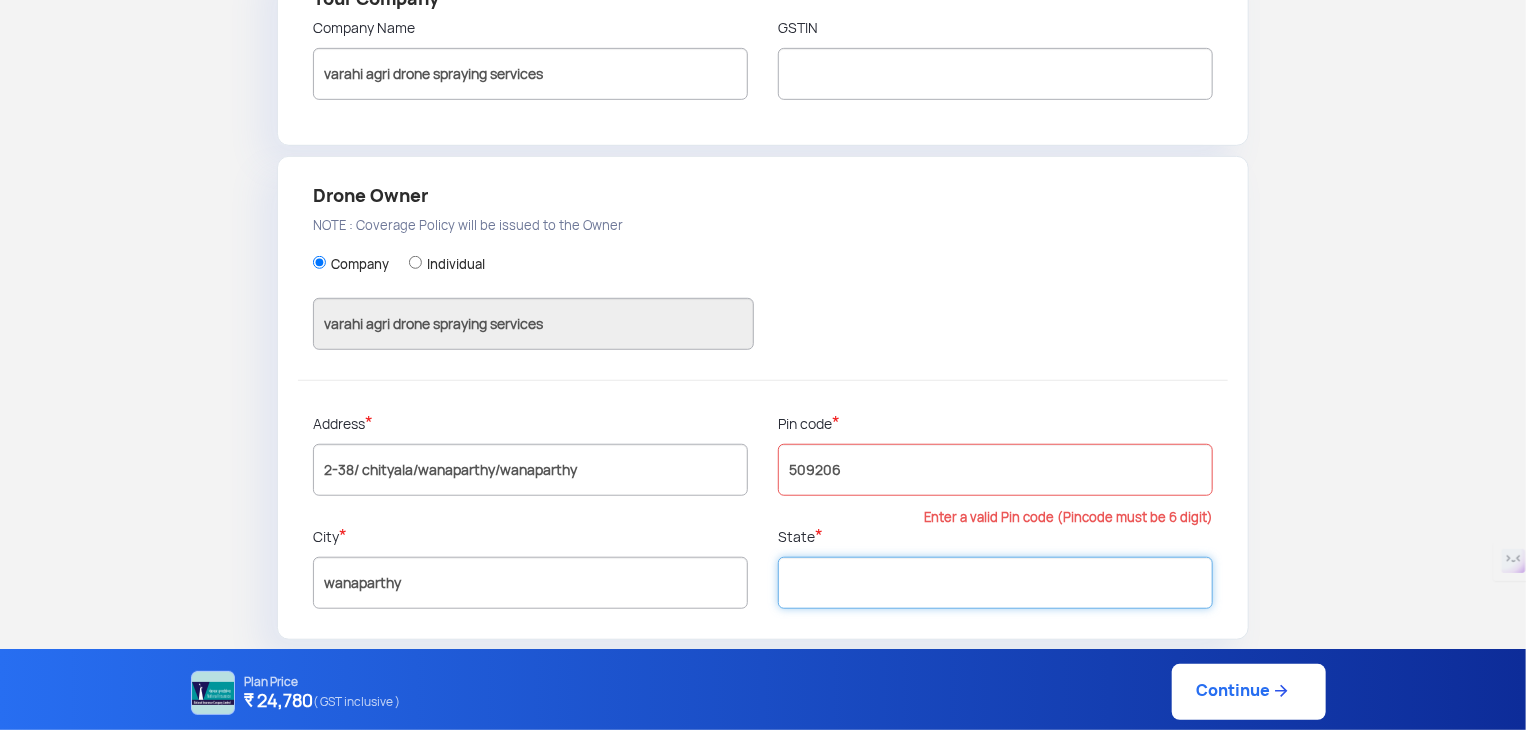 type on "Mahabub Nagar" 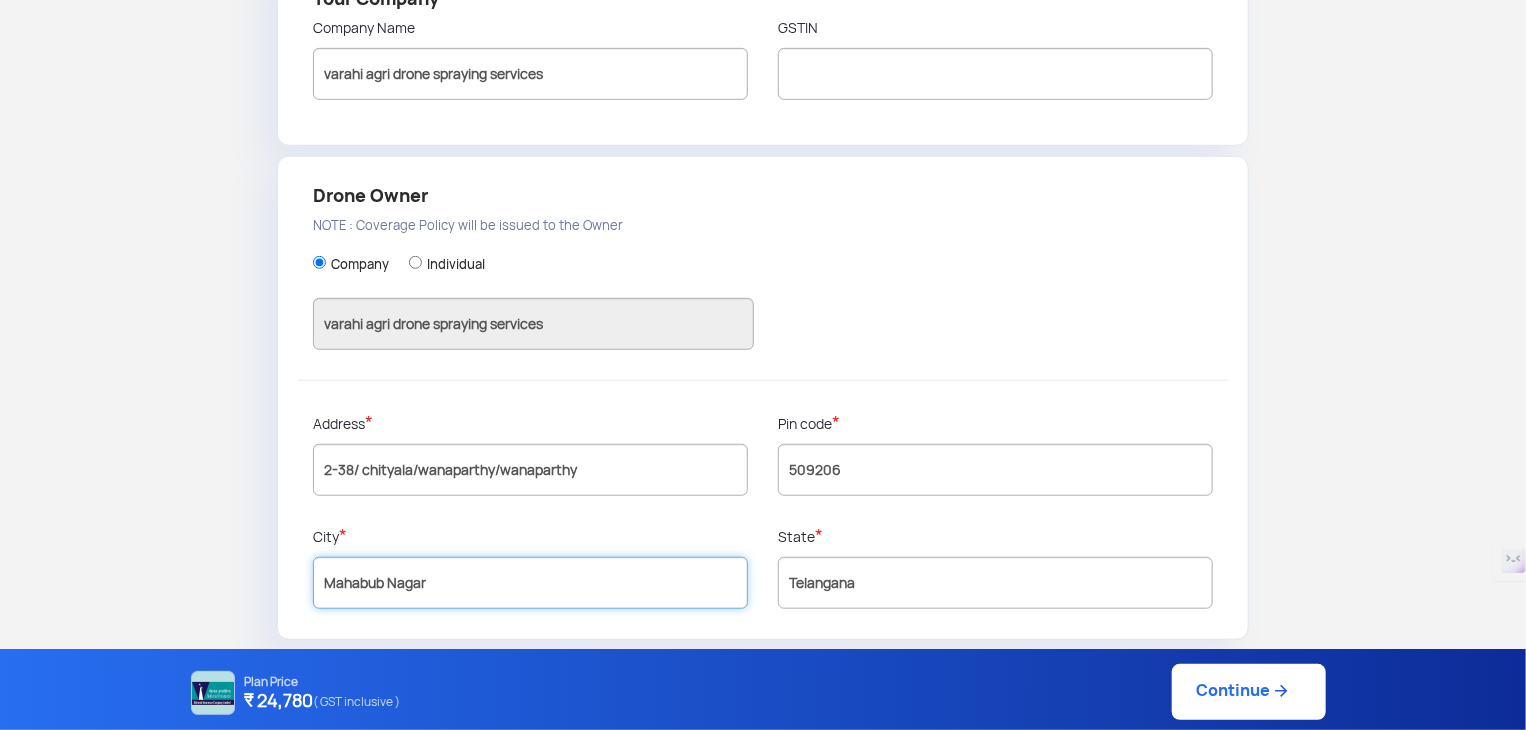 click on "Mahabub Nagar" 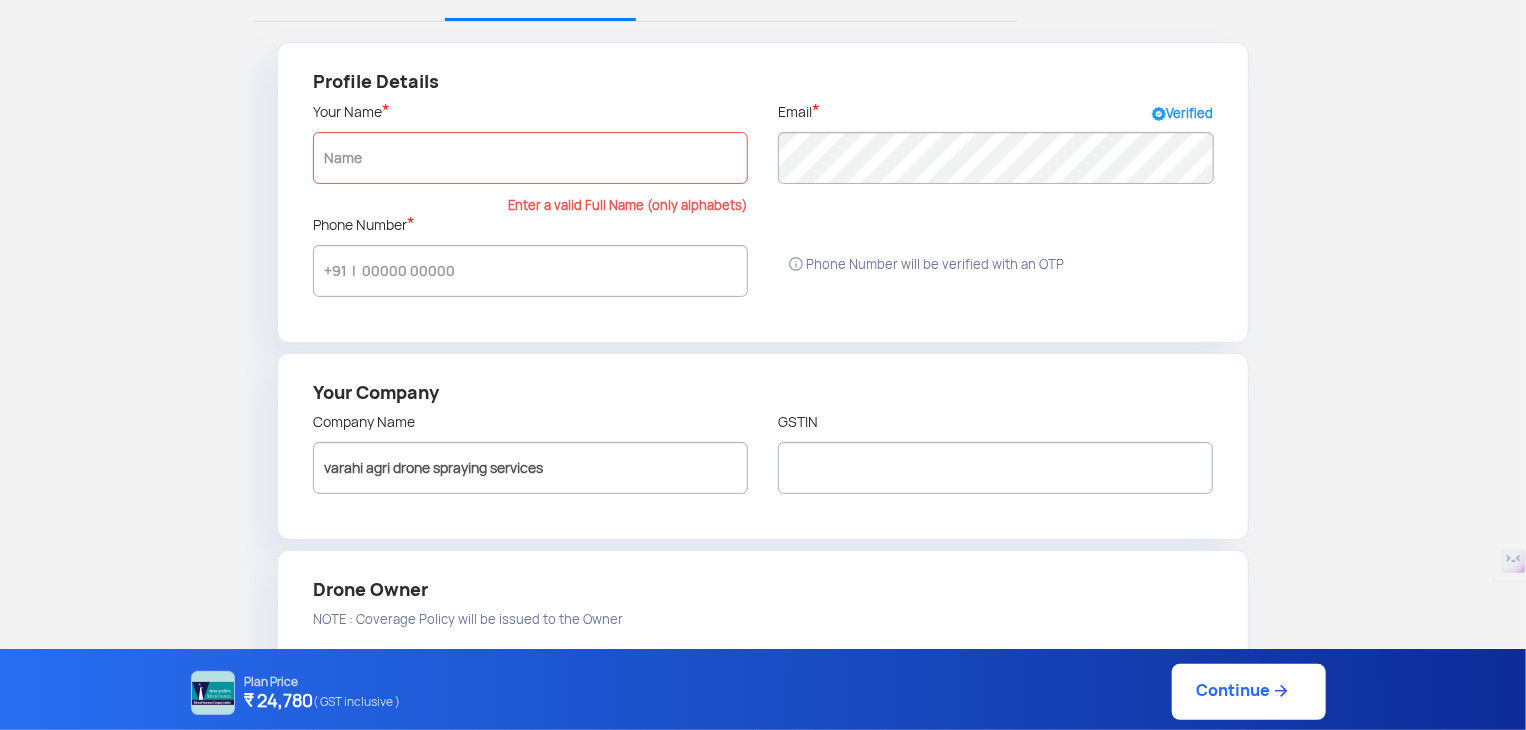 scroll, scrollTop: 122, scrollLeft: 0, axis: vertical 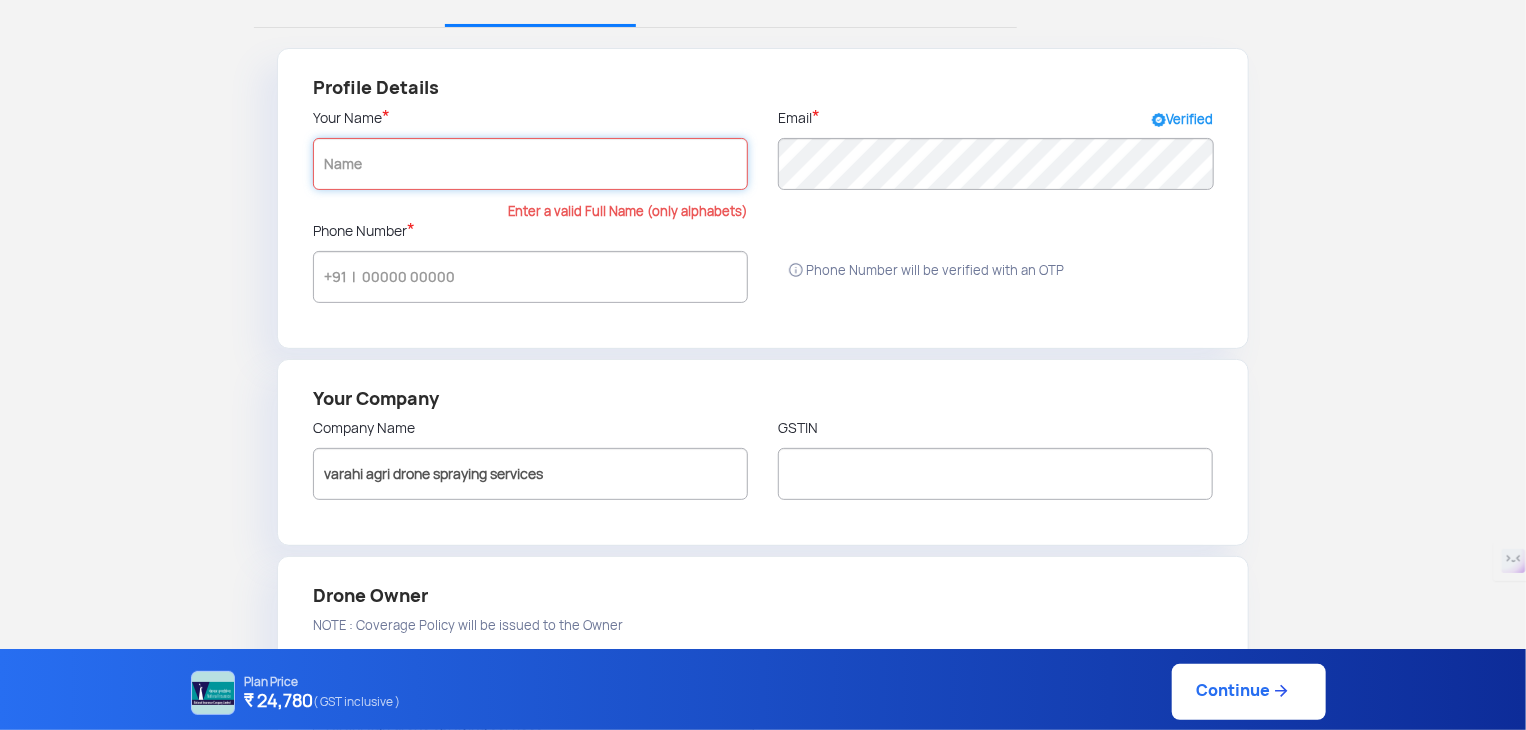 click 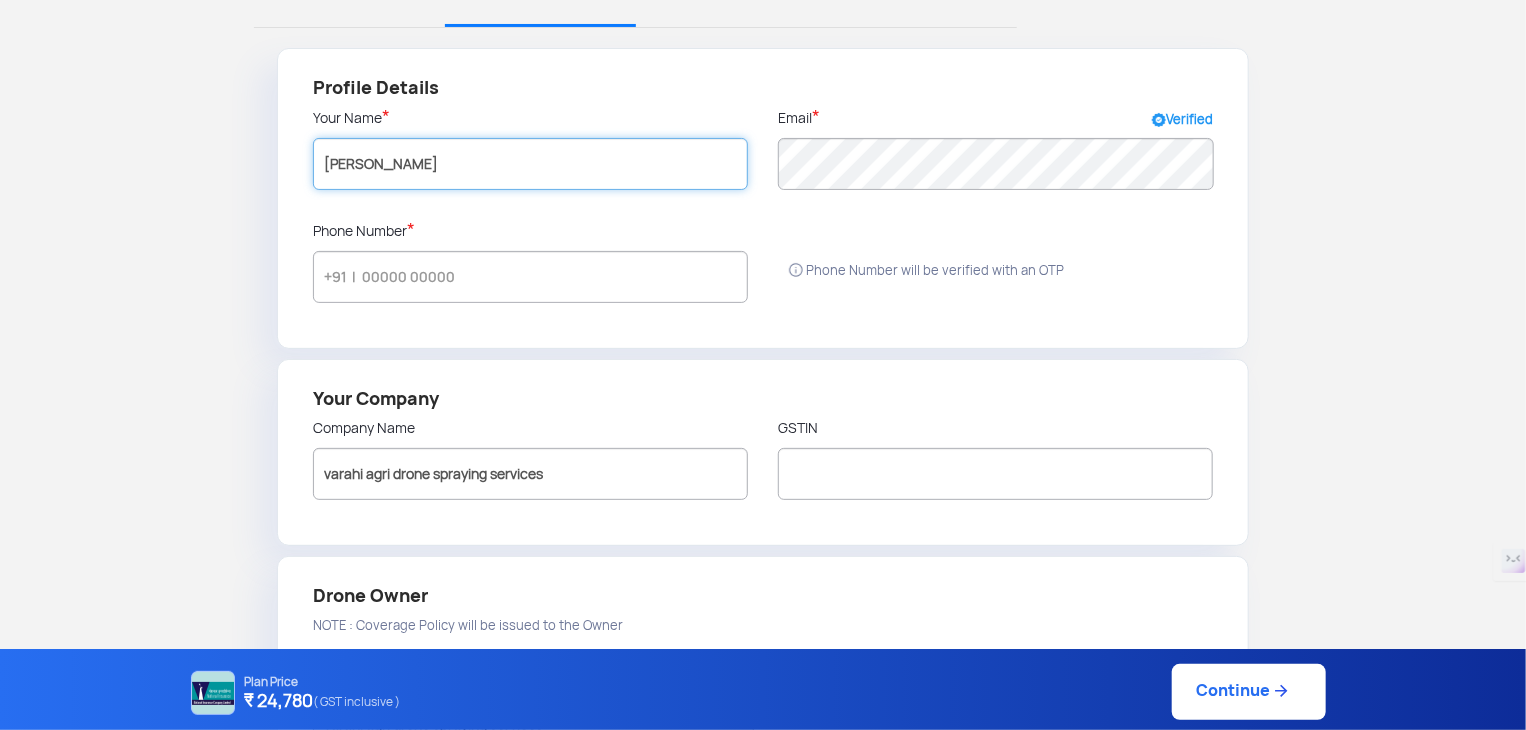 type on "[PERSON_NAME]" 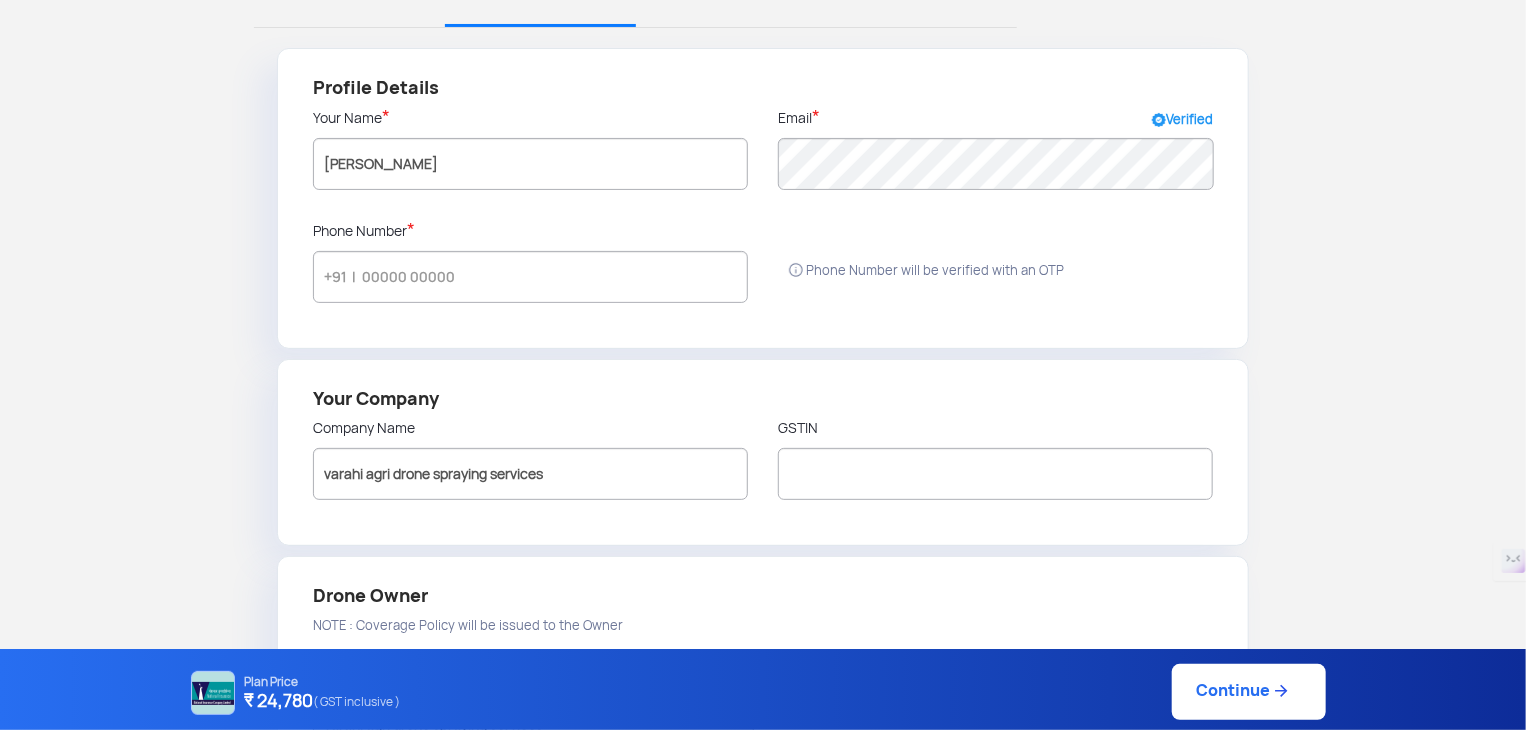 click on "Phone Number  *" 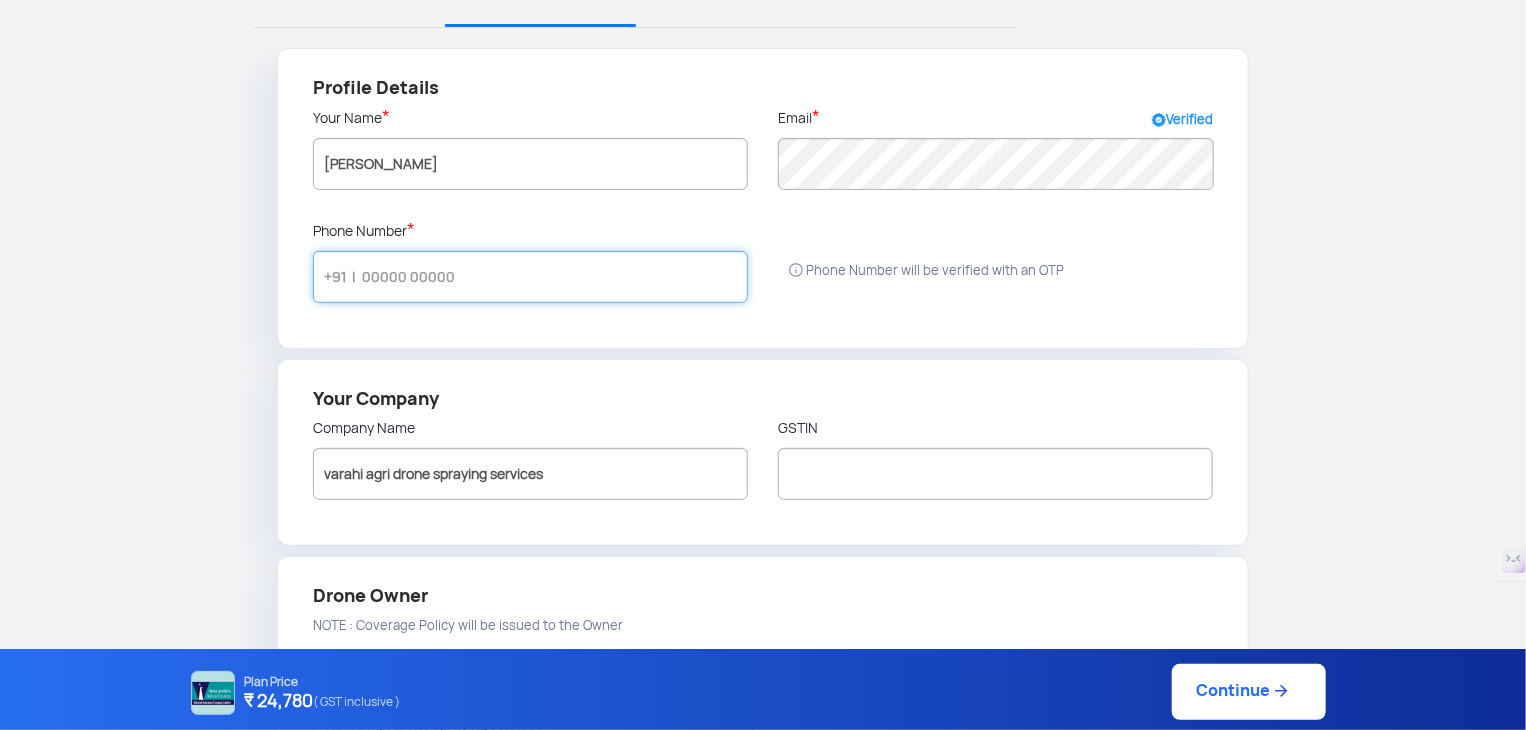 click 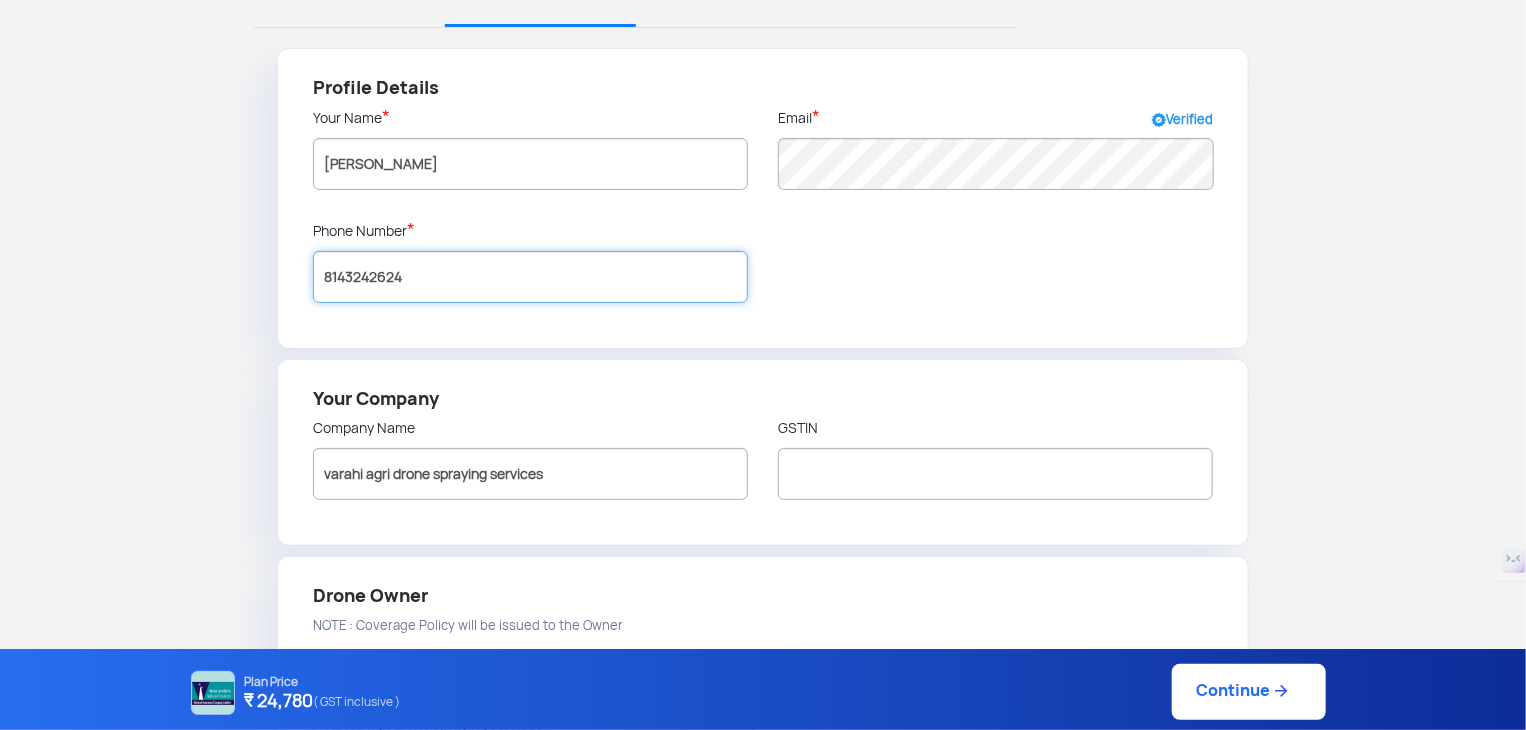 click on "8143242624" 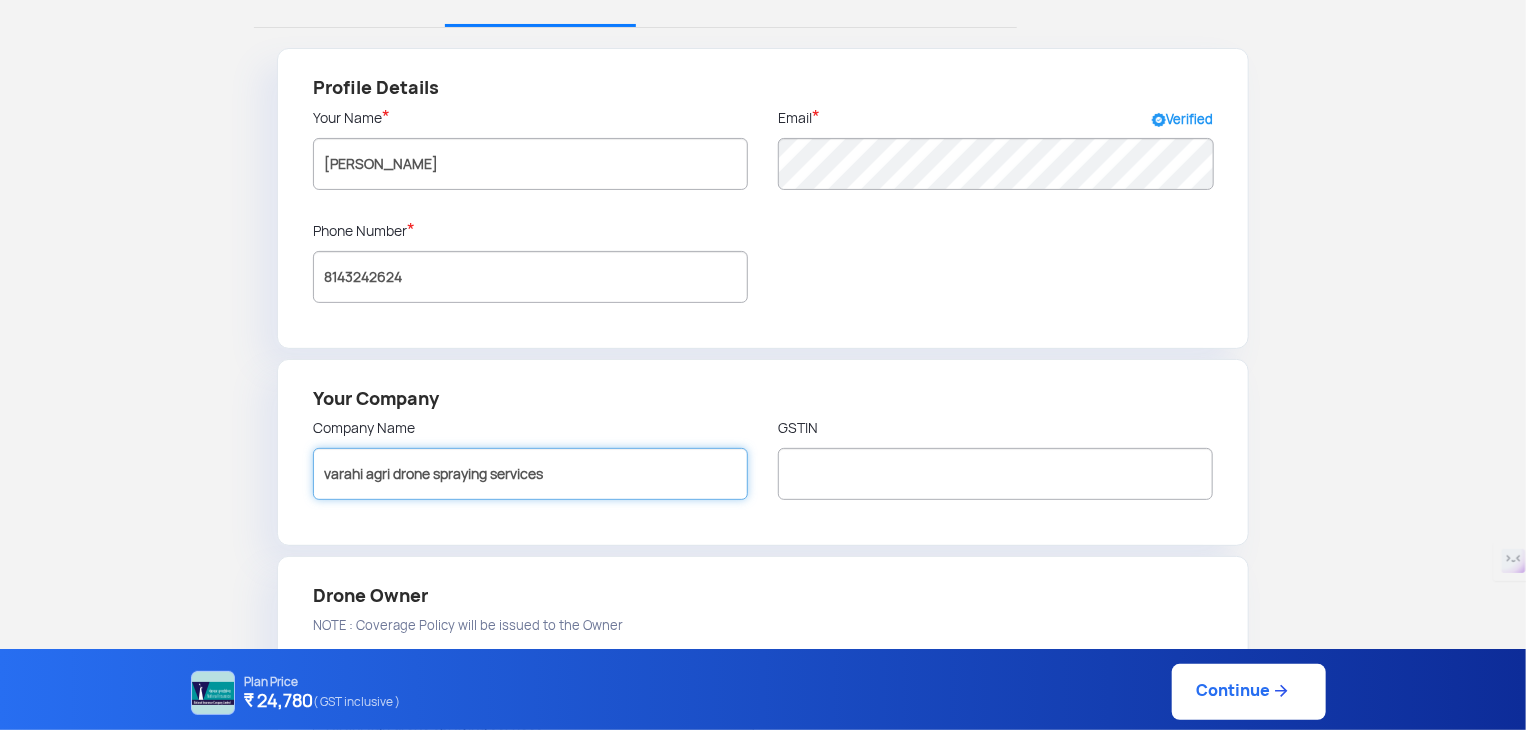 click on "varahi agri drone spraying services" 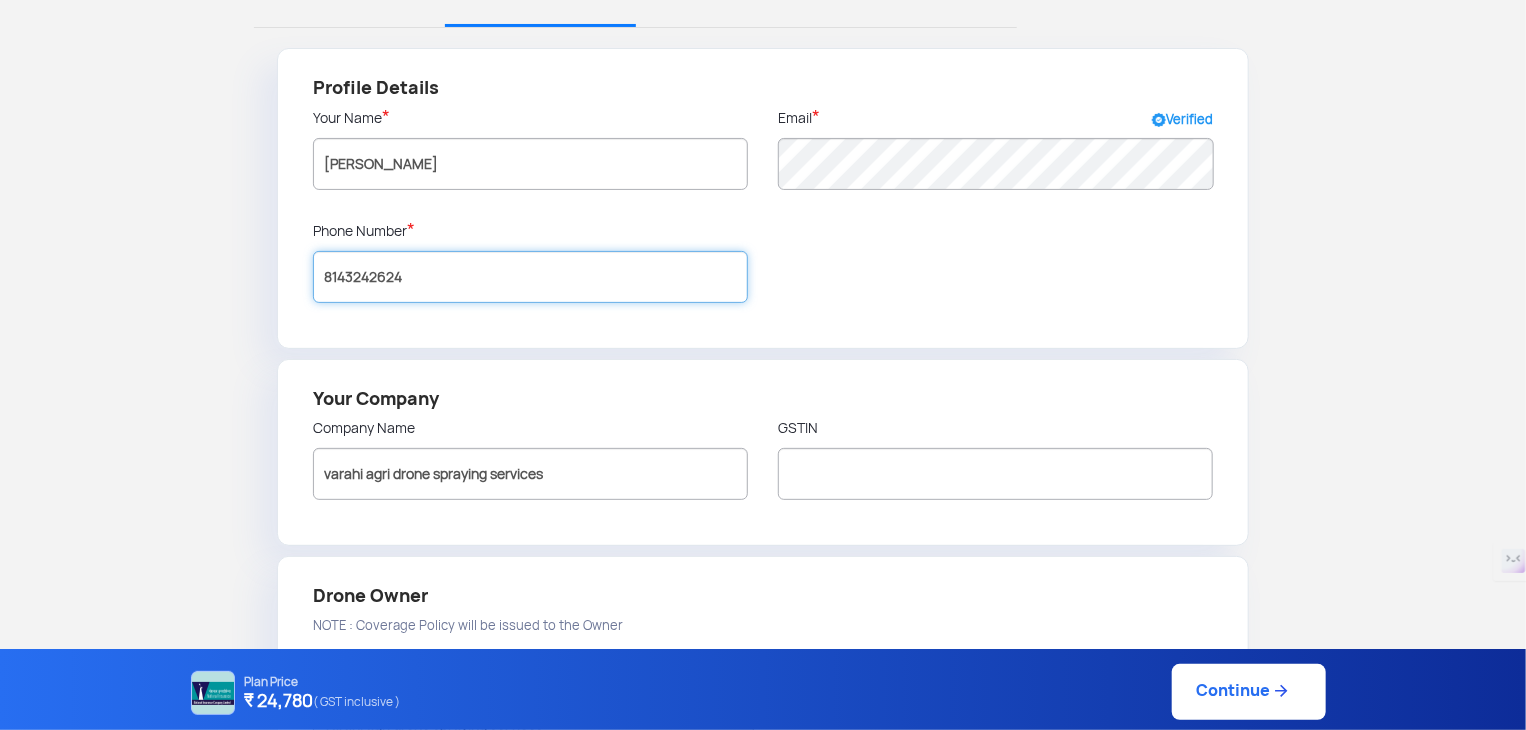 click on "8143242624" 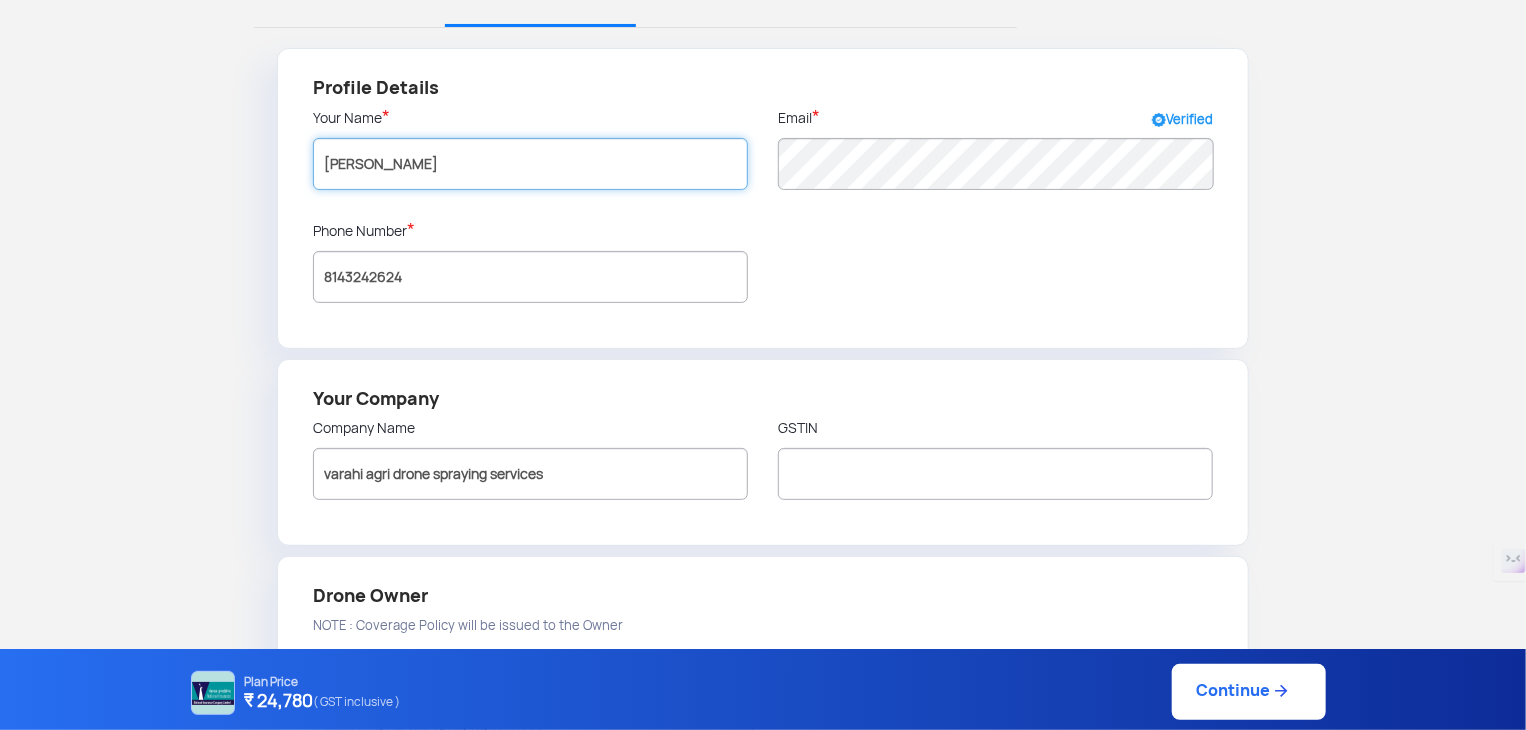 click on "[PERSON_NAME]" 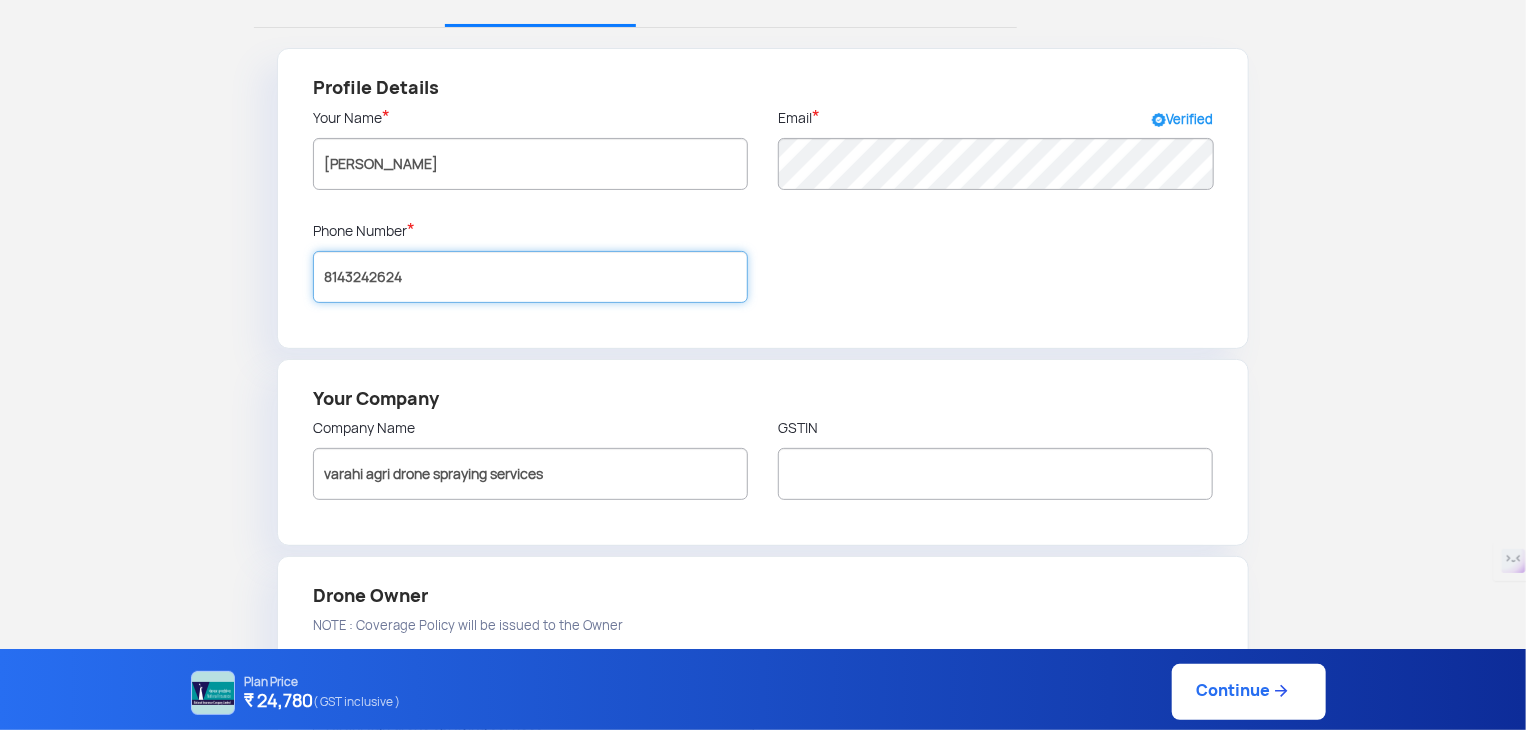 click on "8143242624" 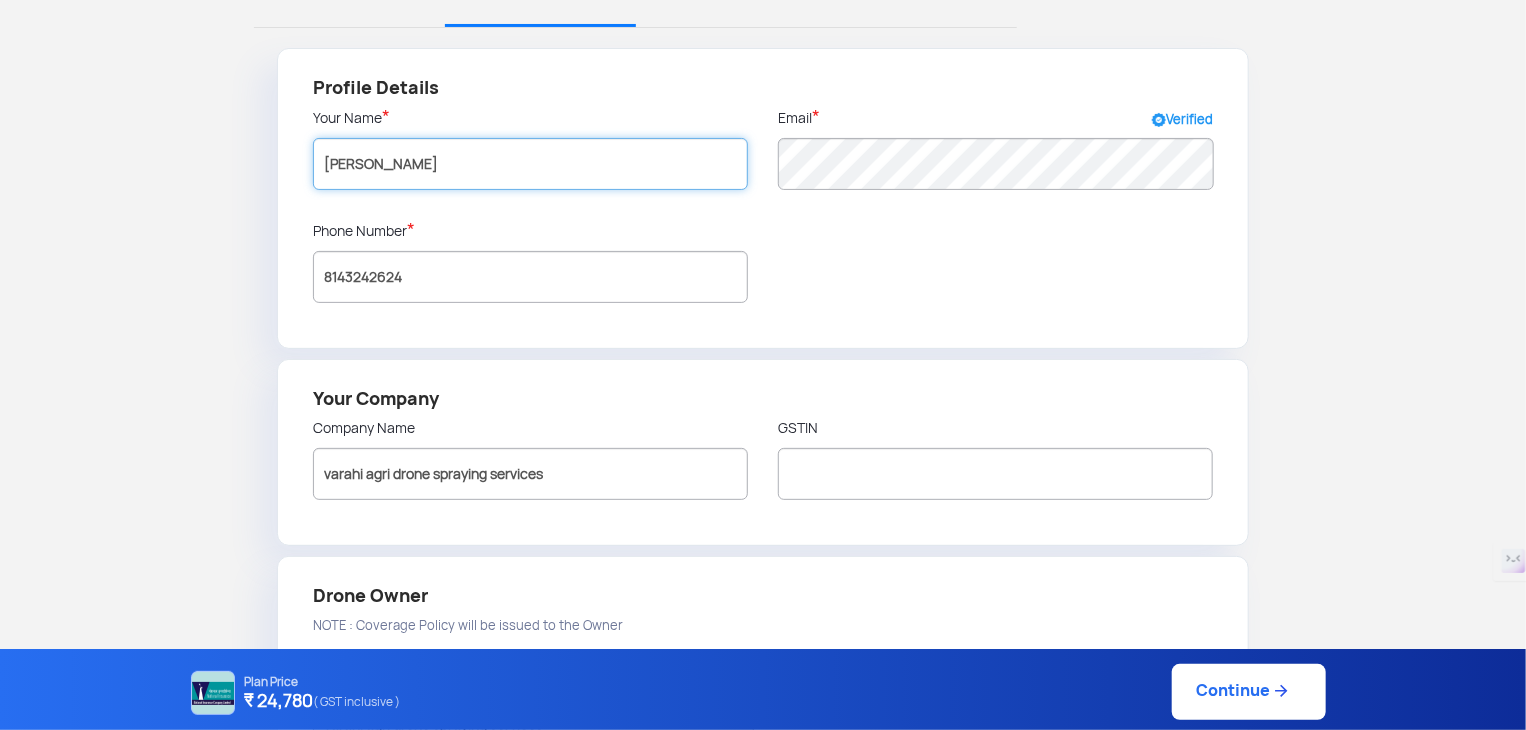 click on "[PERSON_NAME]" 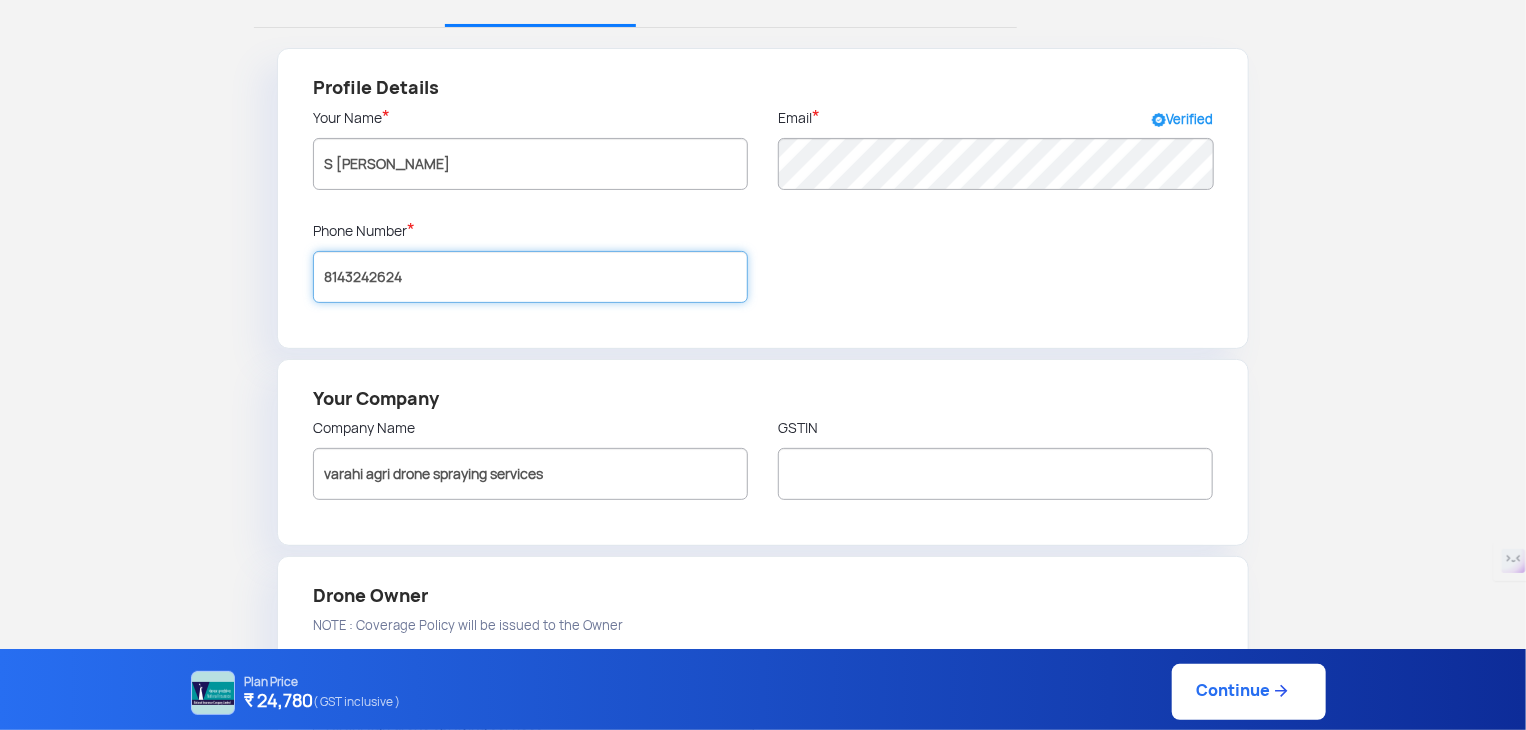 click on "8143242624" 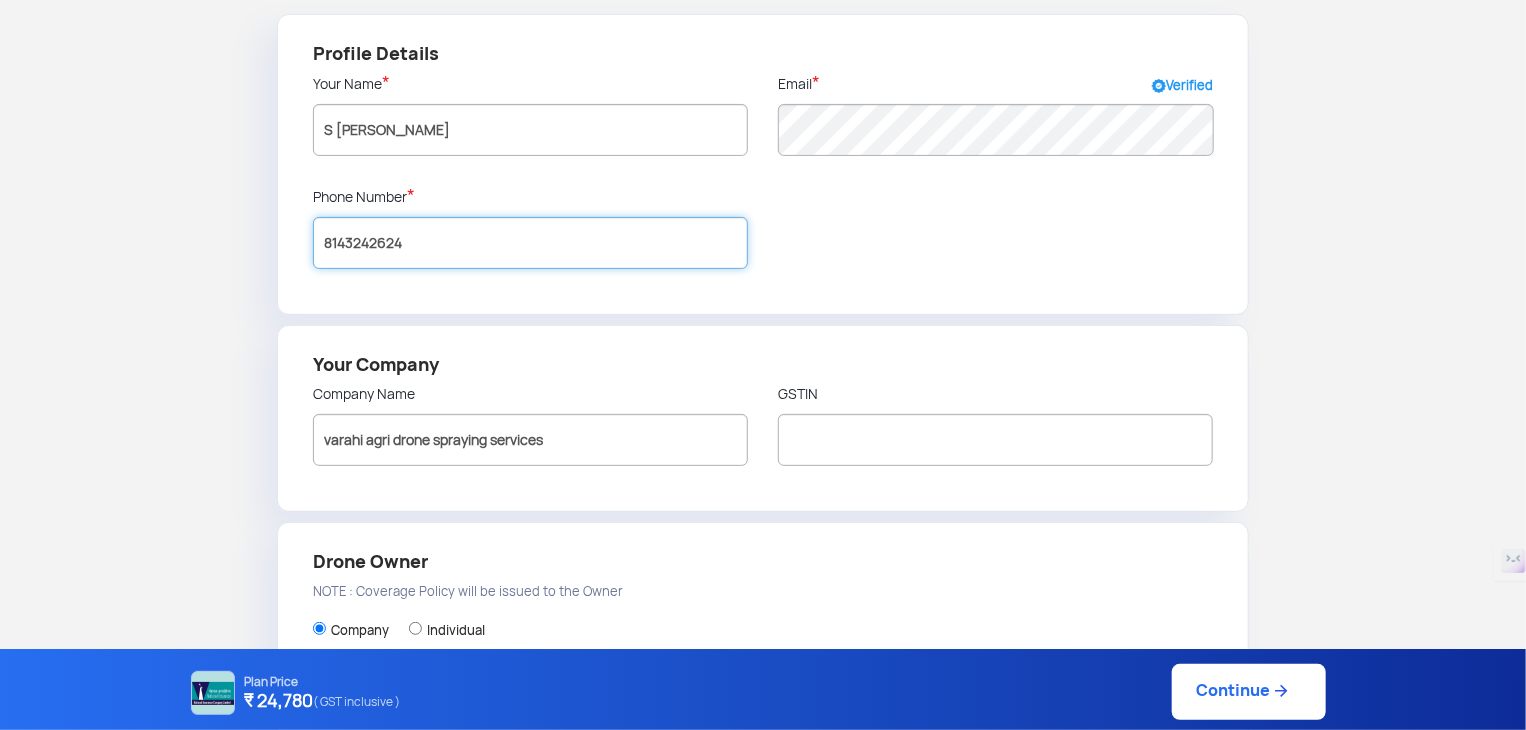 scroll, scrollTop: 122, scrollLeft: 0, axis: vertical 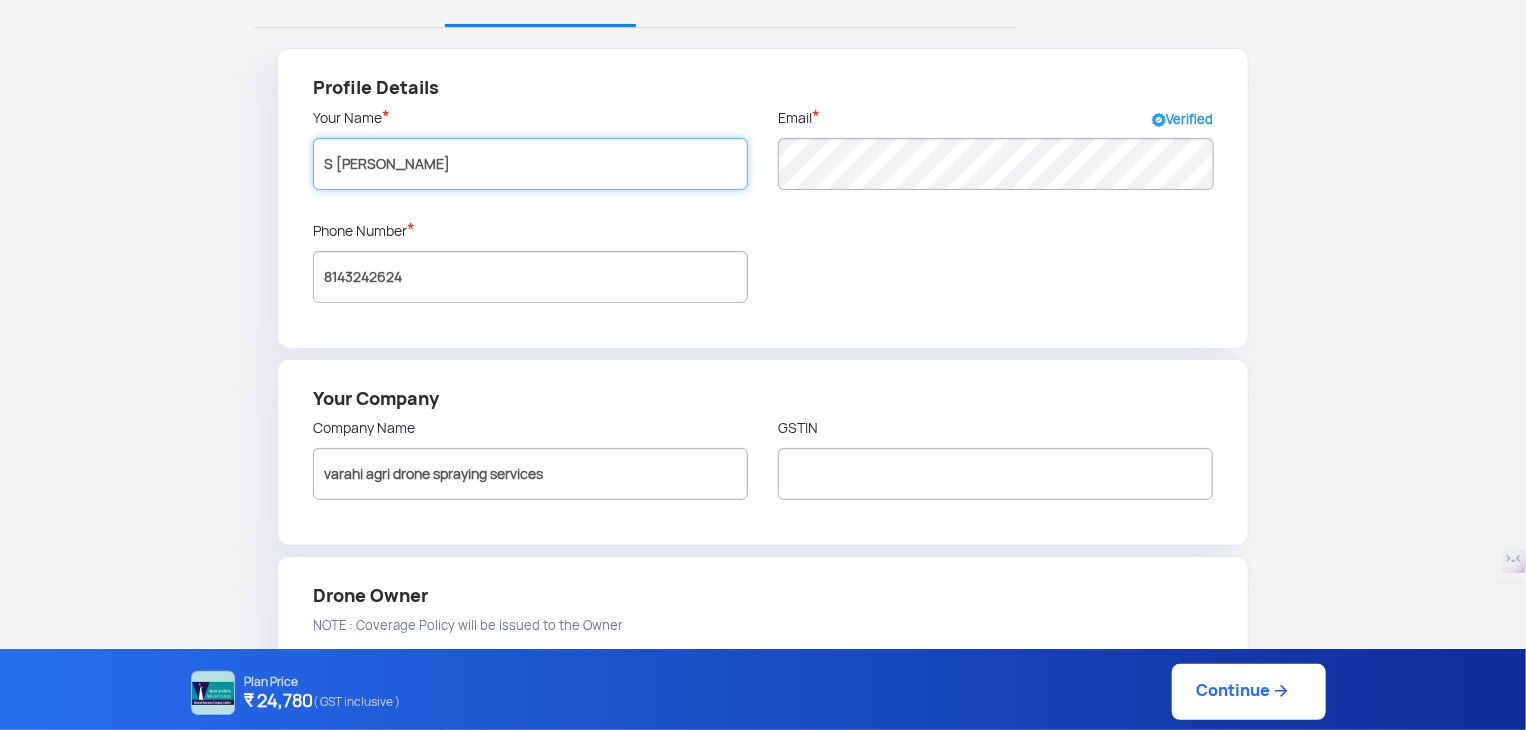 click on "S [PERSON_NAME]" 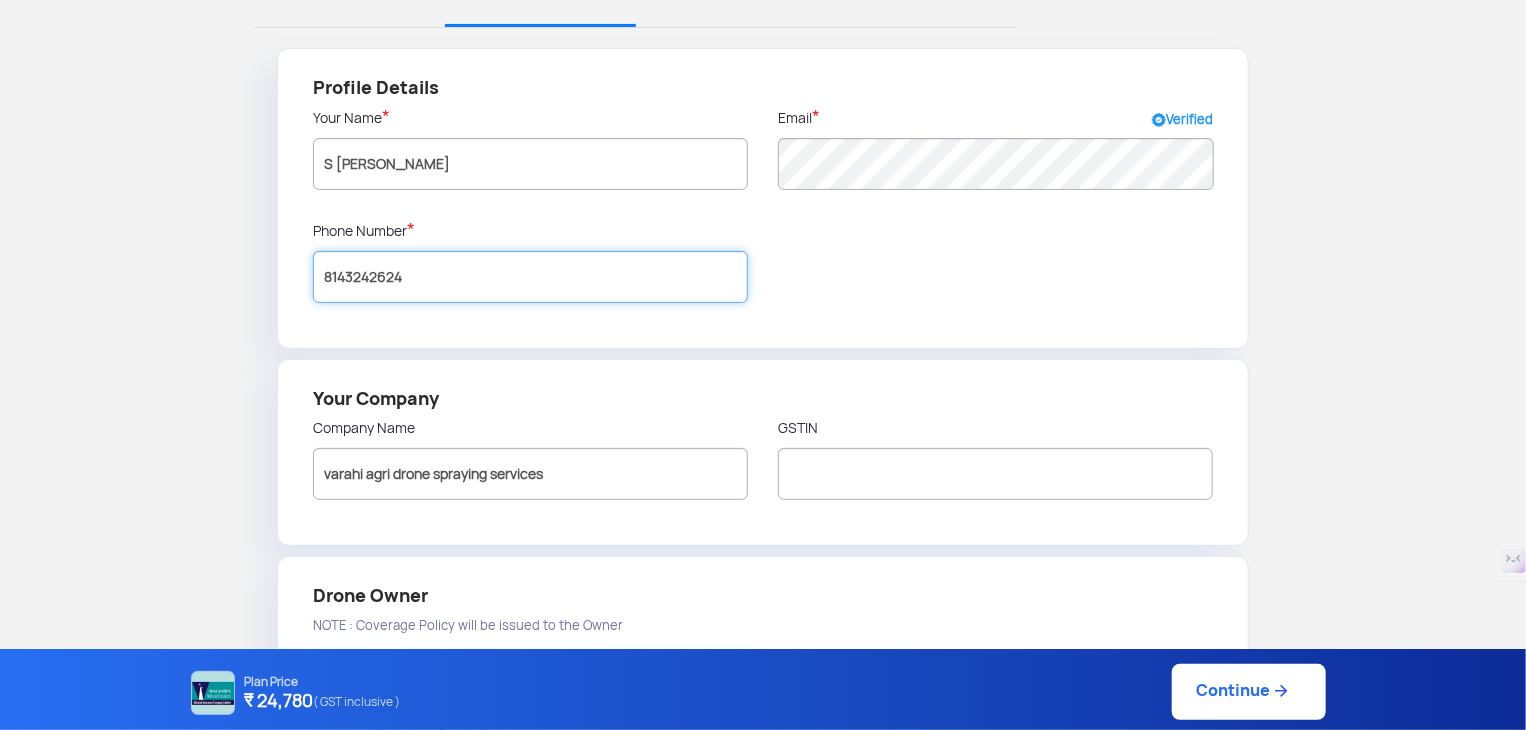 click on "8143242624" 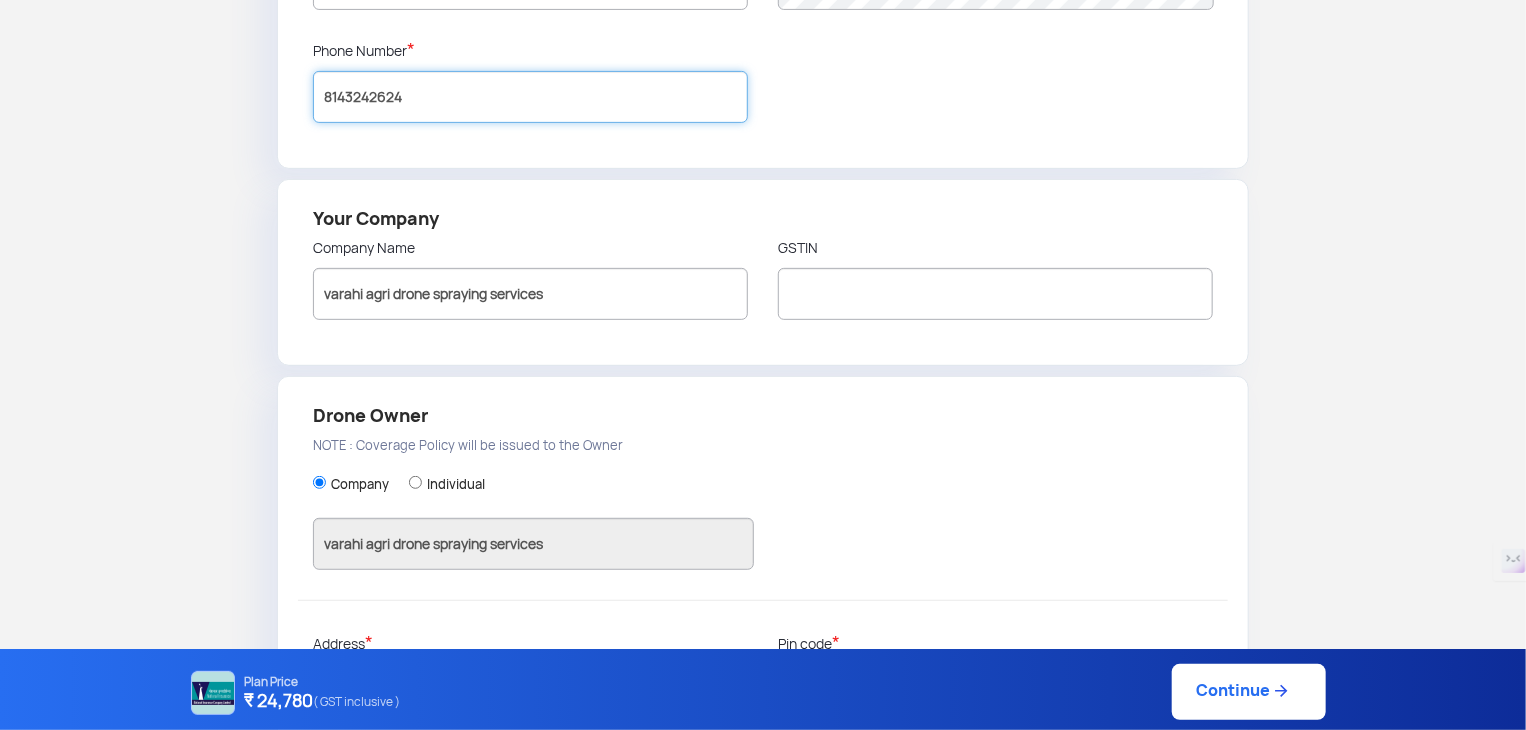 scroll, scrollTop: 0, scrollLeft: 0, axis: both 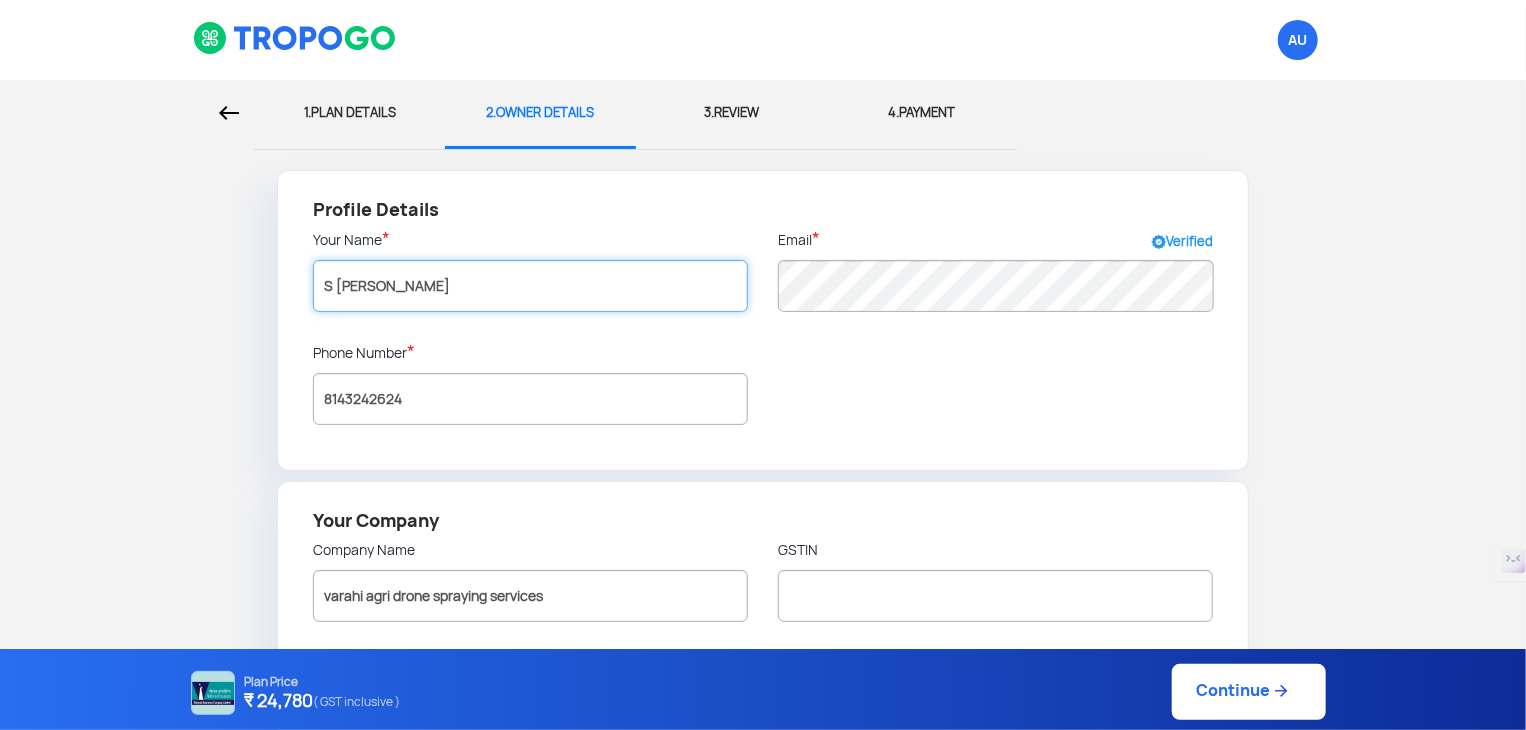 click on "S [PERSON_NAME]" 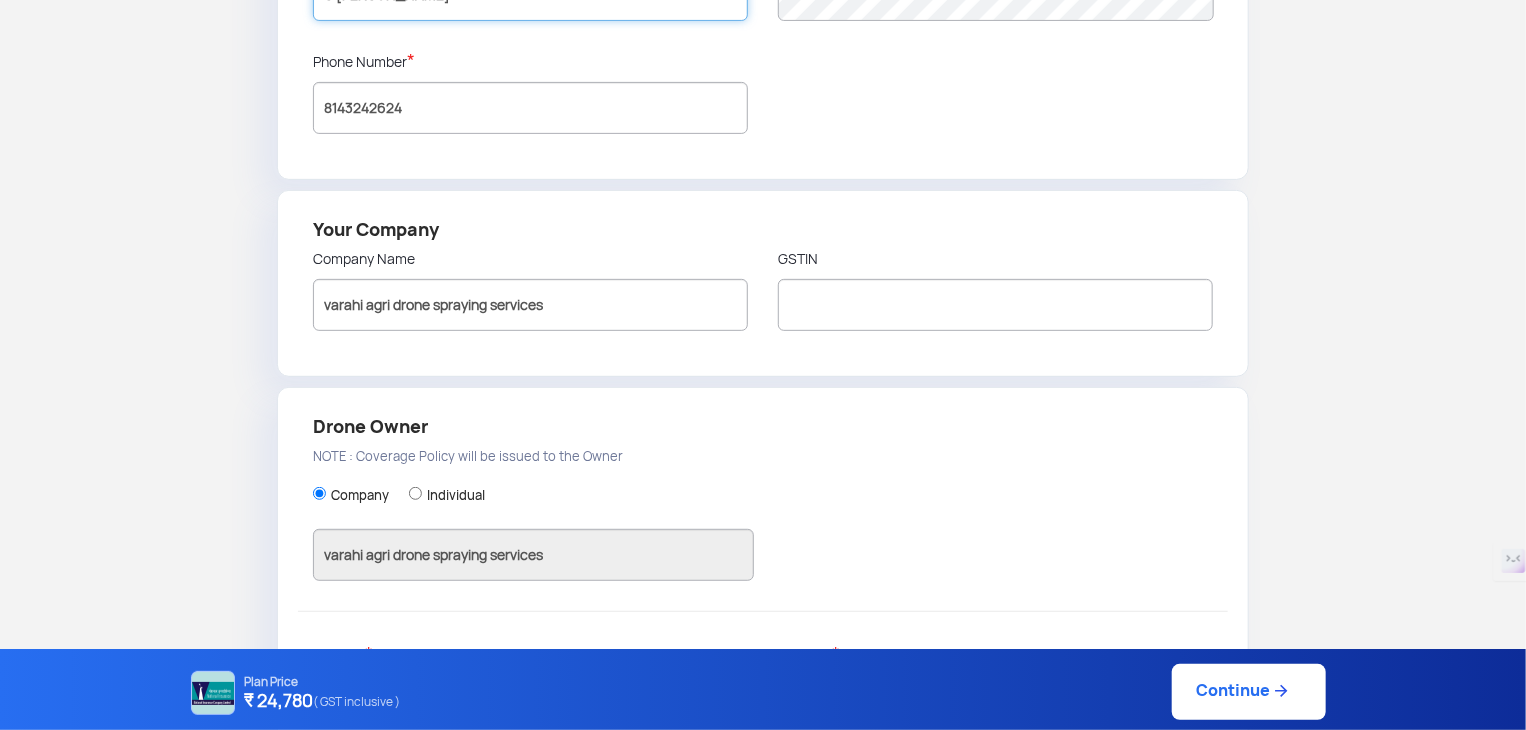 scroll, scrollTop: 0, scrollLeft: 0, axis: both 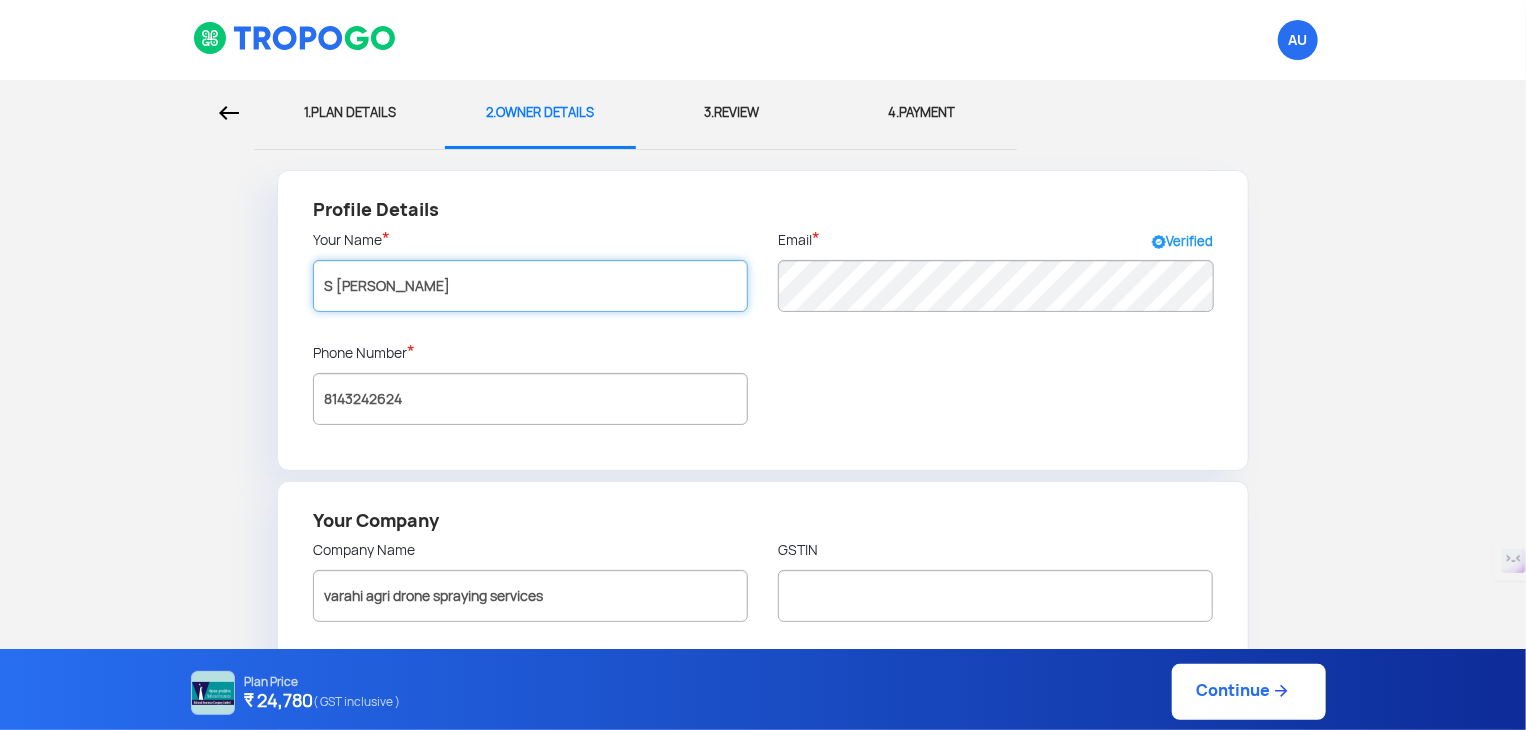 click on "S [PERSON_NAME]" 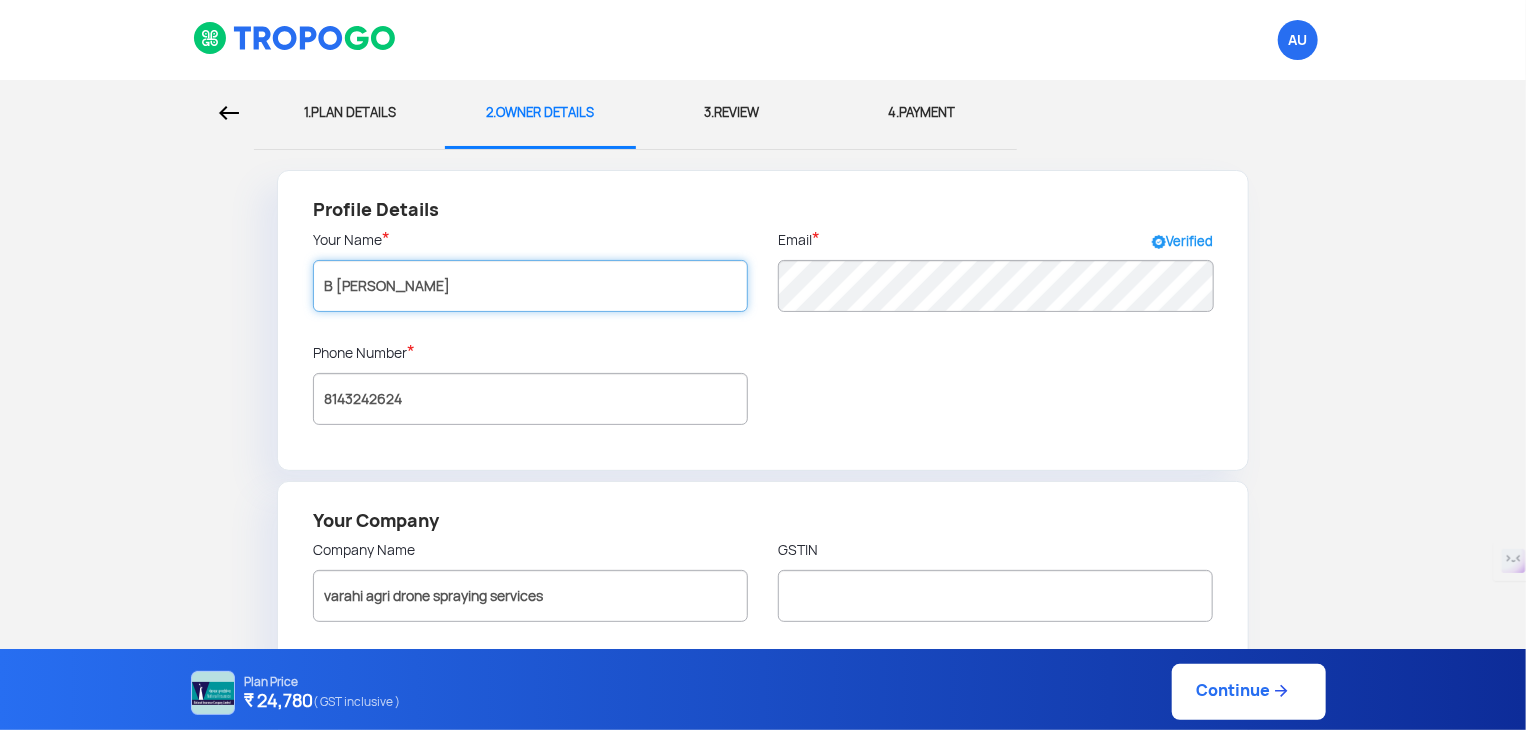type on "B [PERSON_NAME]" 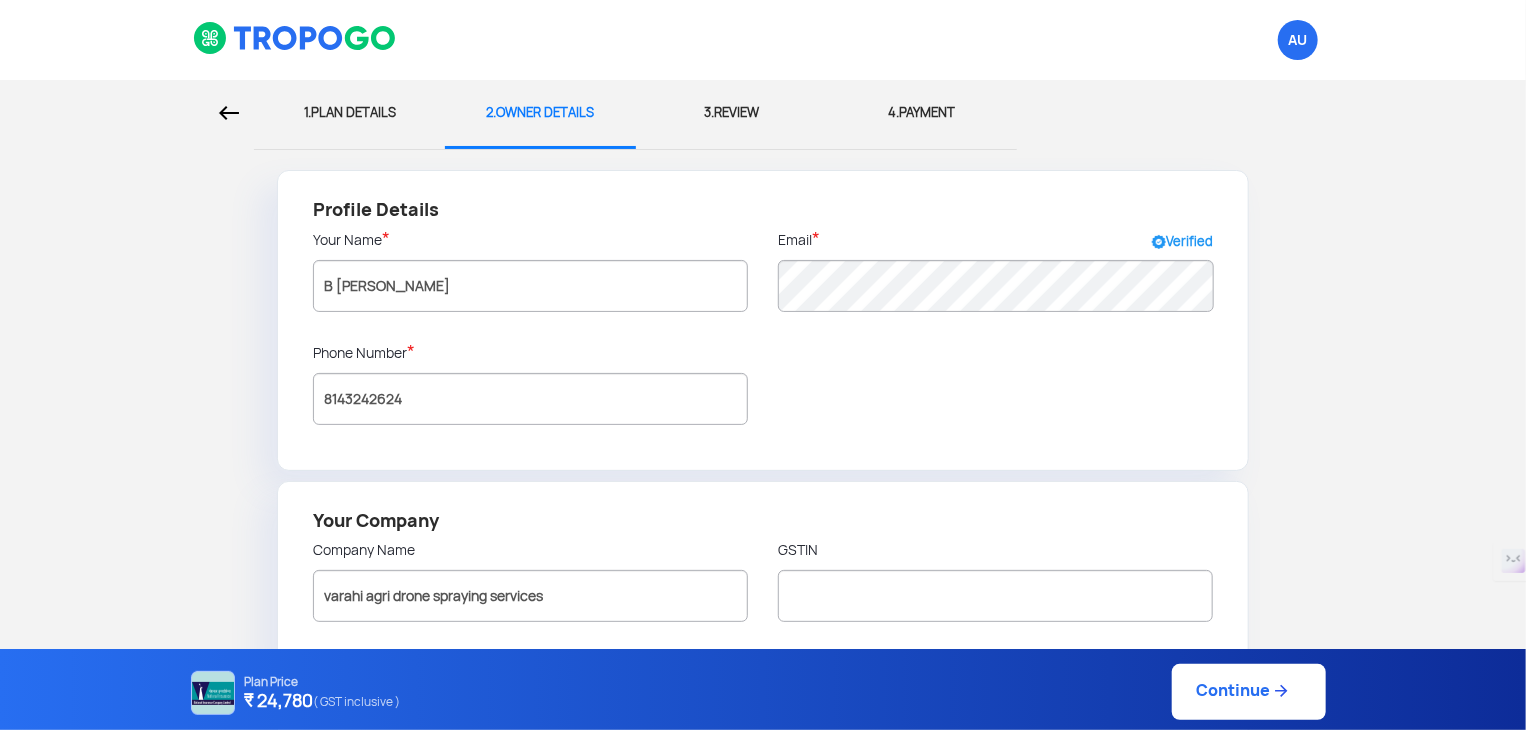 click on "Continue" 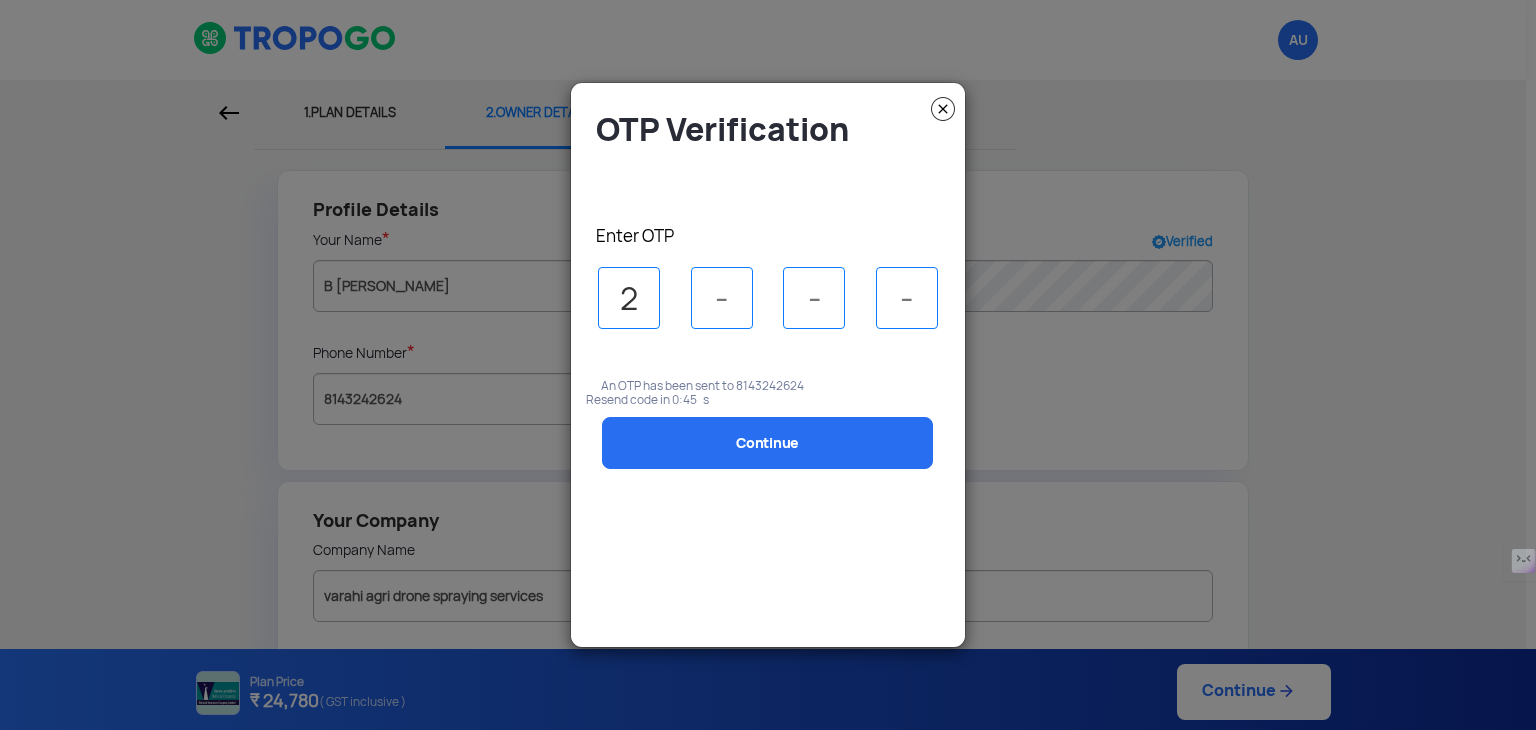 type on "2" 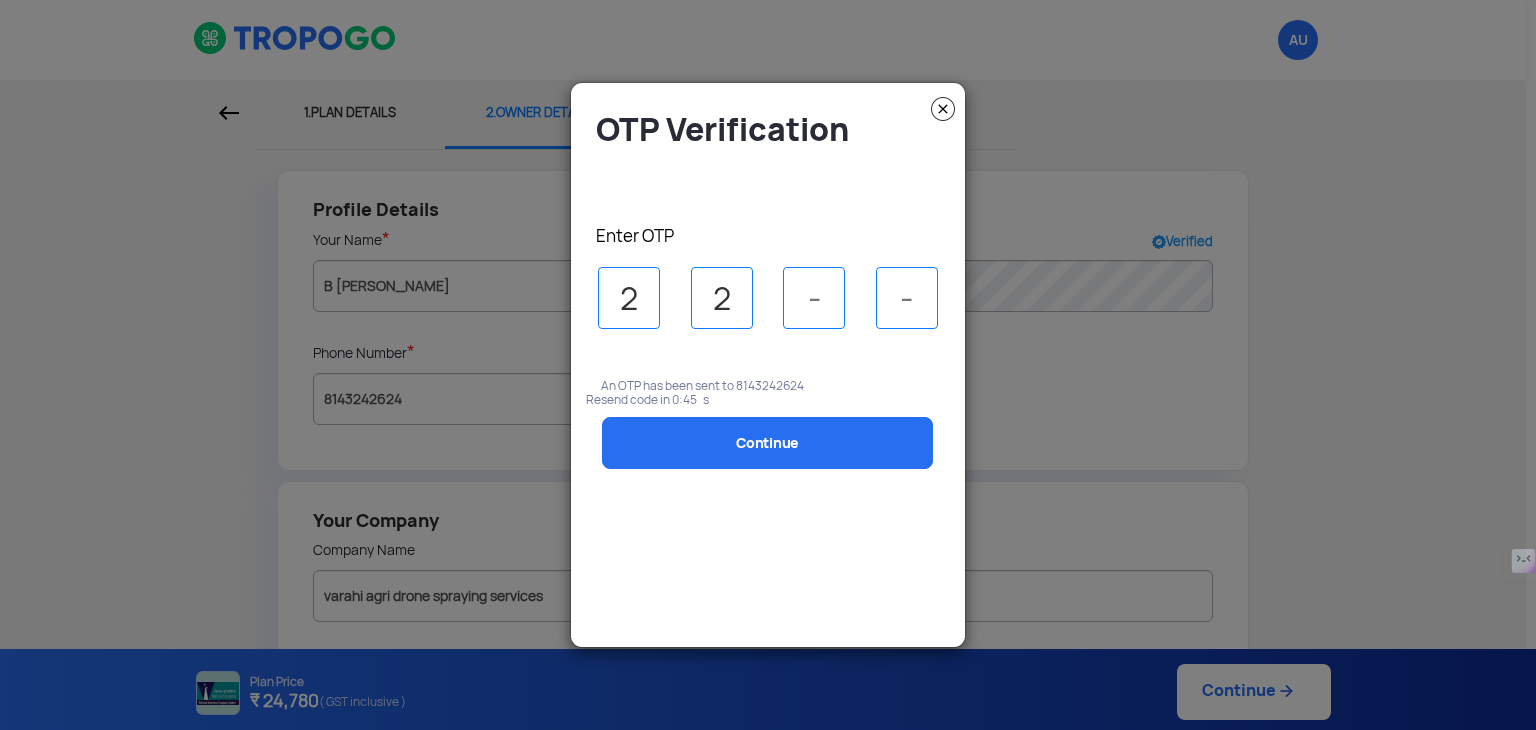 type on "2" 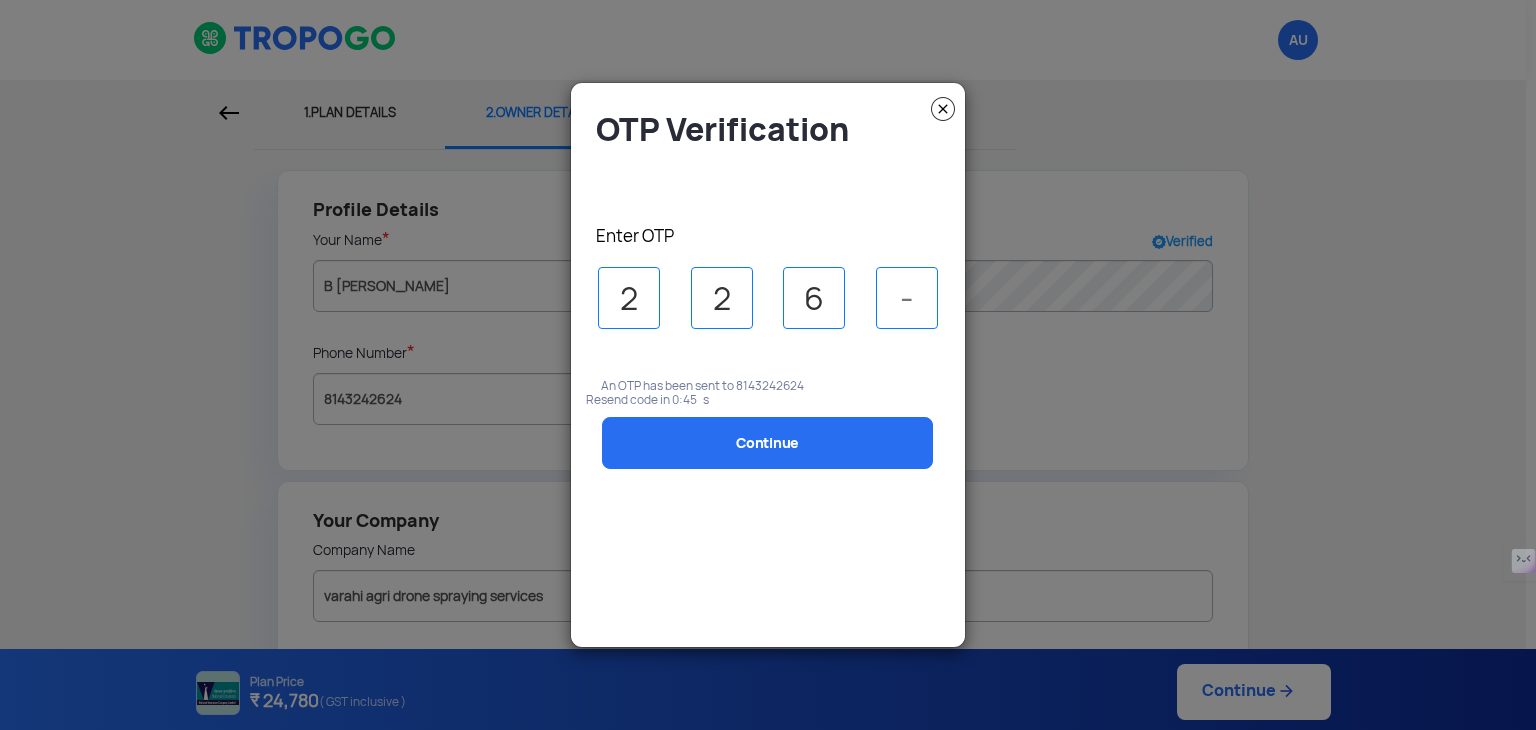 type on "6" 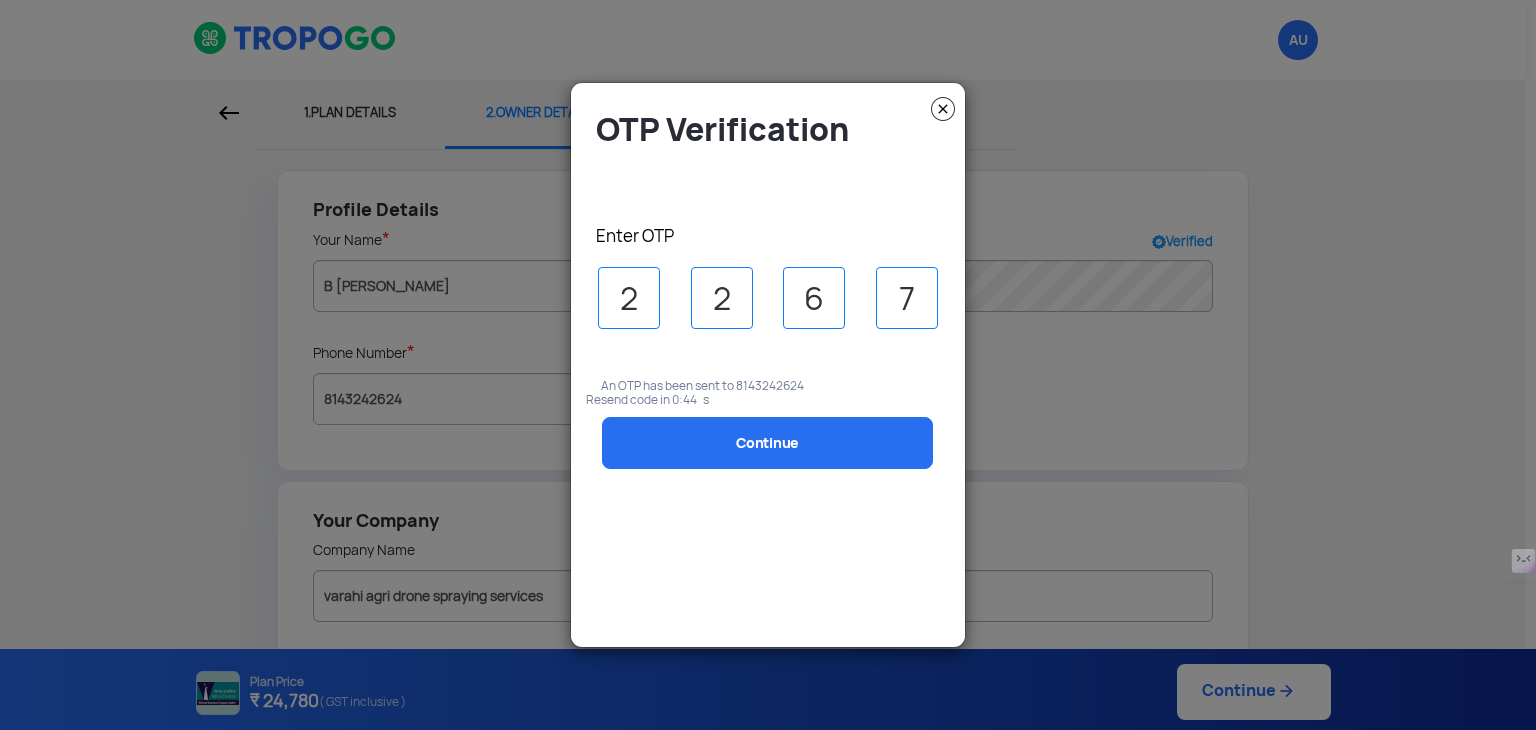 type on "7" 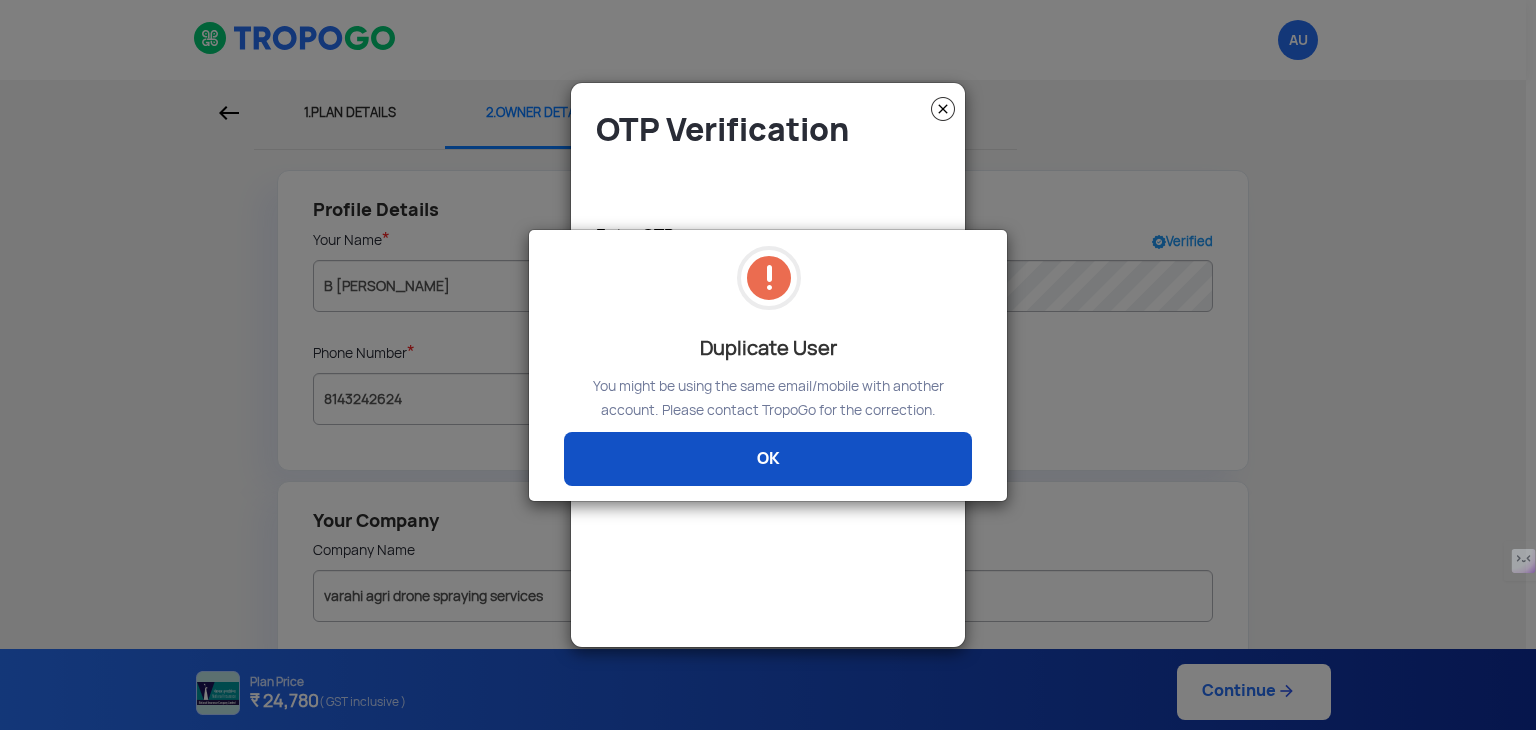 click on "OK" 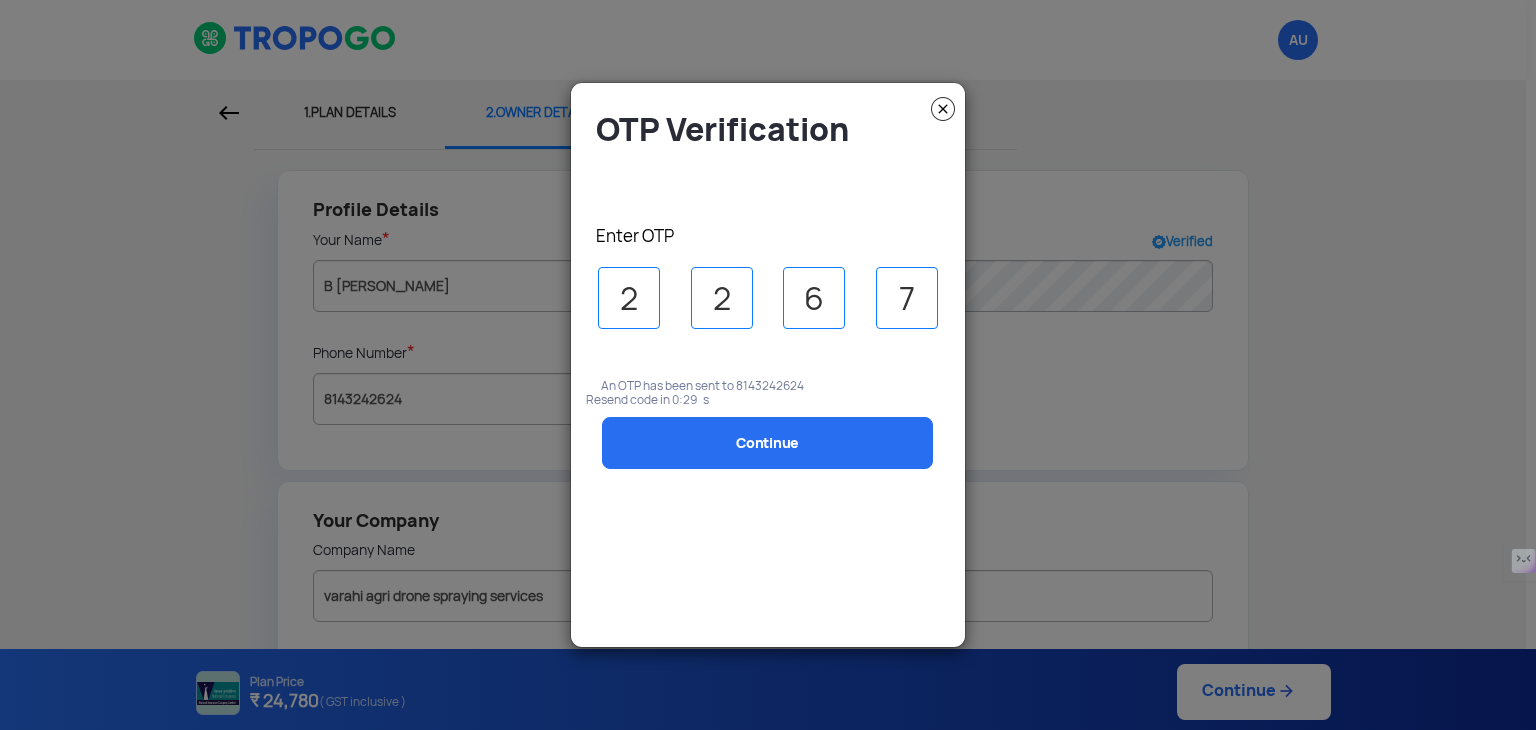 click 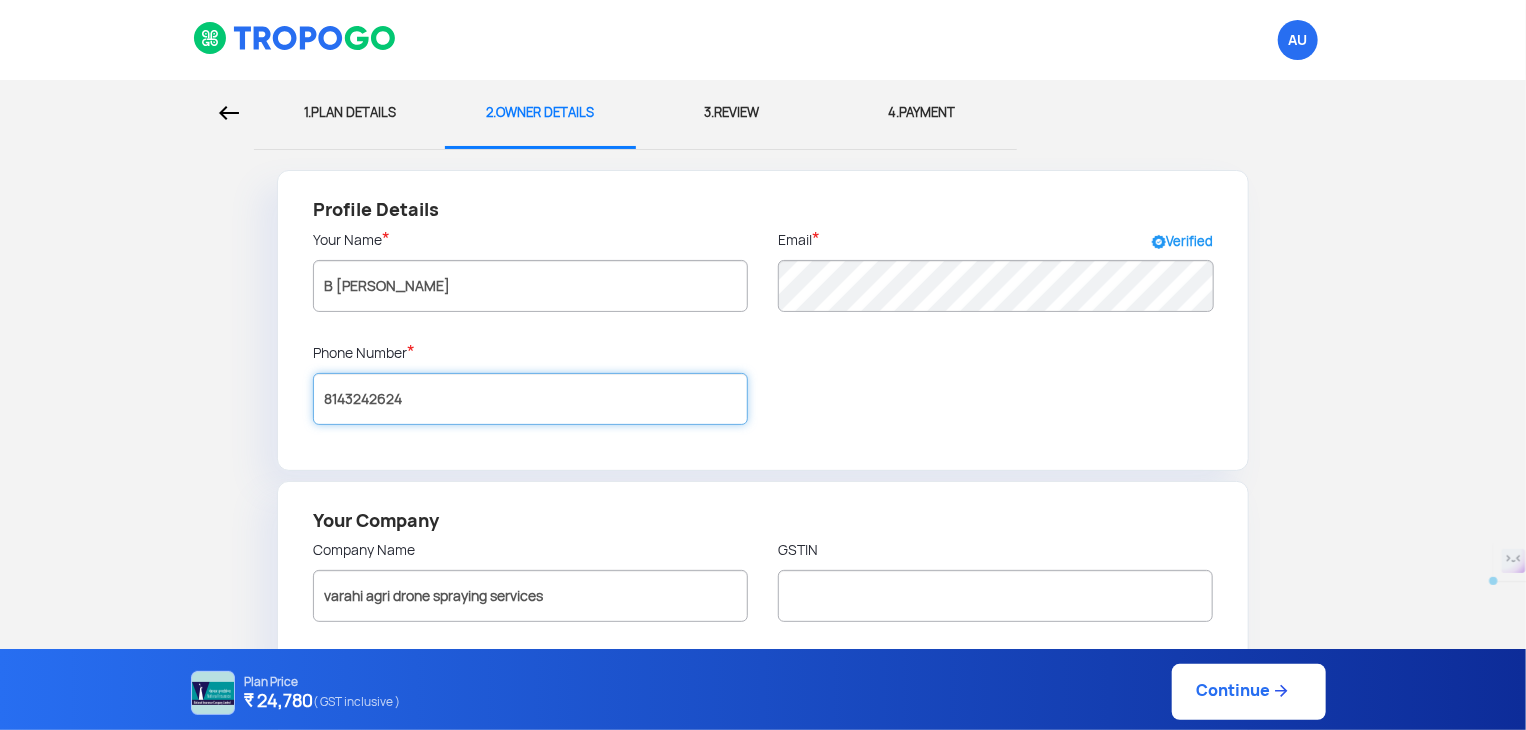 drag, startPoint x: 436, startPoint y: 393, endPoint x: 190, endPoint y: 399, distance: 246.07317 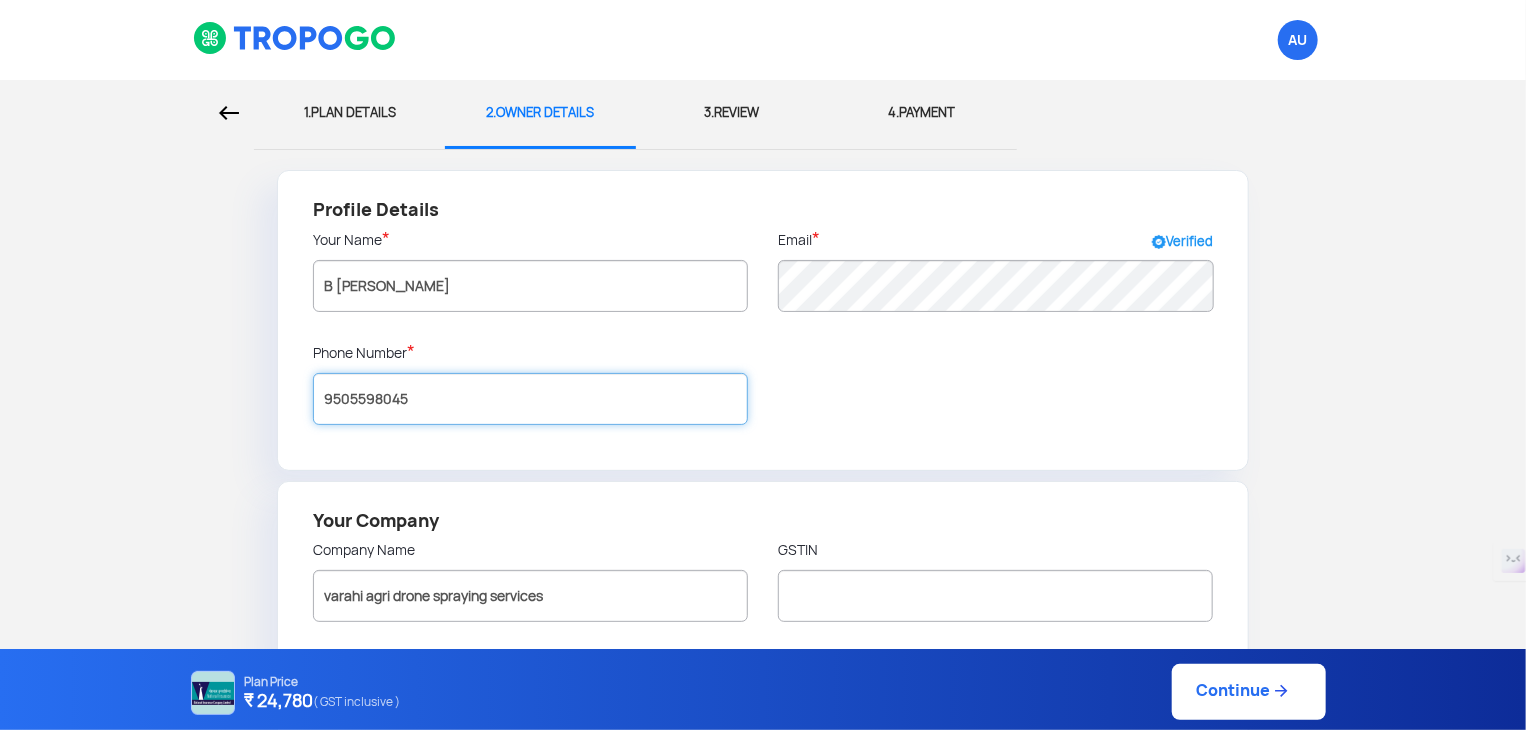 type on "9505598045" 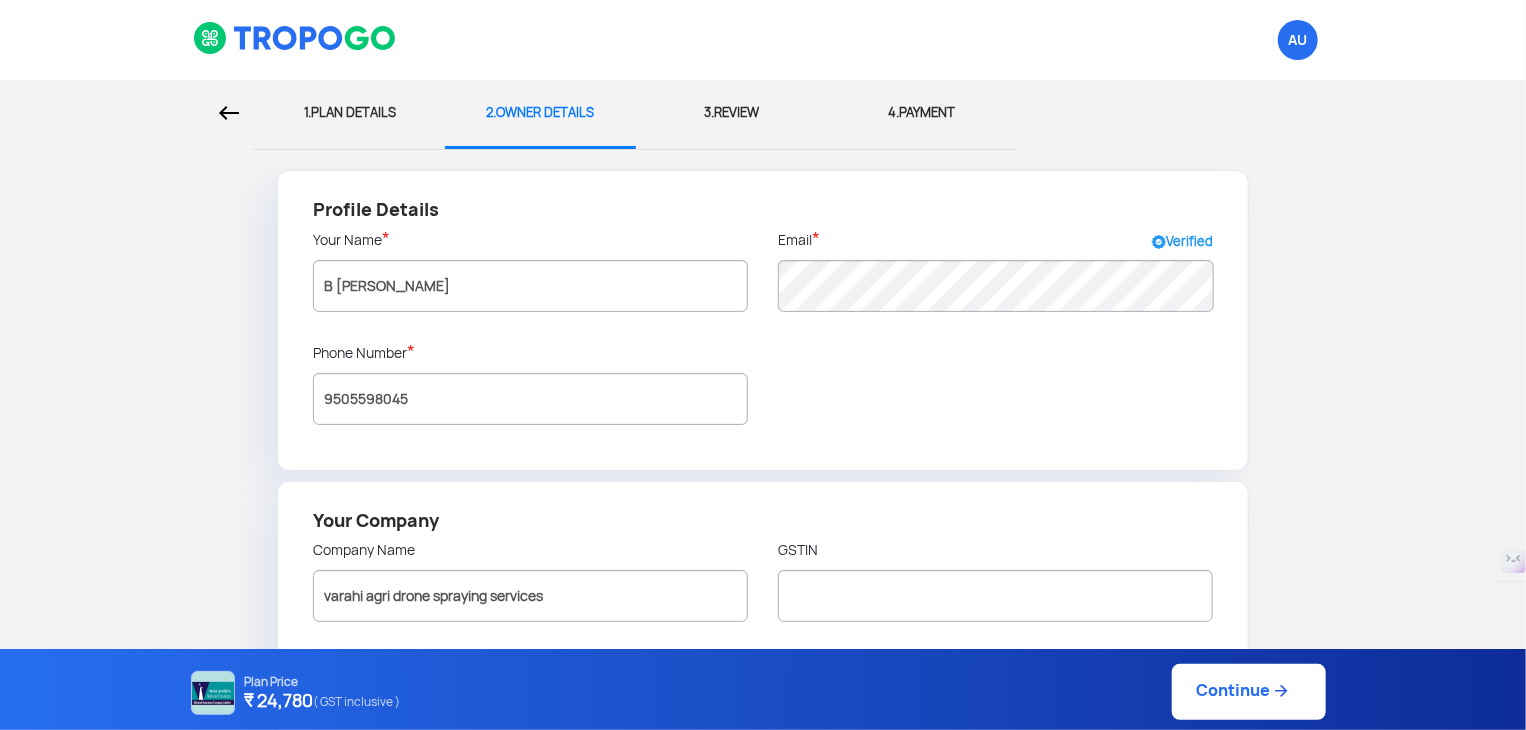 click on "Continue" 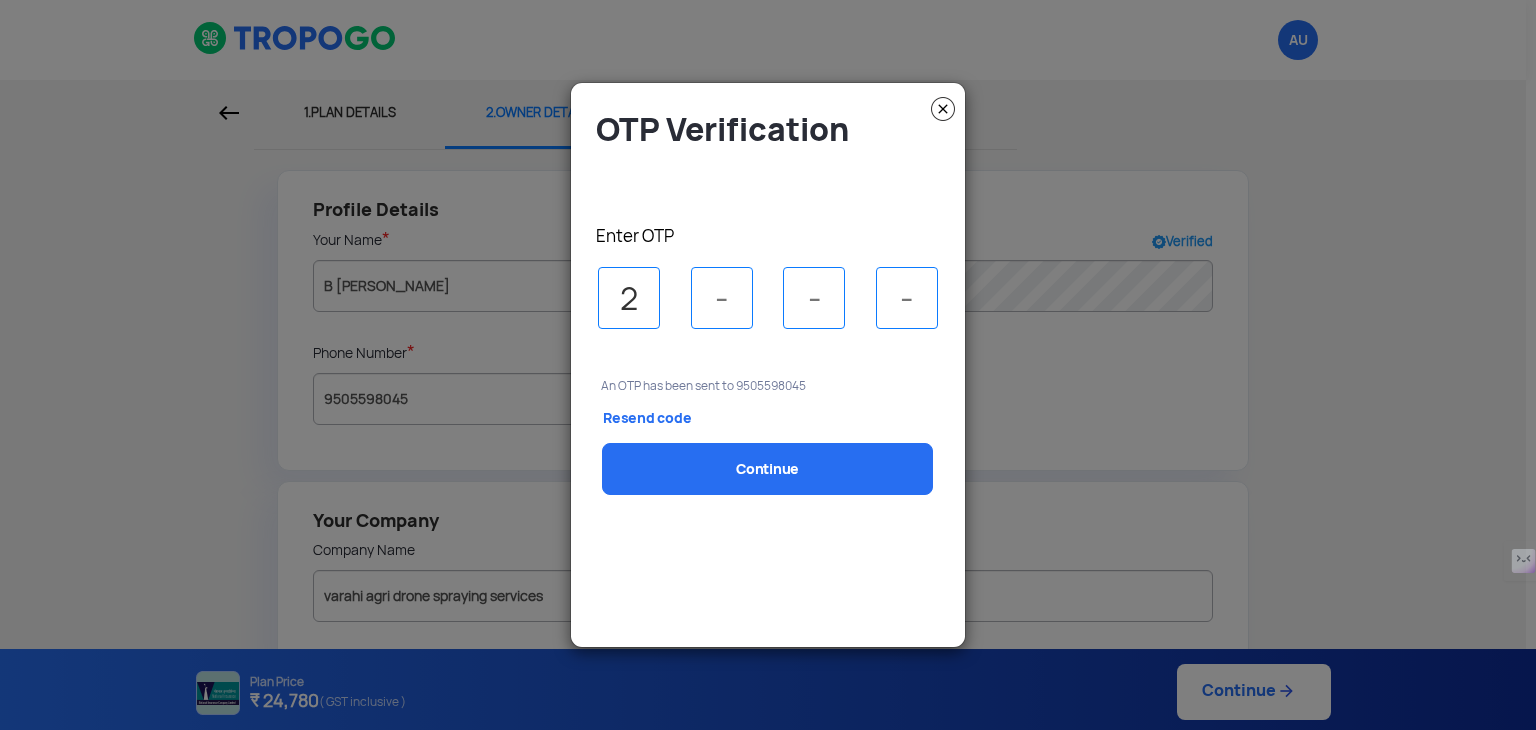 type on "2" 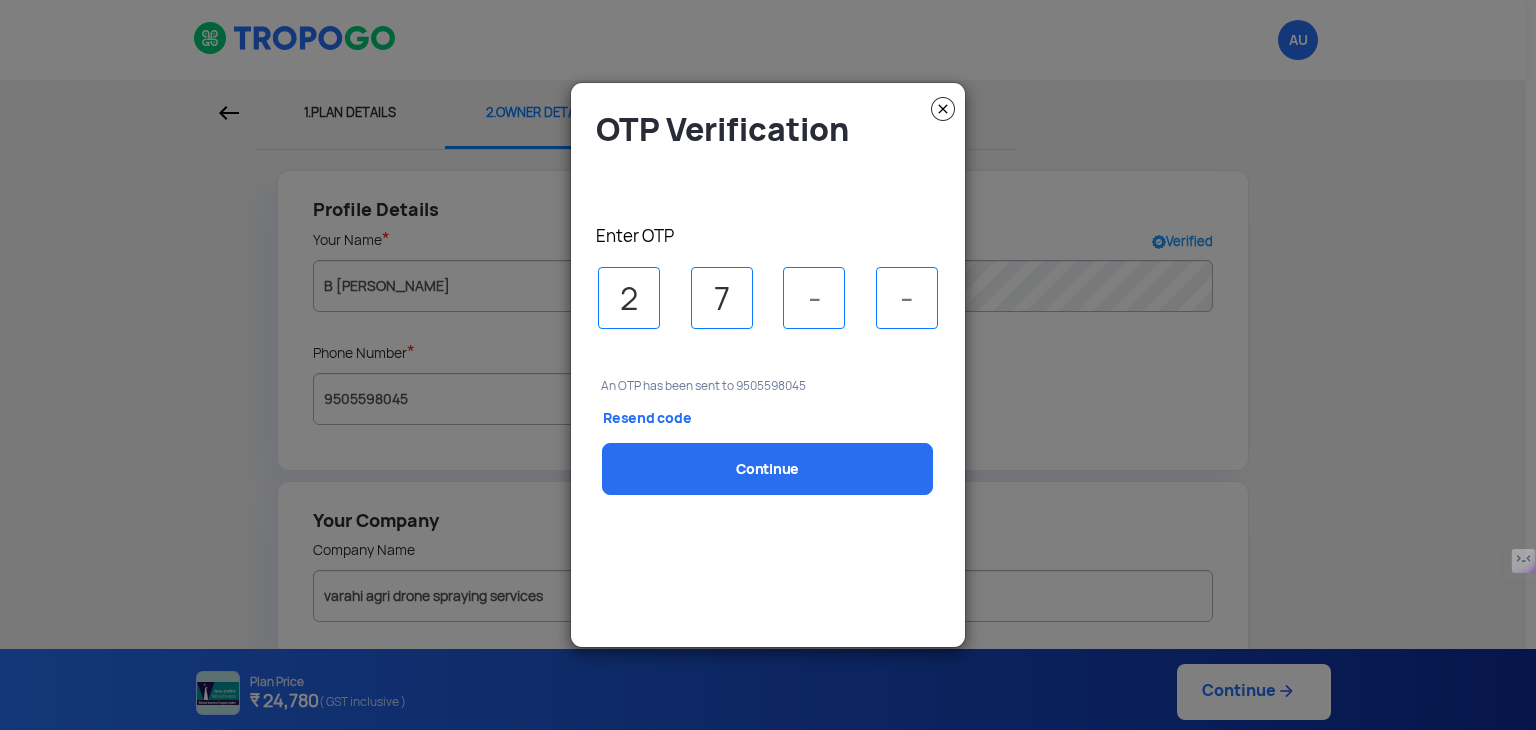 type on "7" 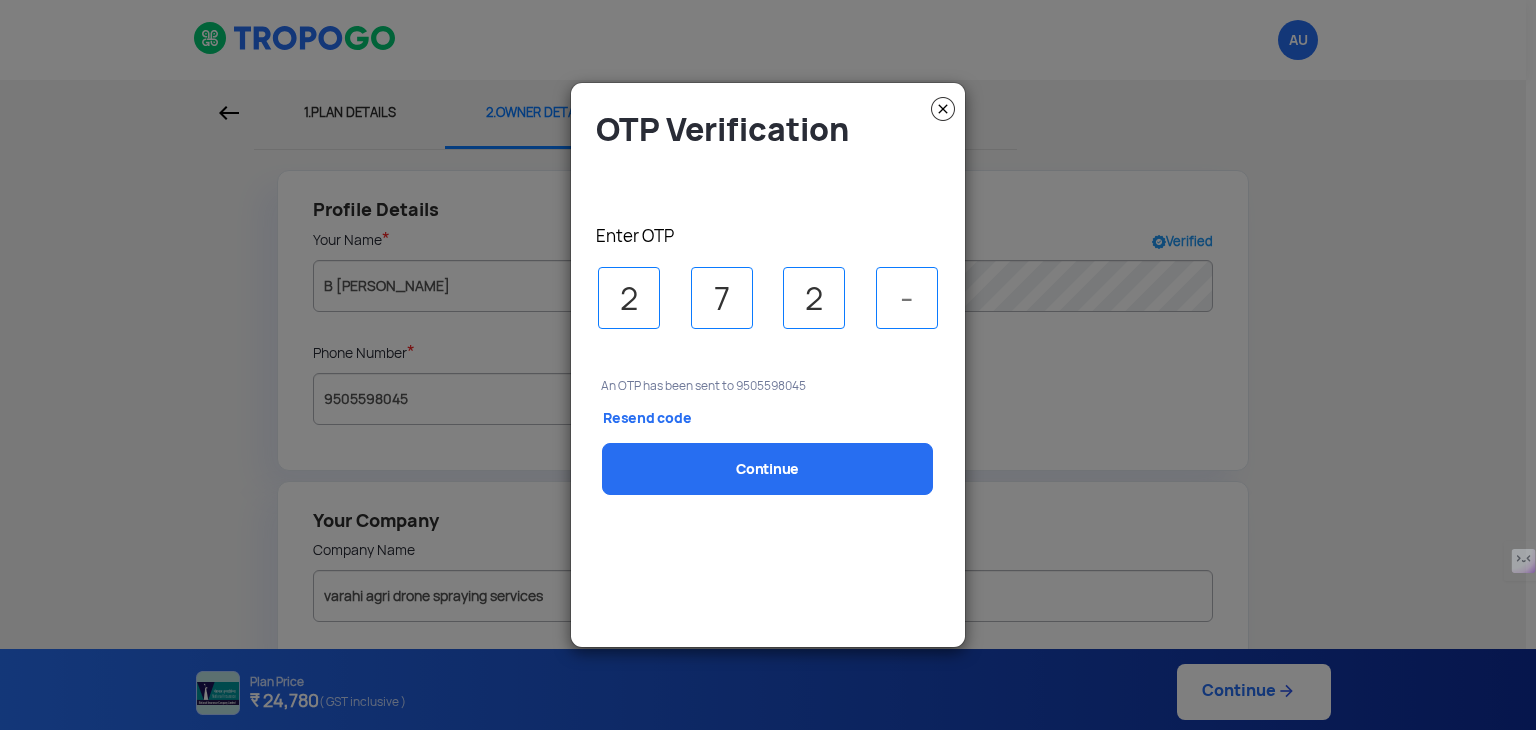 type on "2" 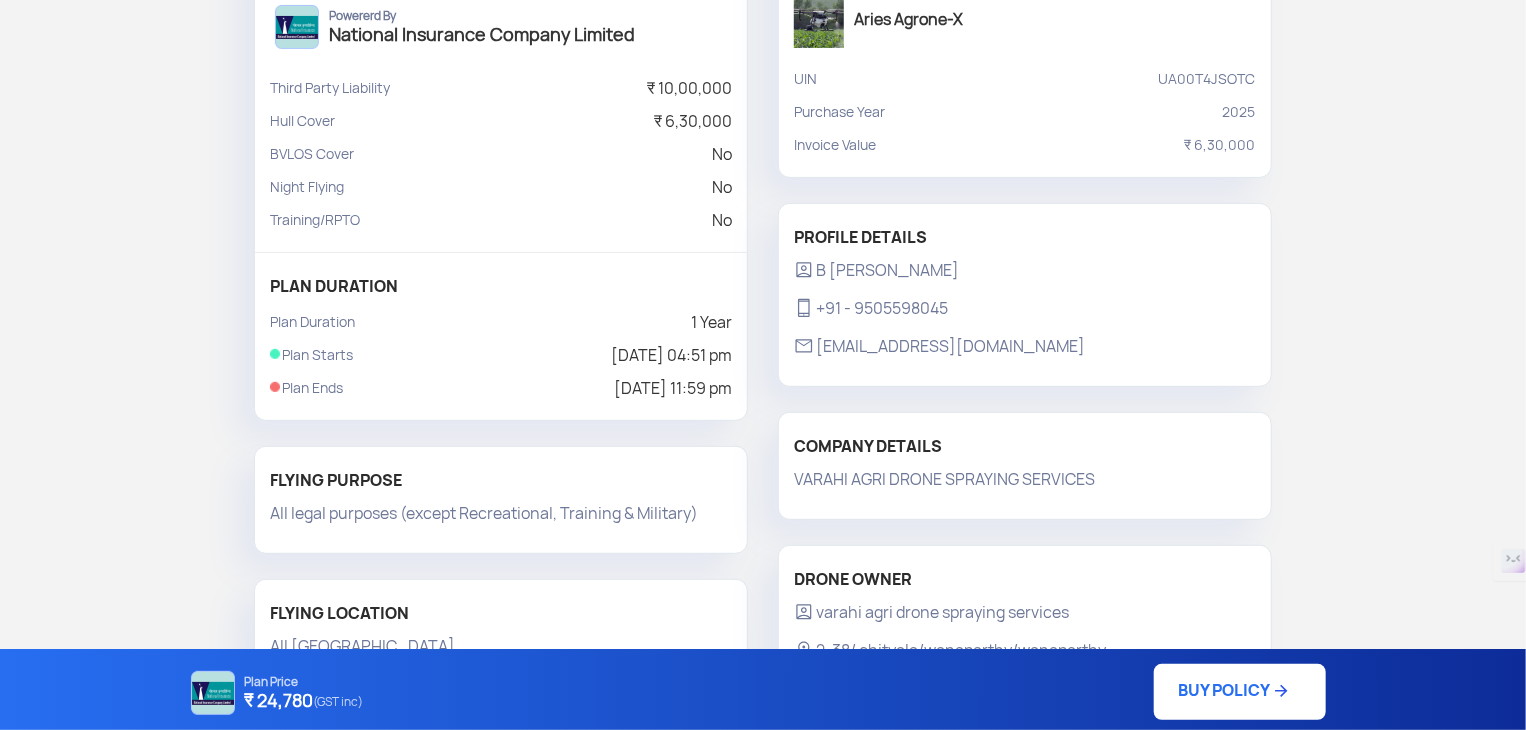 scroll, scrollTop: 204, scrollLeft: 0, axis: vertical 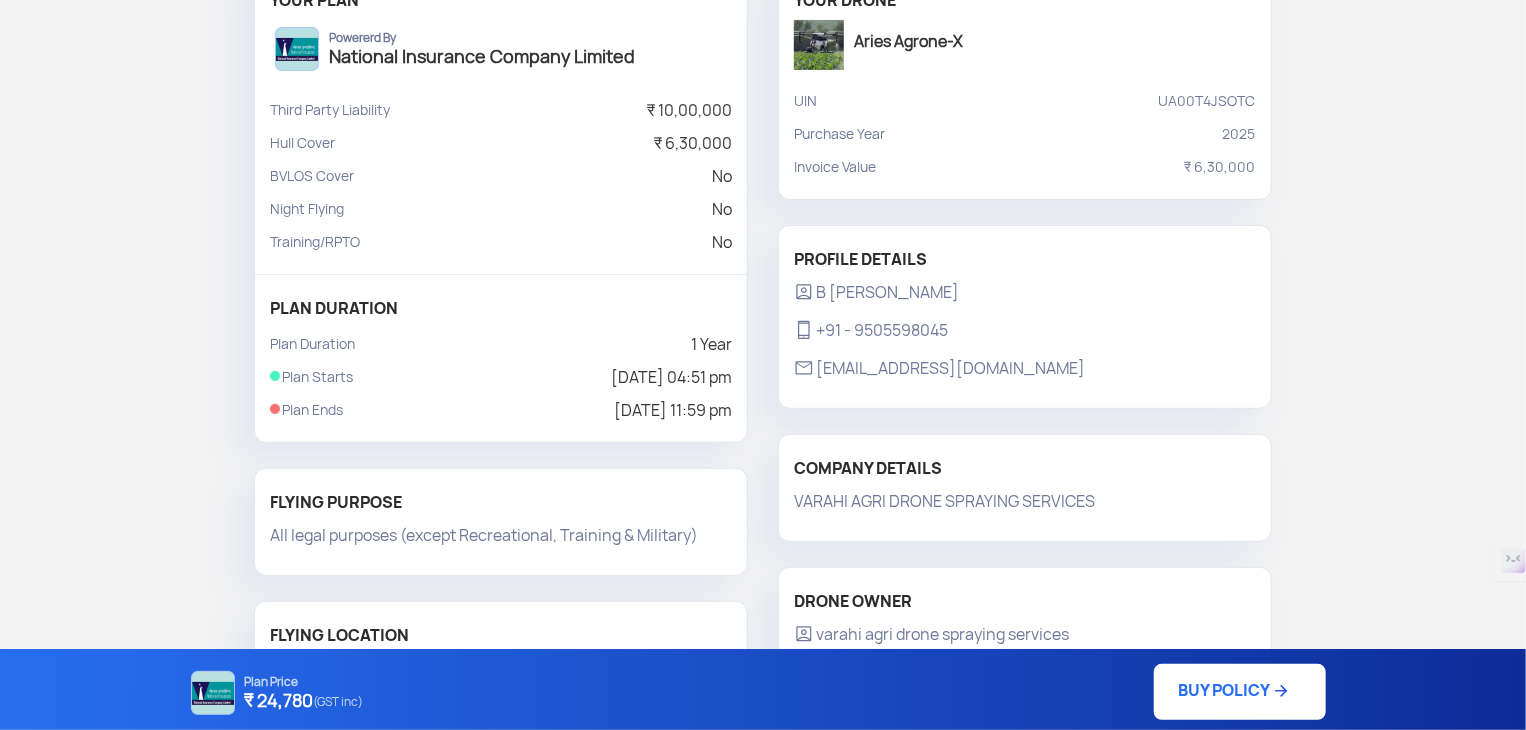 click on "BUY POLICY" 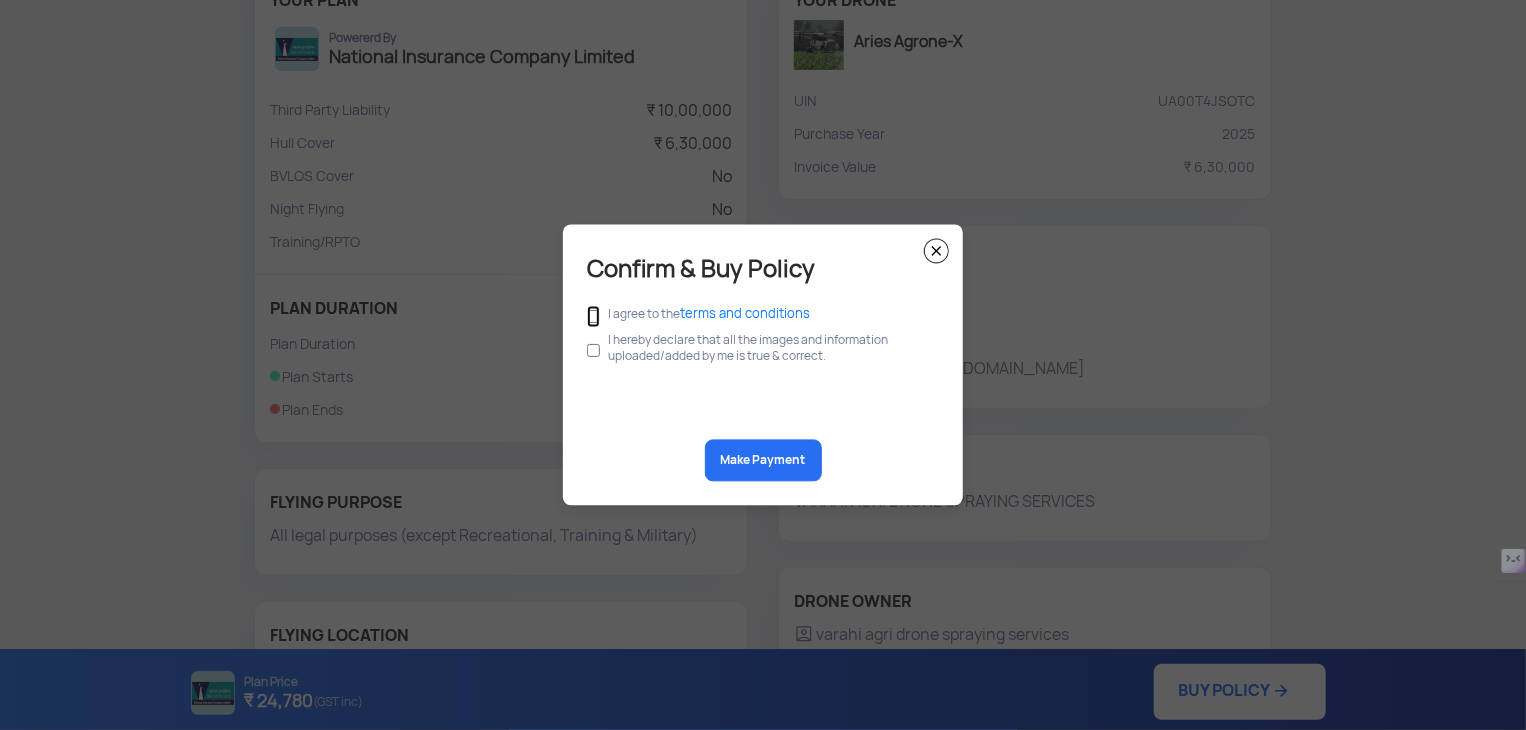 click 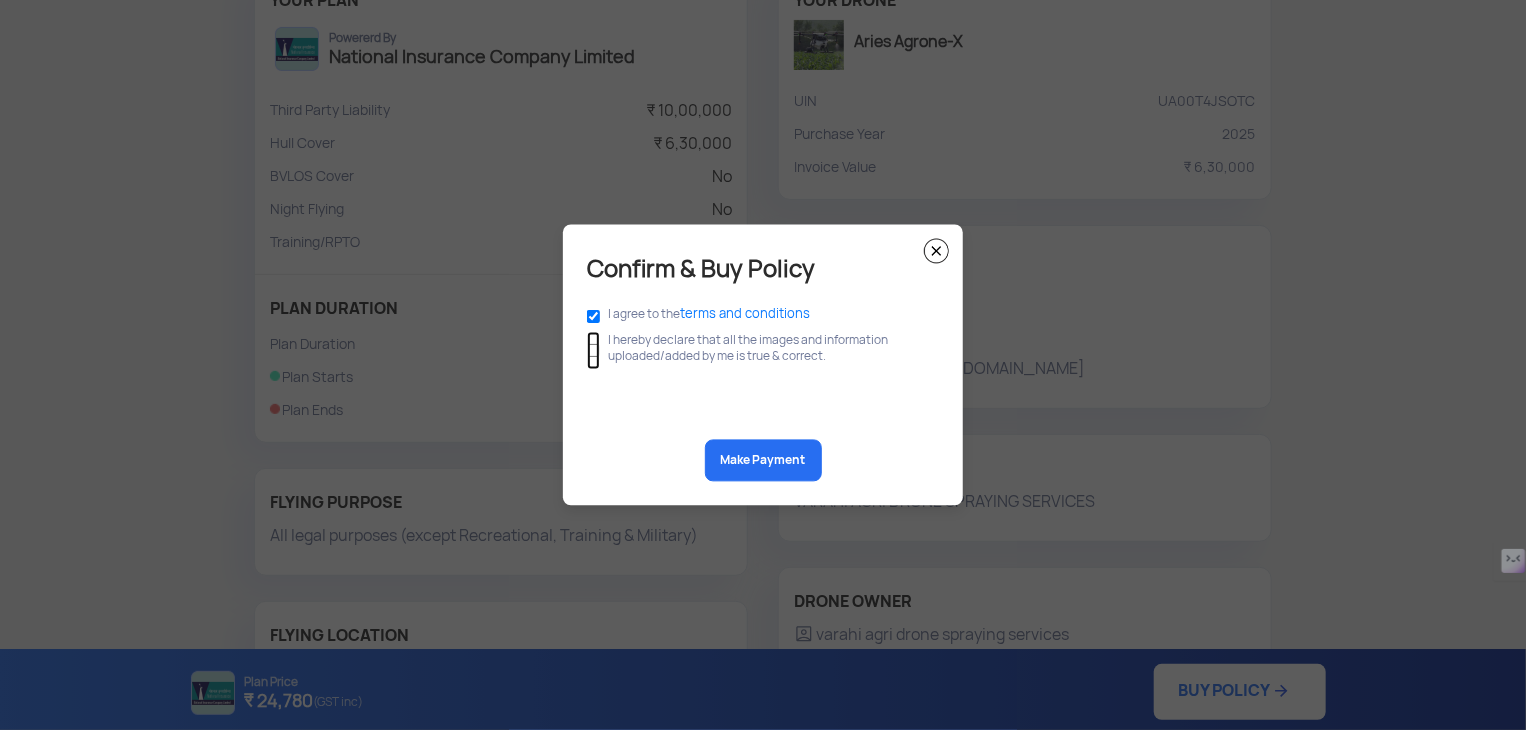 click 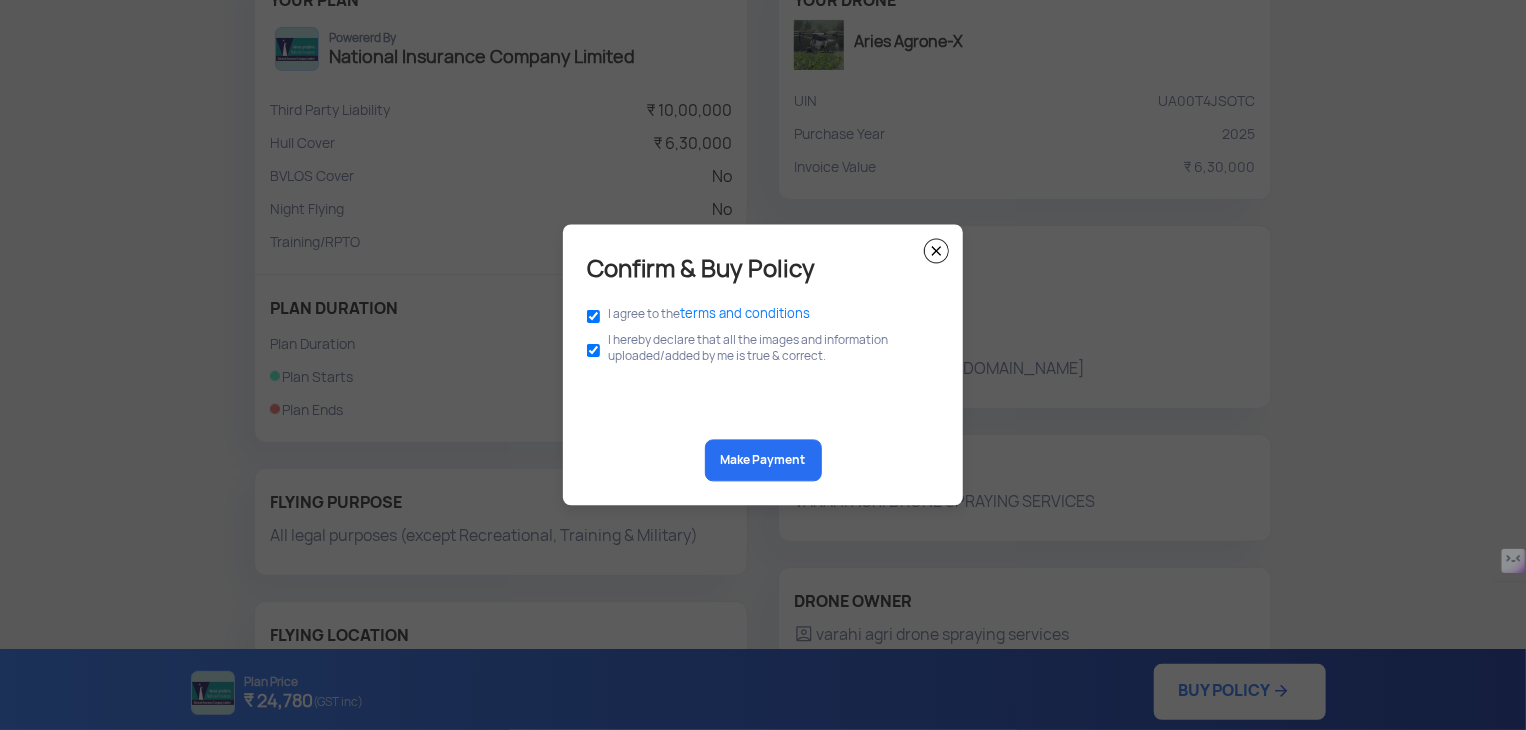 click on "Make Payment" 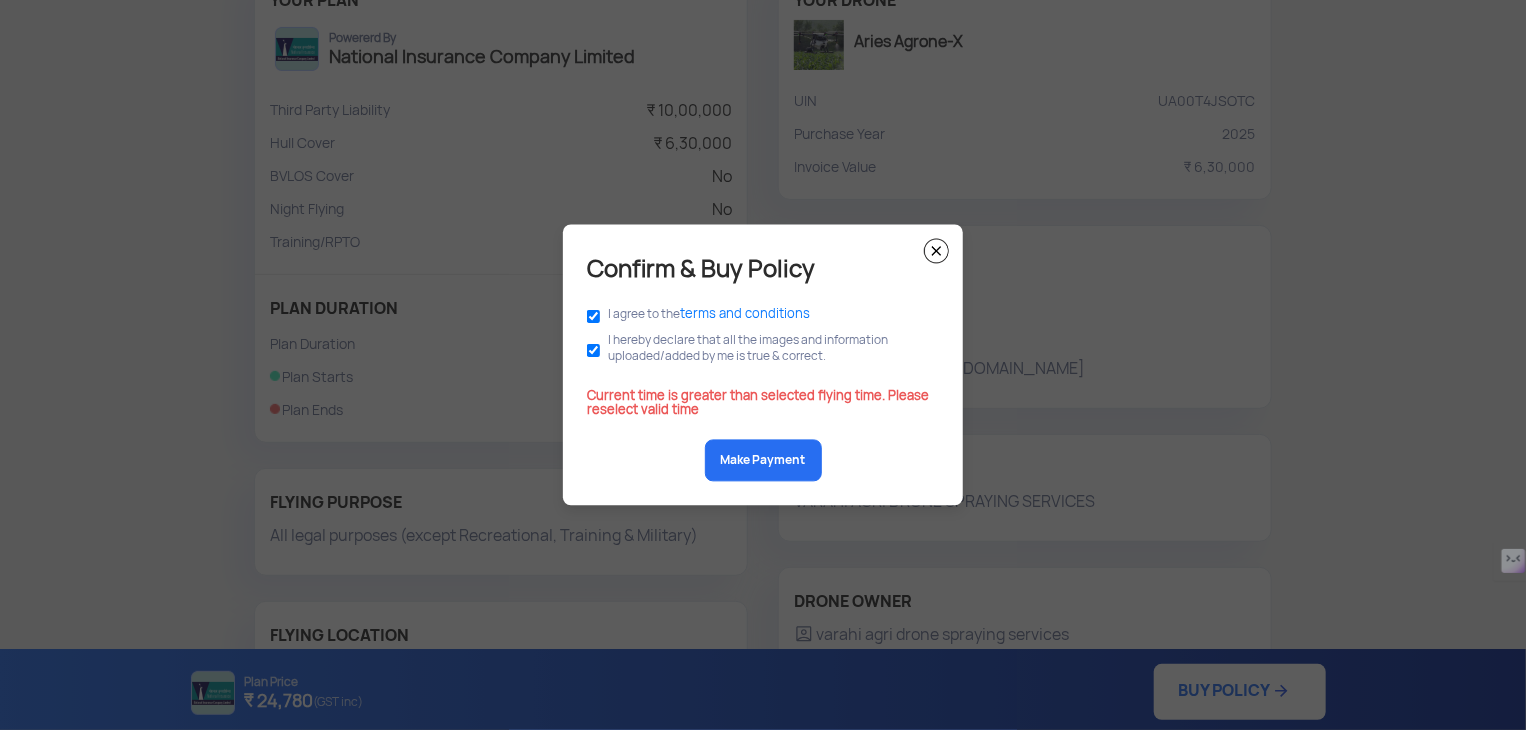 click on "Make Payment" 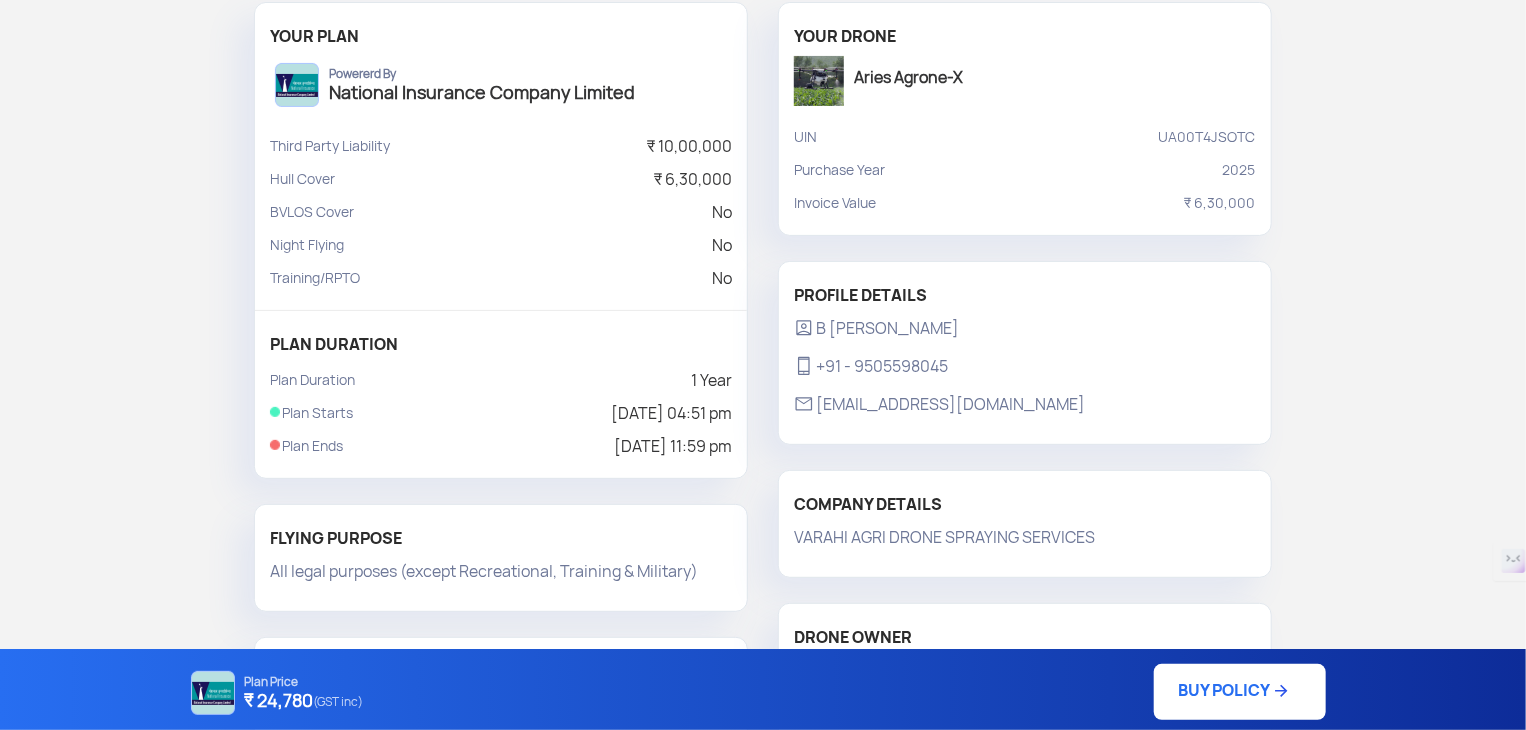 scroll, scrollTop: 0, scrollLeft: 0, axis: both 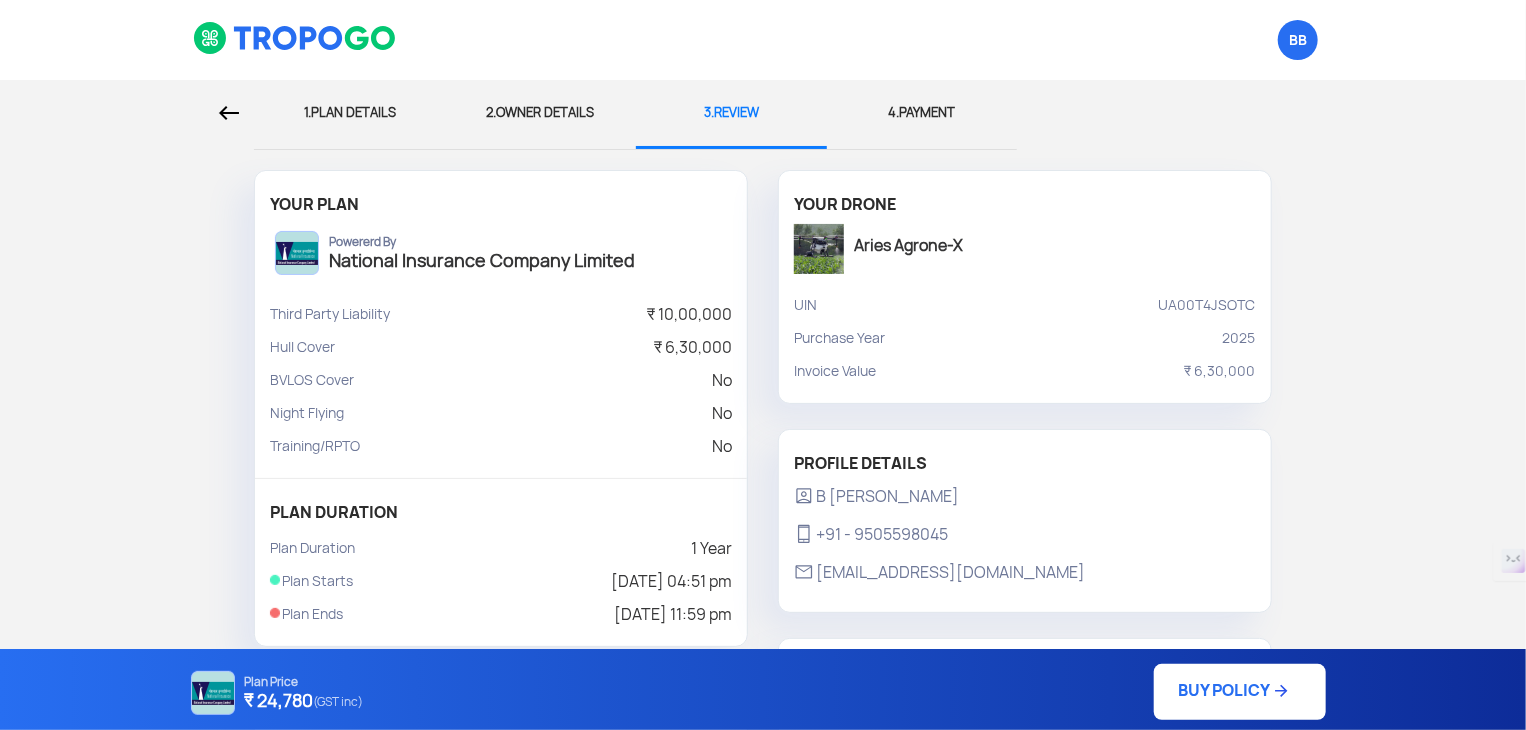 click on "1.  PLAN DETAILS" 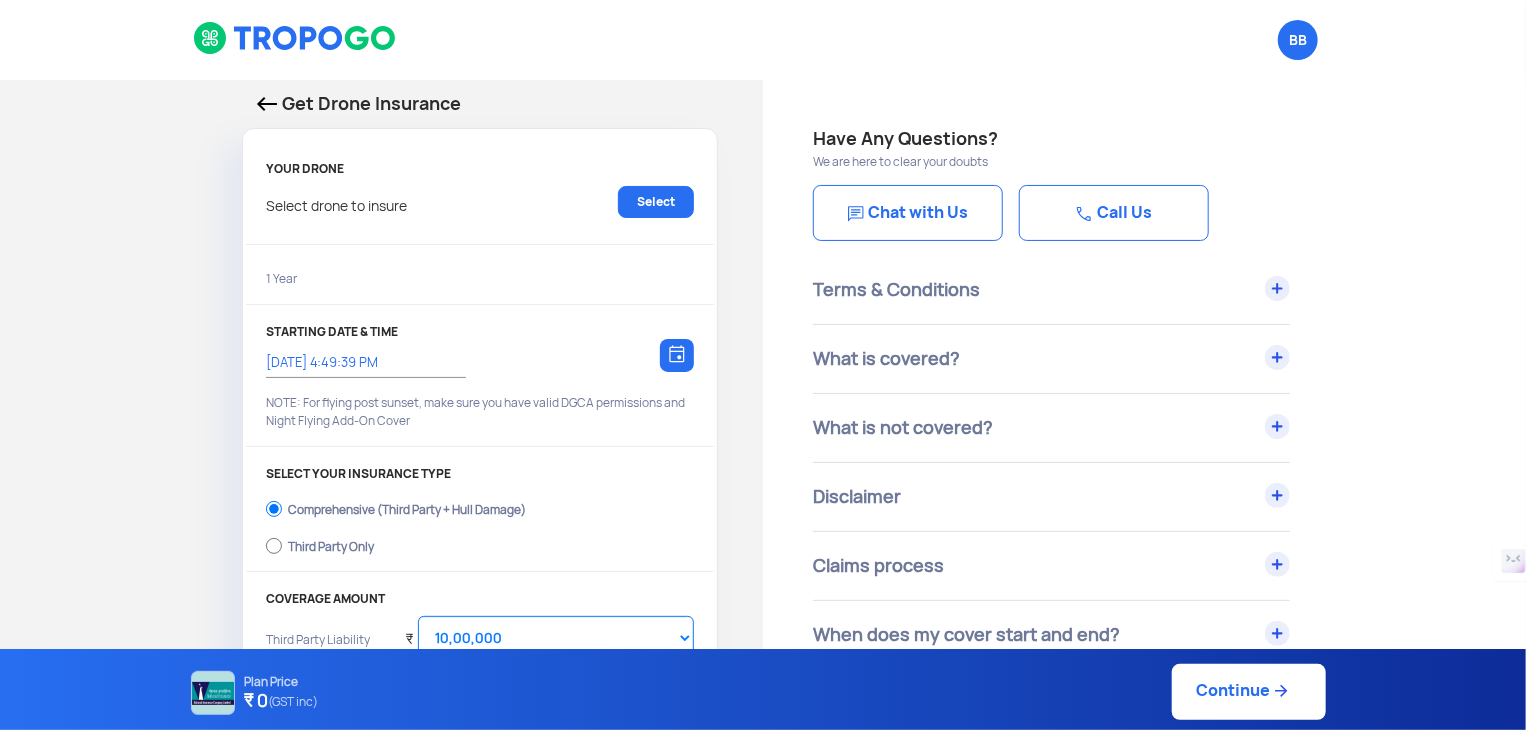 type on "[DATE] 4:51:00 PM" 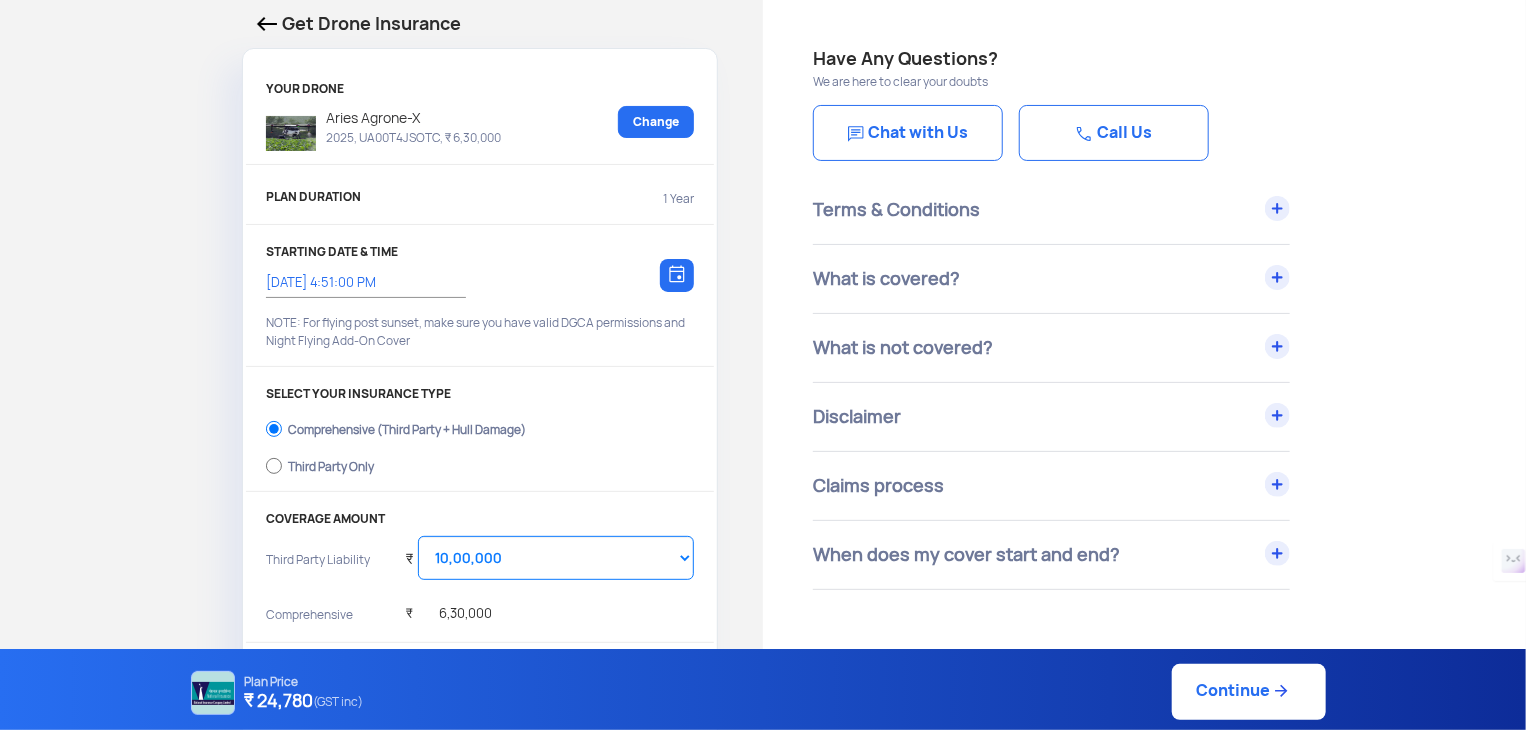 scroll, scrollTop: 200, scrollLeft: 0, axis: vertical 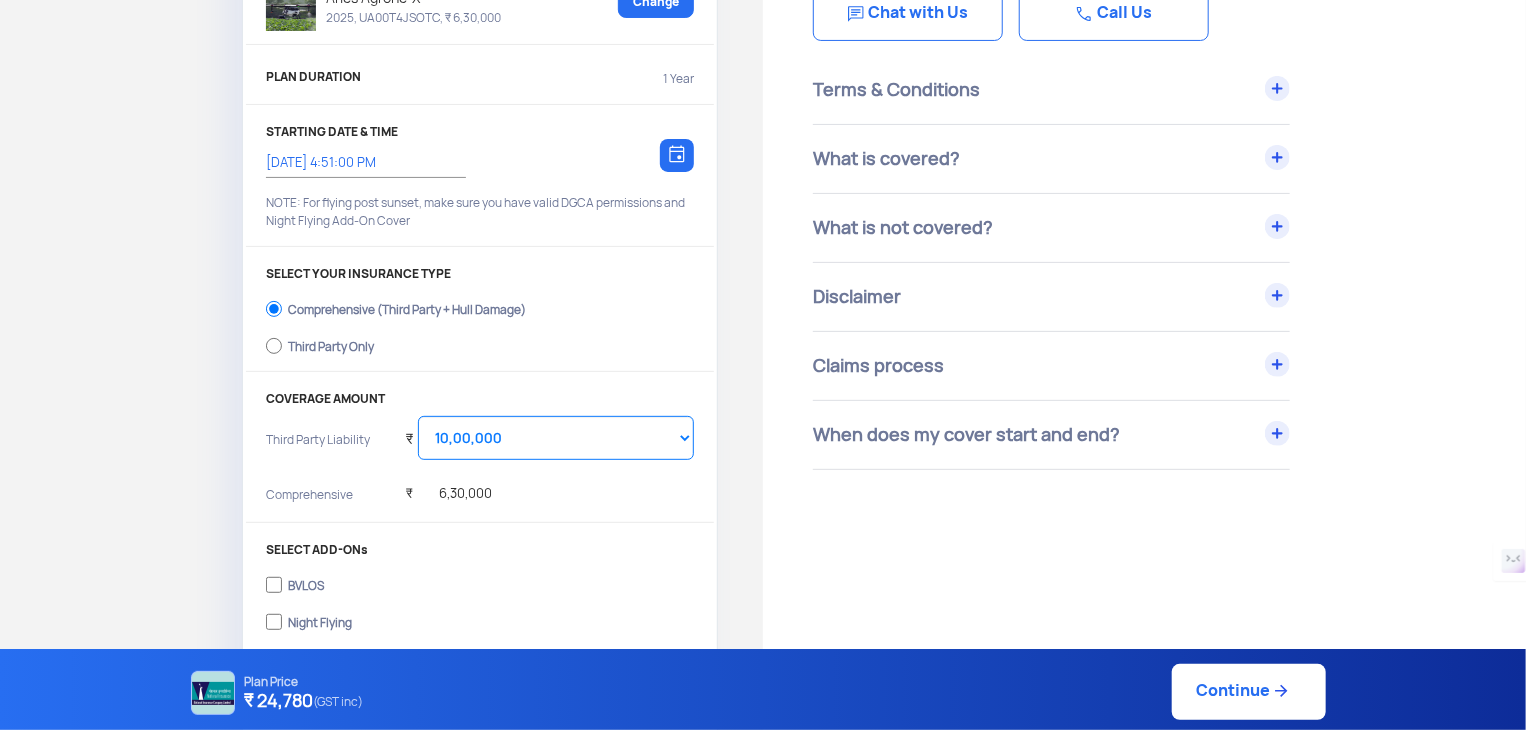 click on "STARTING DATE & TIME [DATE] 4:51:00 PM Choose a date  NOTE: For flying post sunset, make sure you have valid DGCA permissions and Night Flying Add-On Cover" 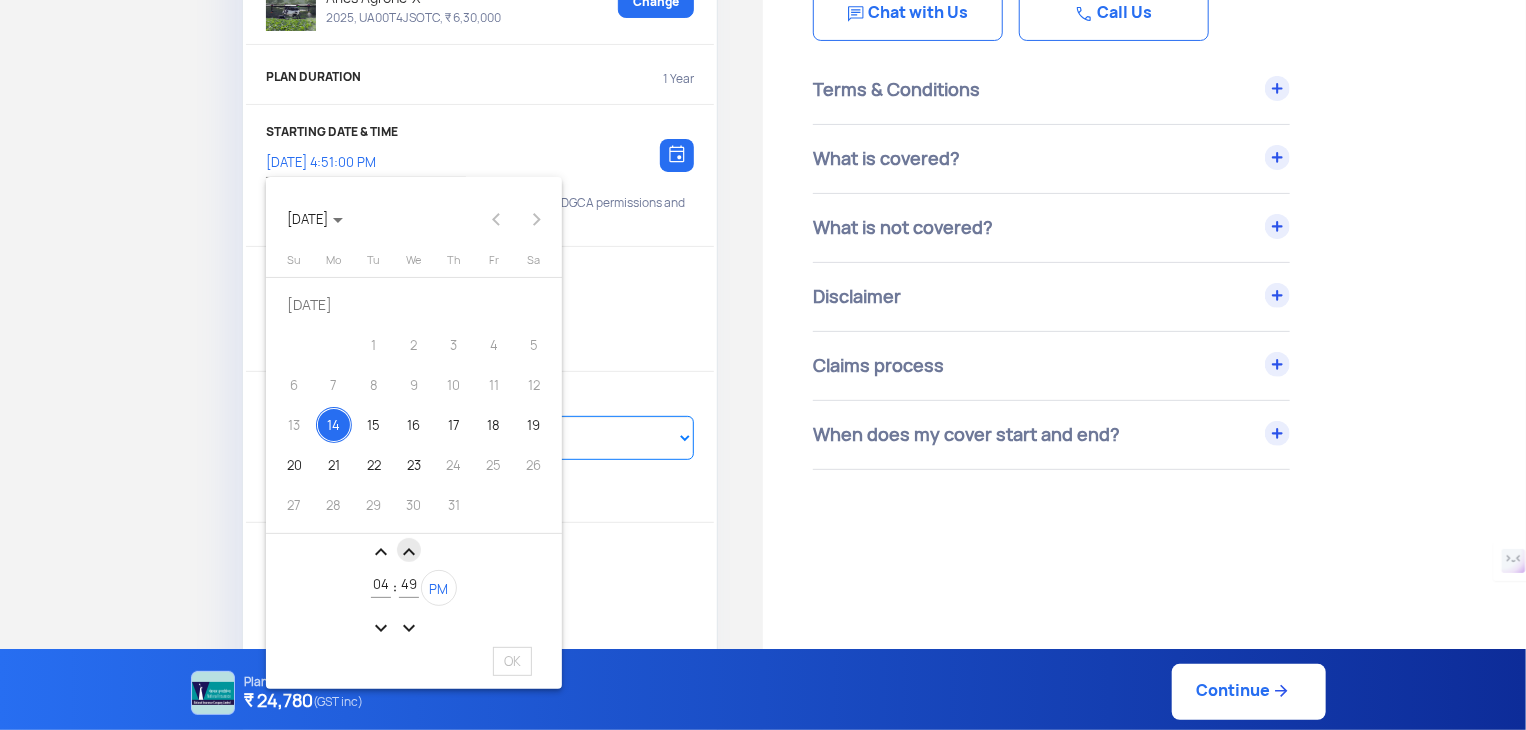 click on "expand_less" at bounding box center (409, 552) 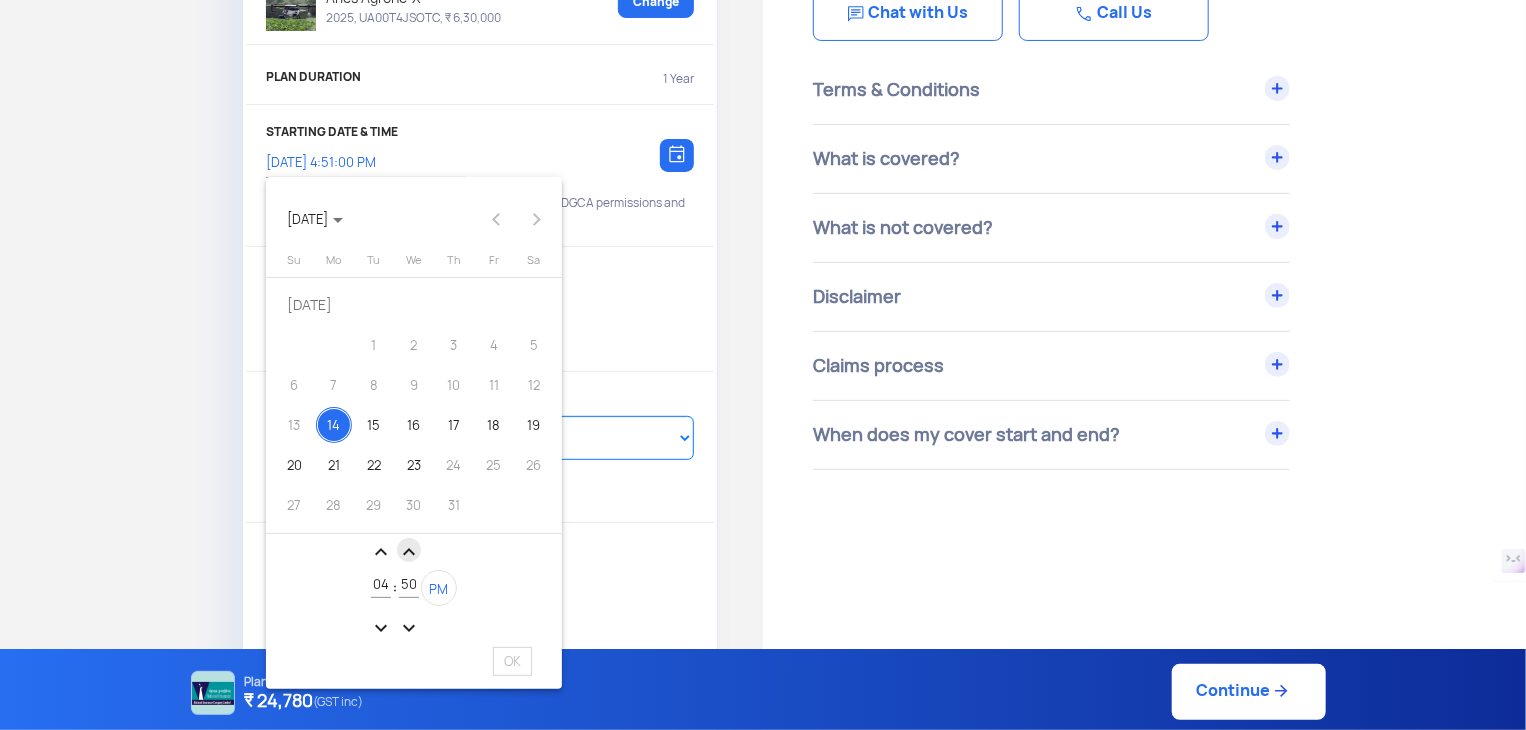 click on "expand_less" at bounding box center (409, 552) 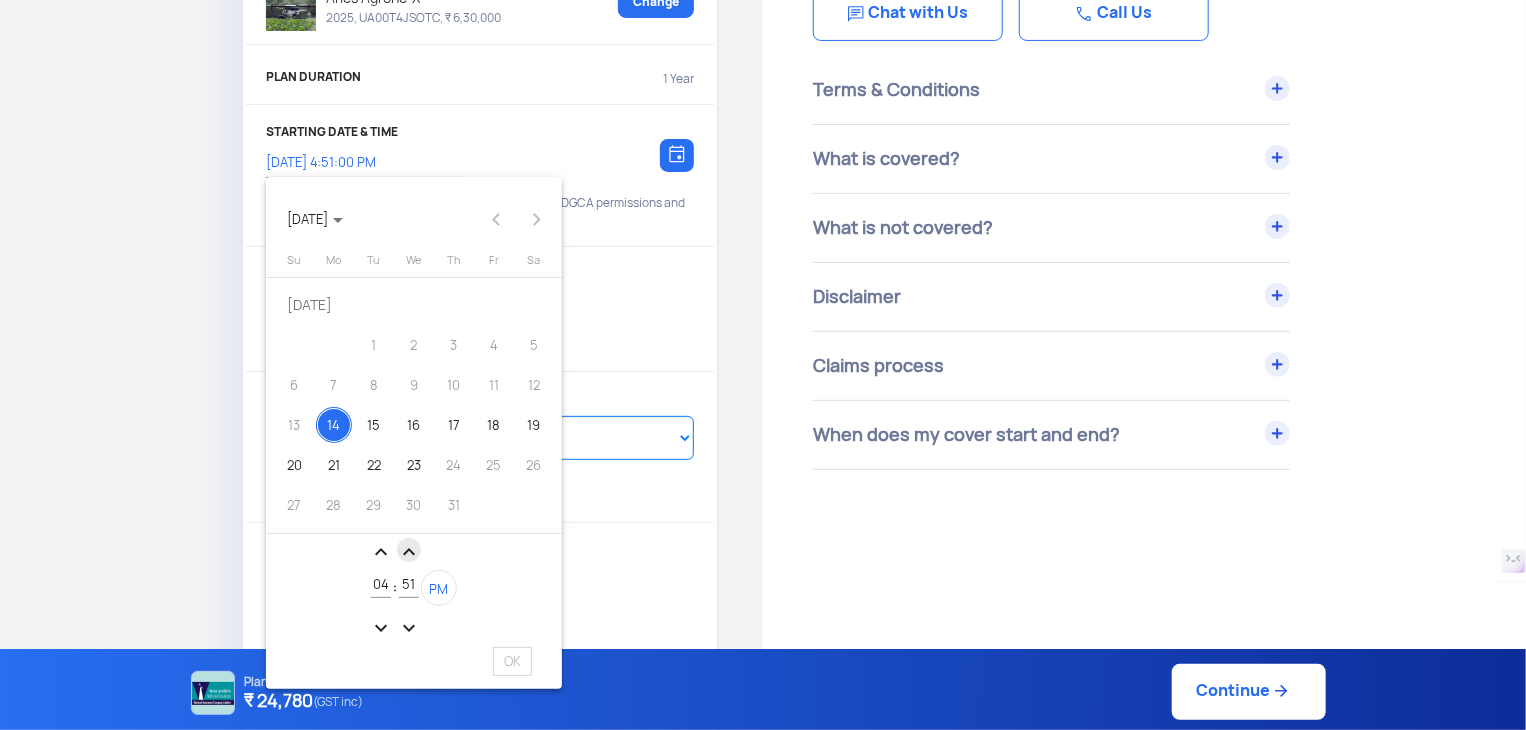 click on "expand_less" at bounding box center [409, 552] 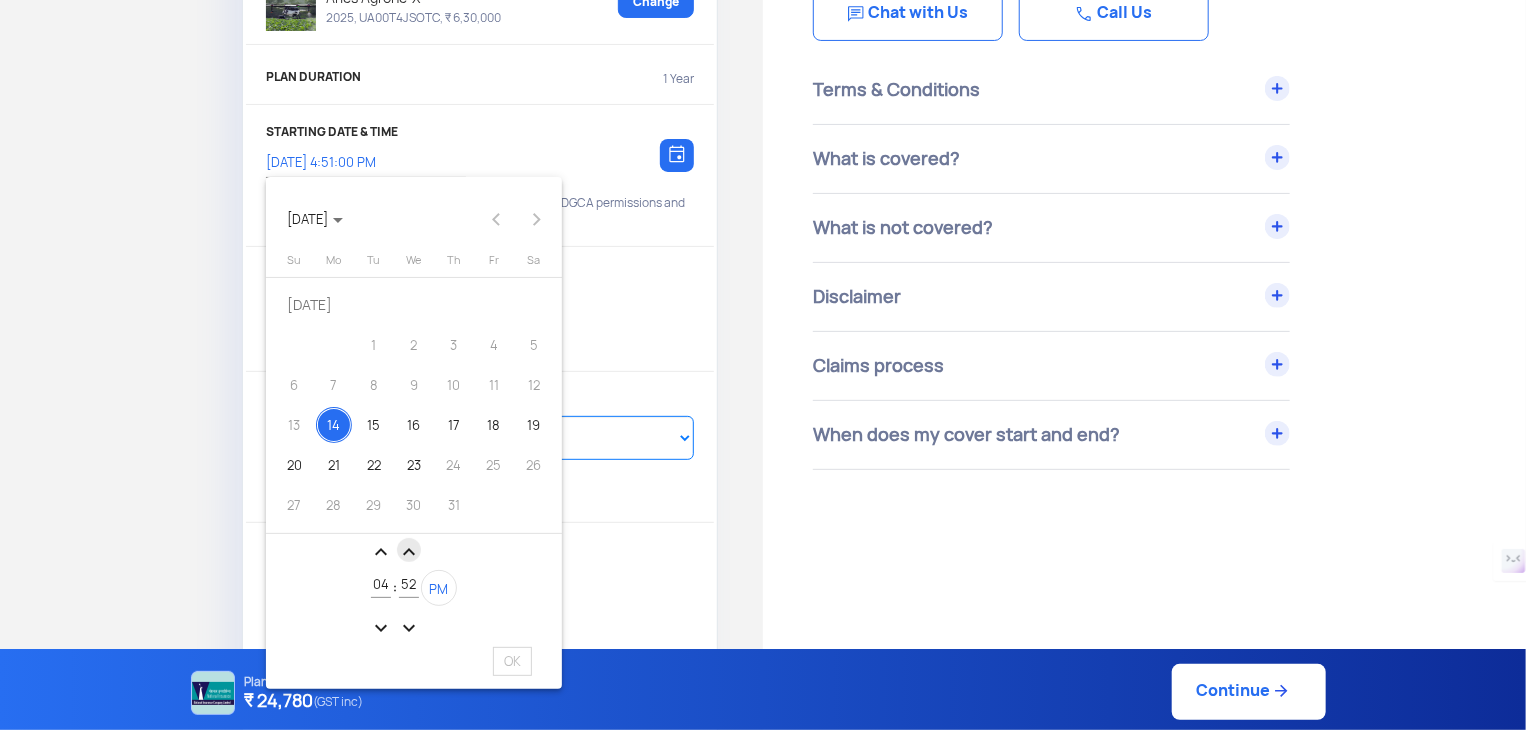 click on "expand_less" at bounding box center [409, 552] 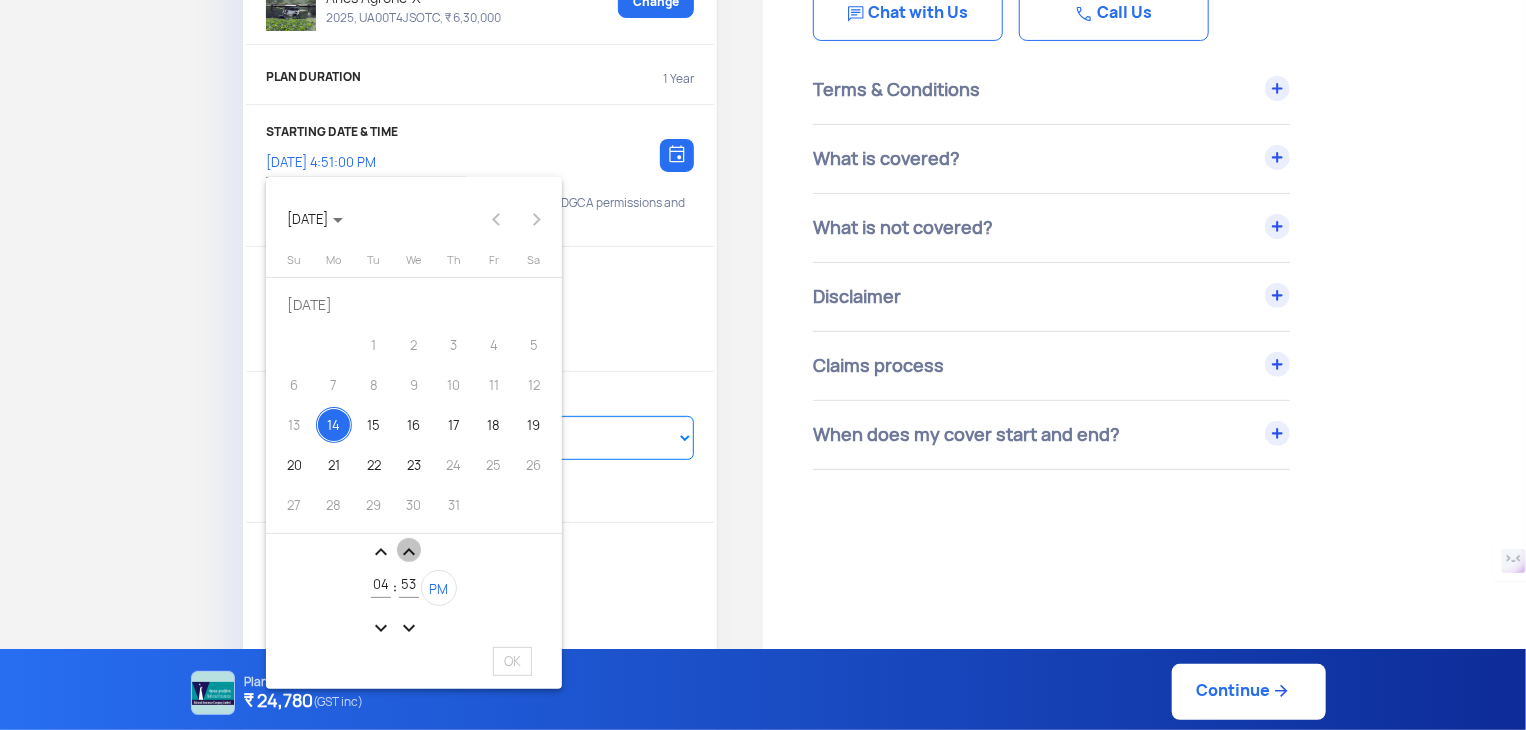 click on "expand_less" at bounding box center [409, 552] 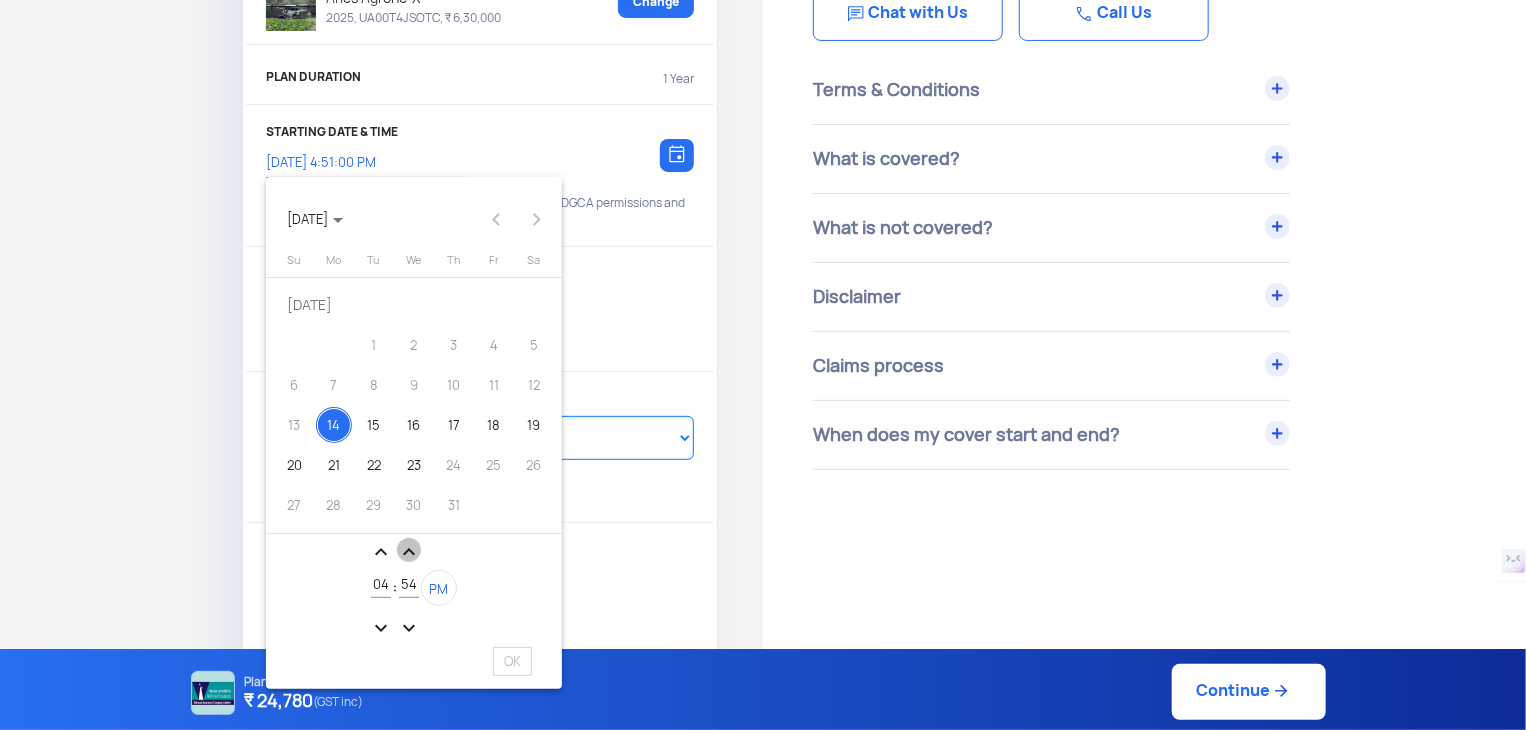 click on "expand_less" at bounding box center (409, 552) 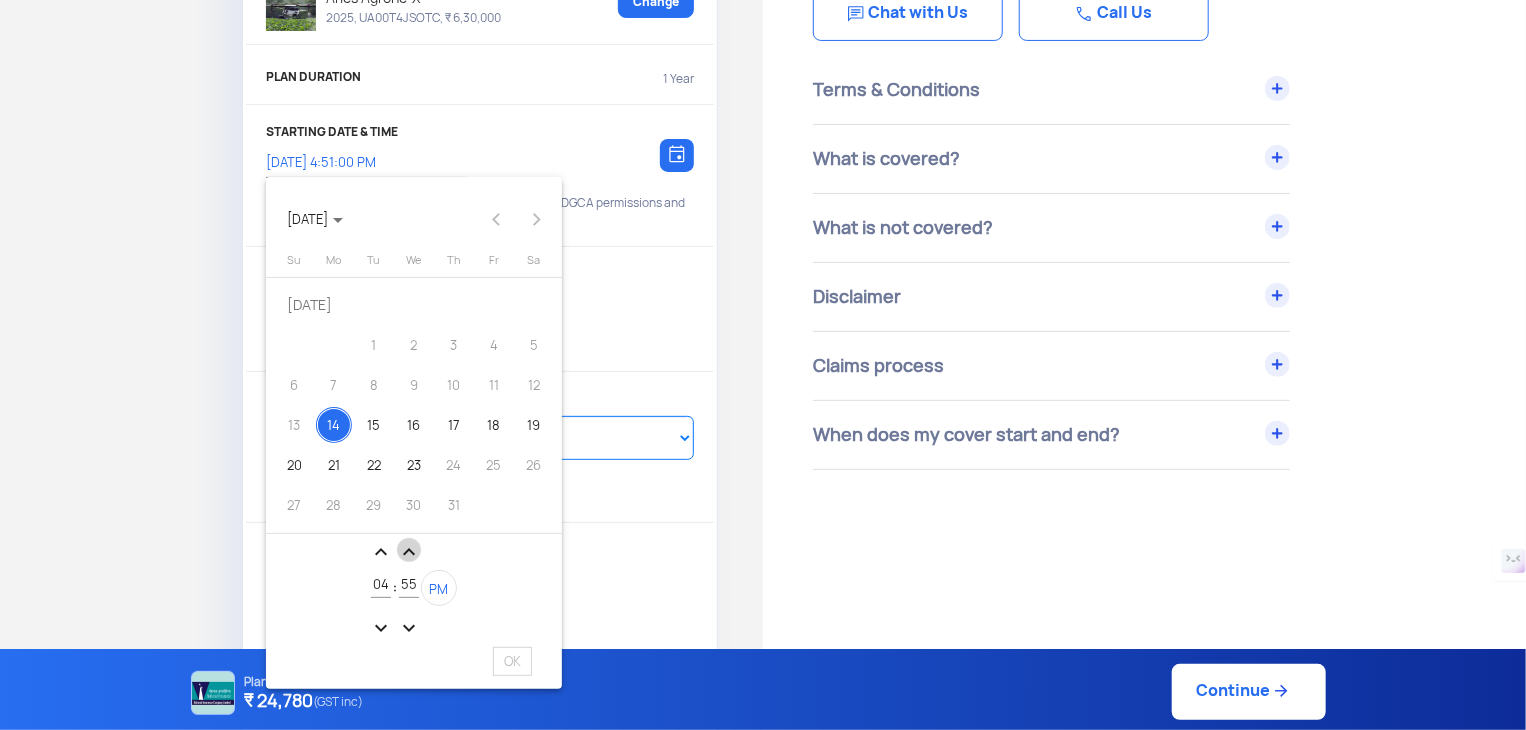 click on "expand_less" at bounding box center [409, 552] 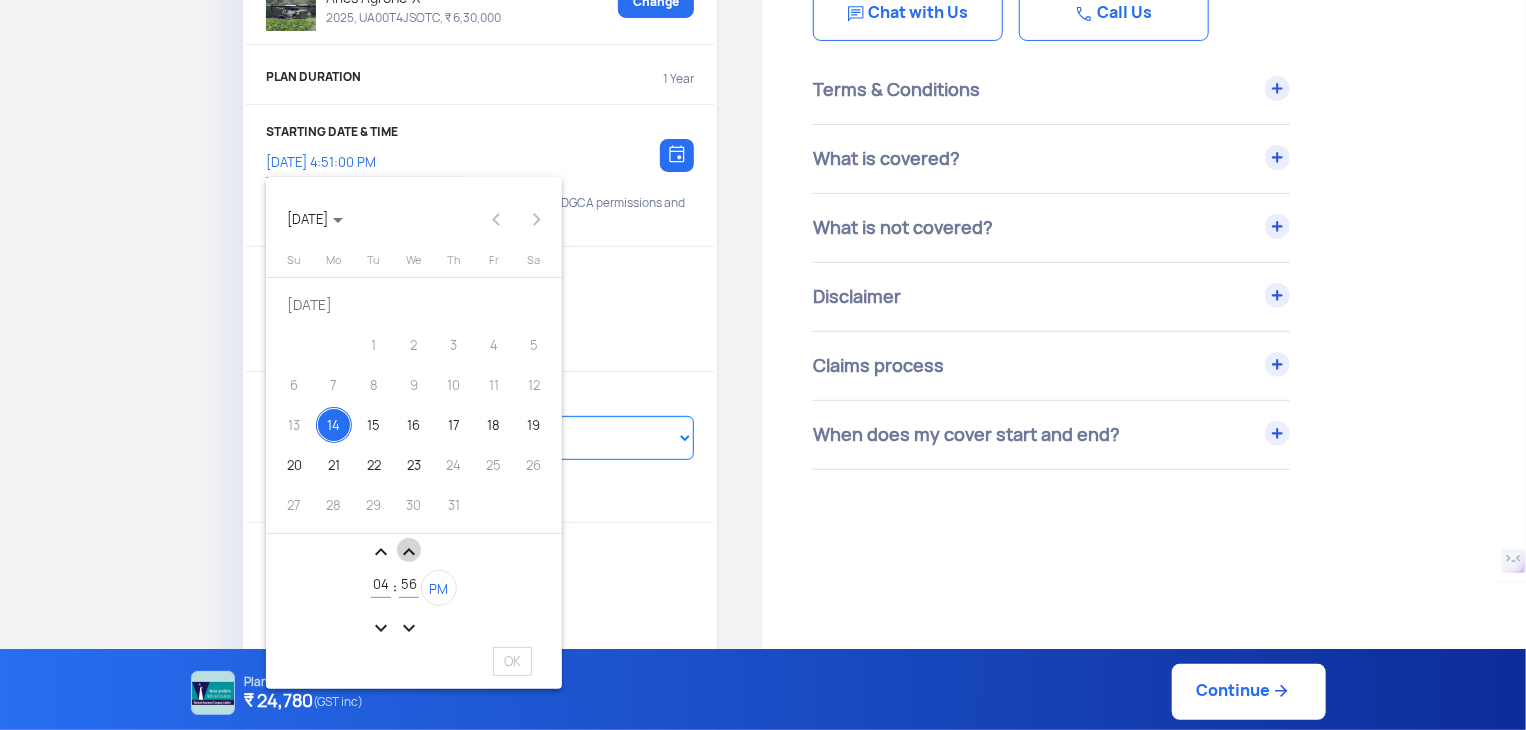 click on "expand_less" at bounding box center (409, 552) 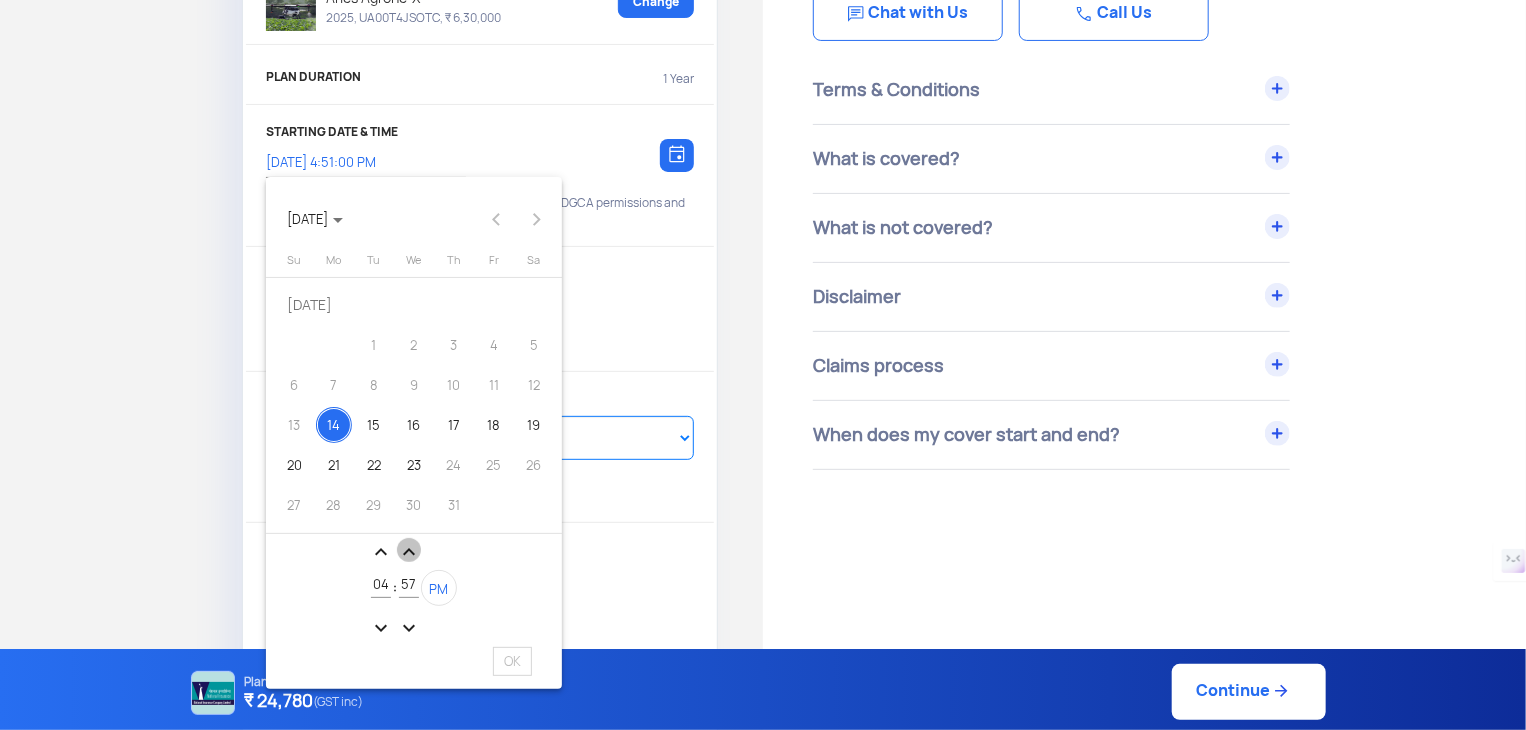 click on "expand_less" at bounding box center [409, 552] 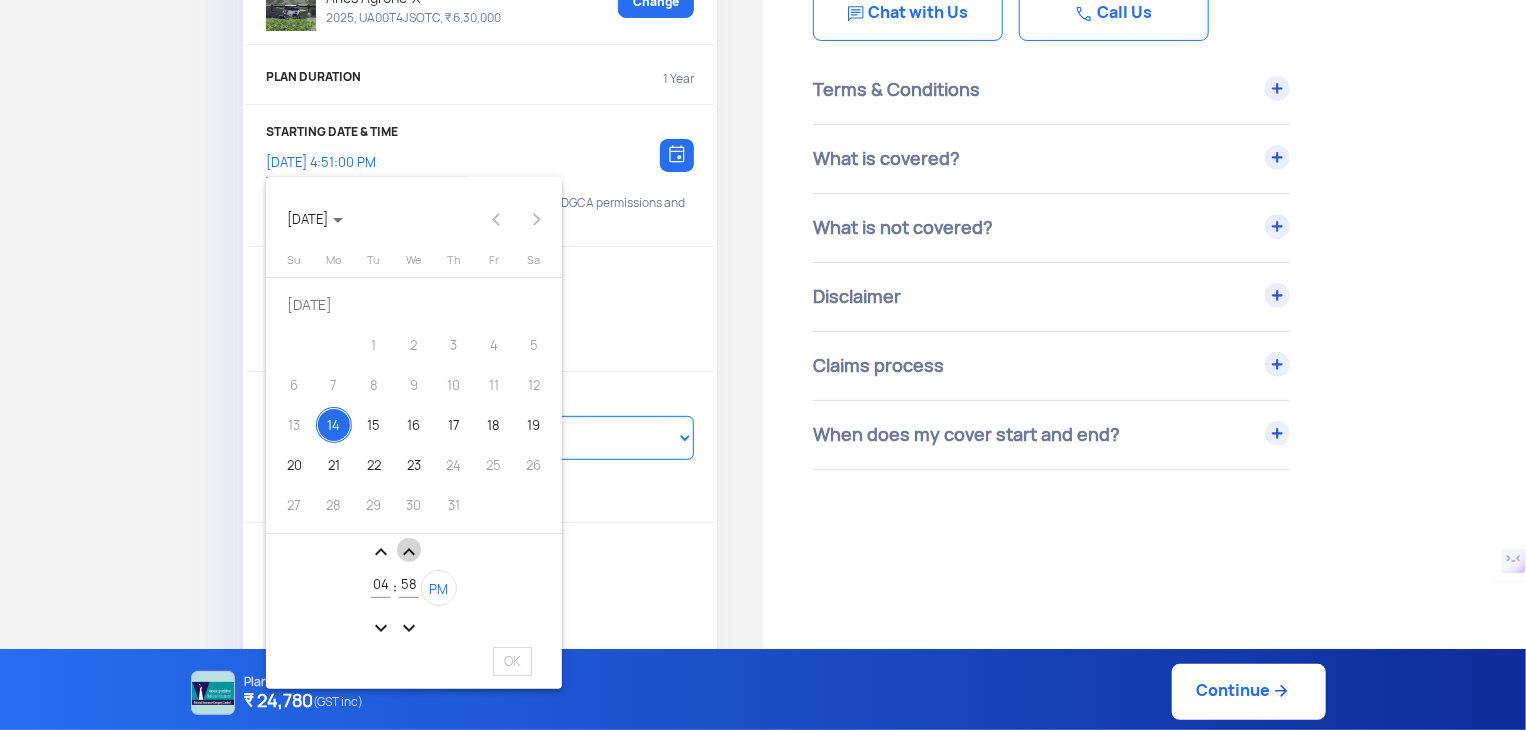 click on "expand_less" at bounding box center (409, 552) 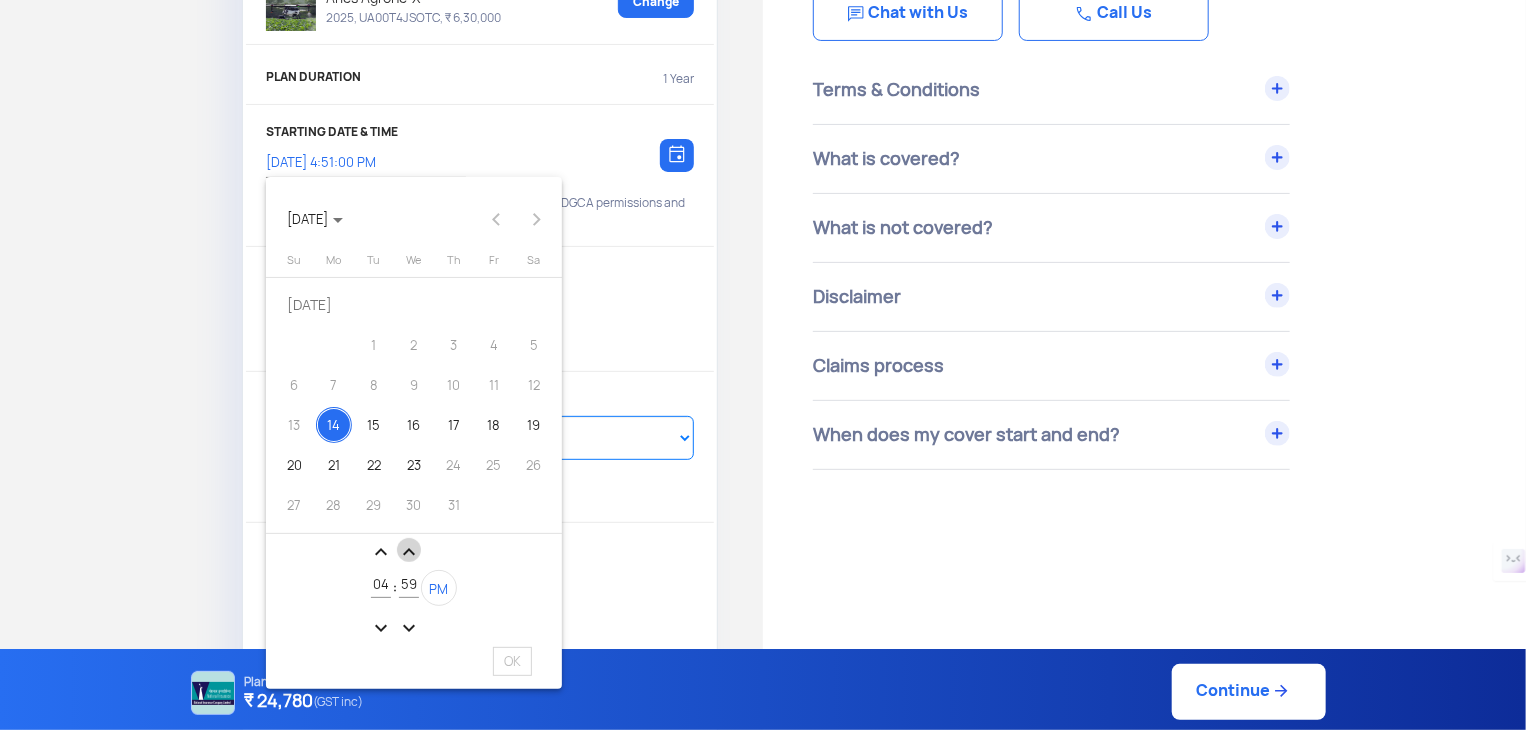 click on "expand_less" at bounding box center (409, 552) 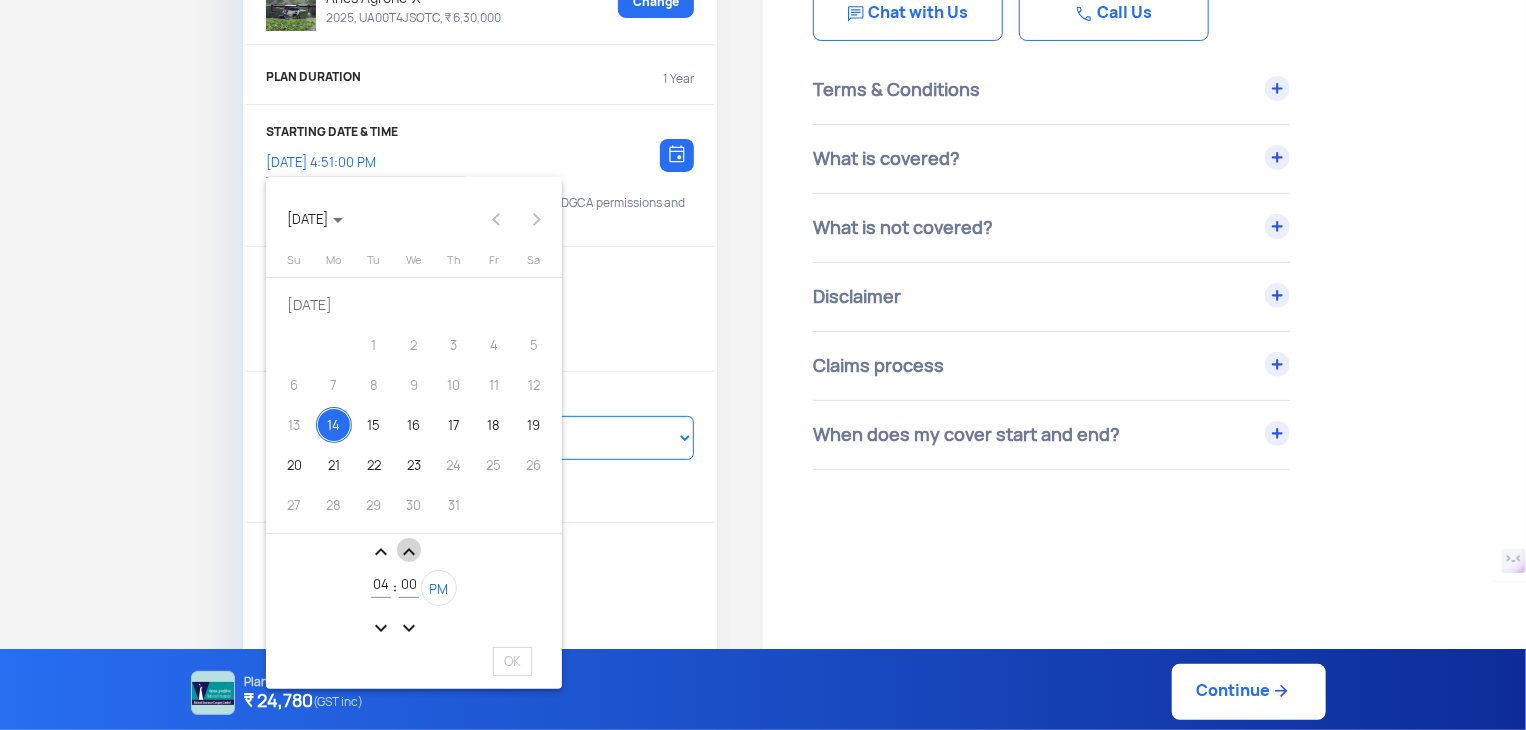 click on "expand_less" at bounding box center (409, 552) 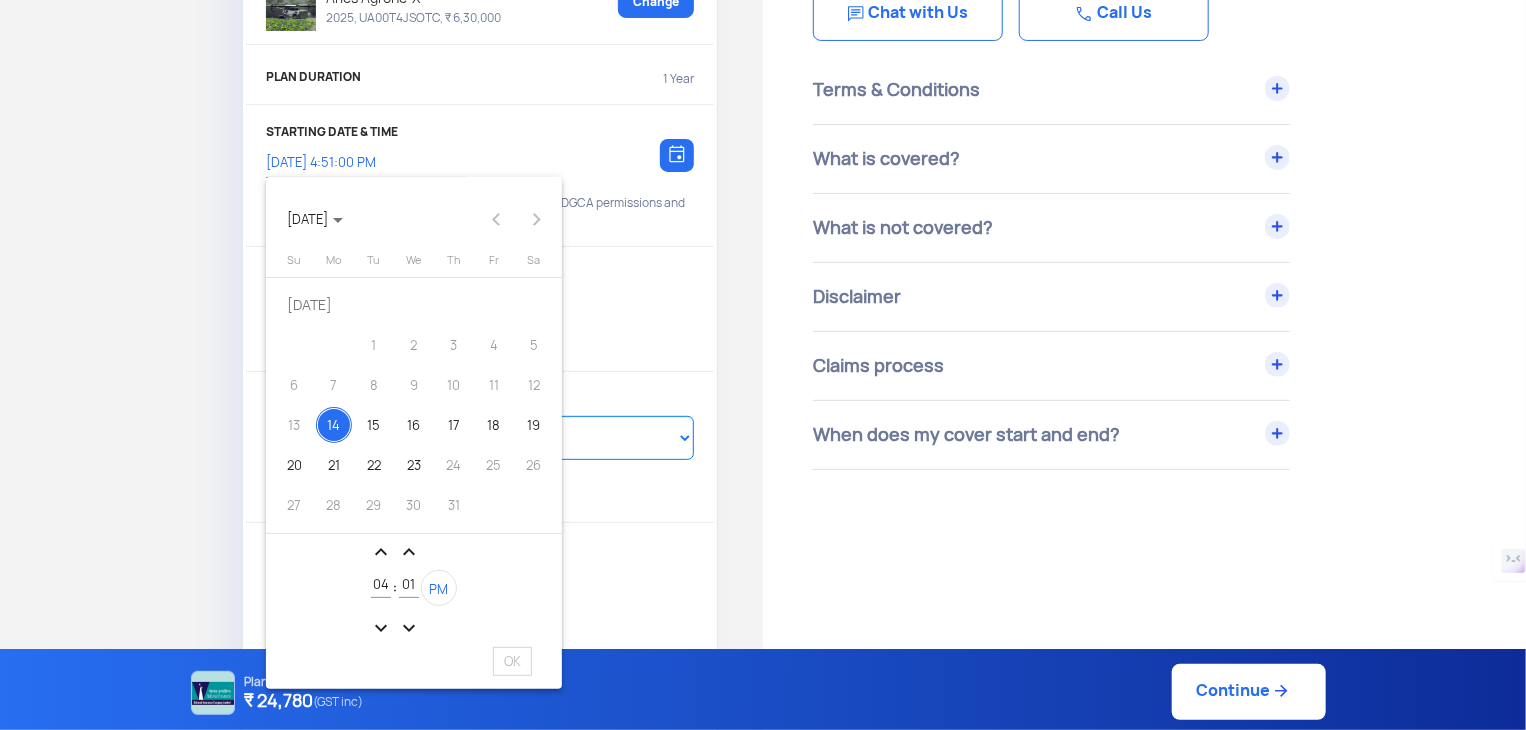 click on "expand_more" at bounding box center (409, 628) 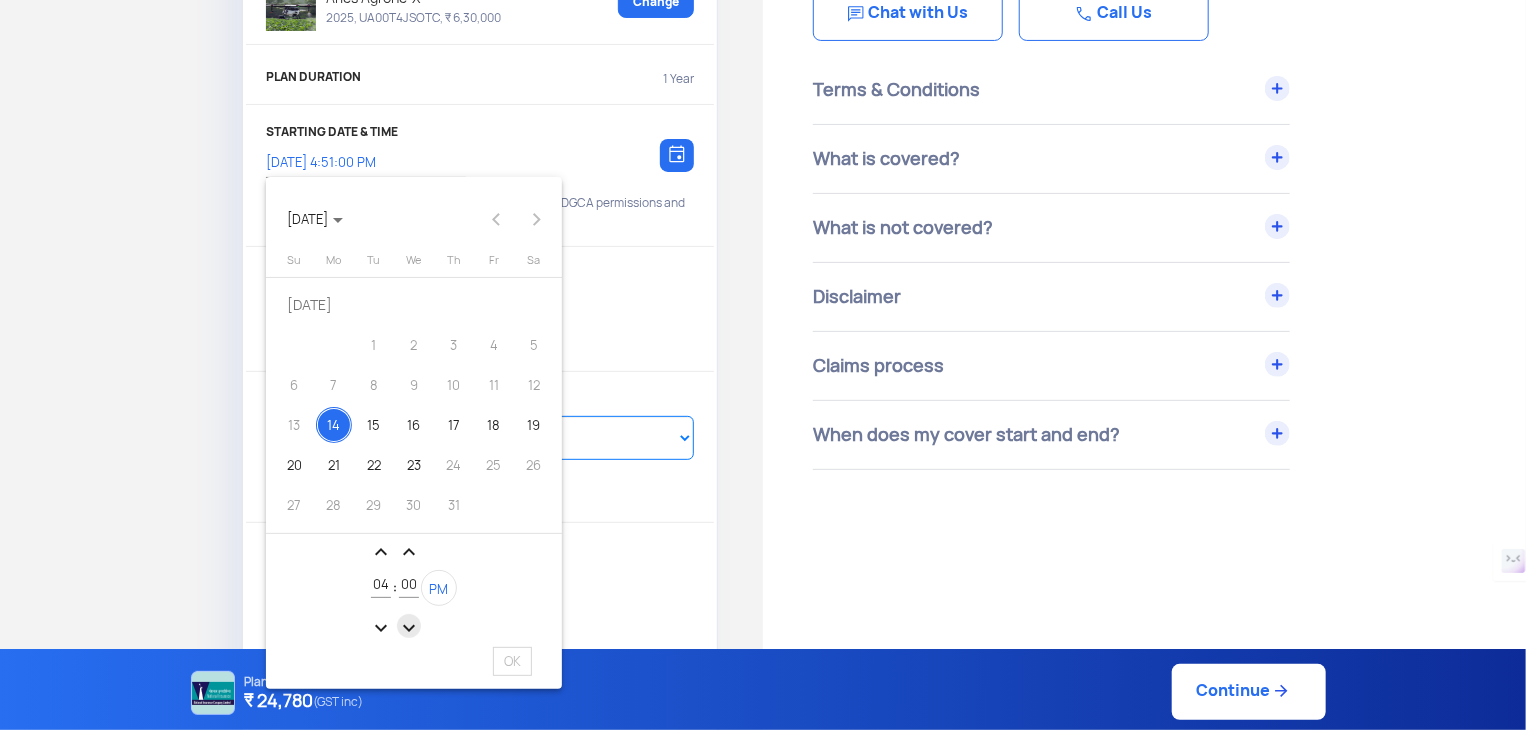click on "expand_more" at bounding box center (409, 628) 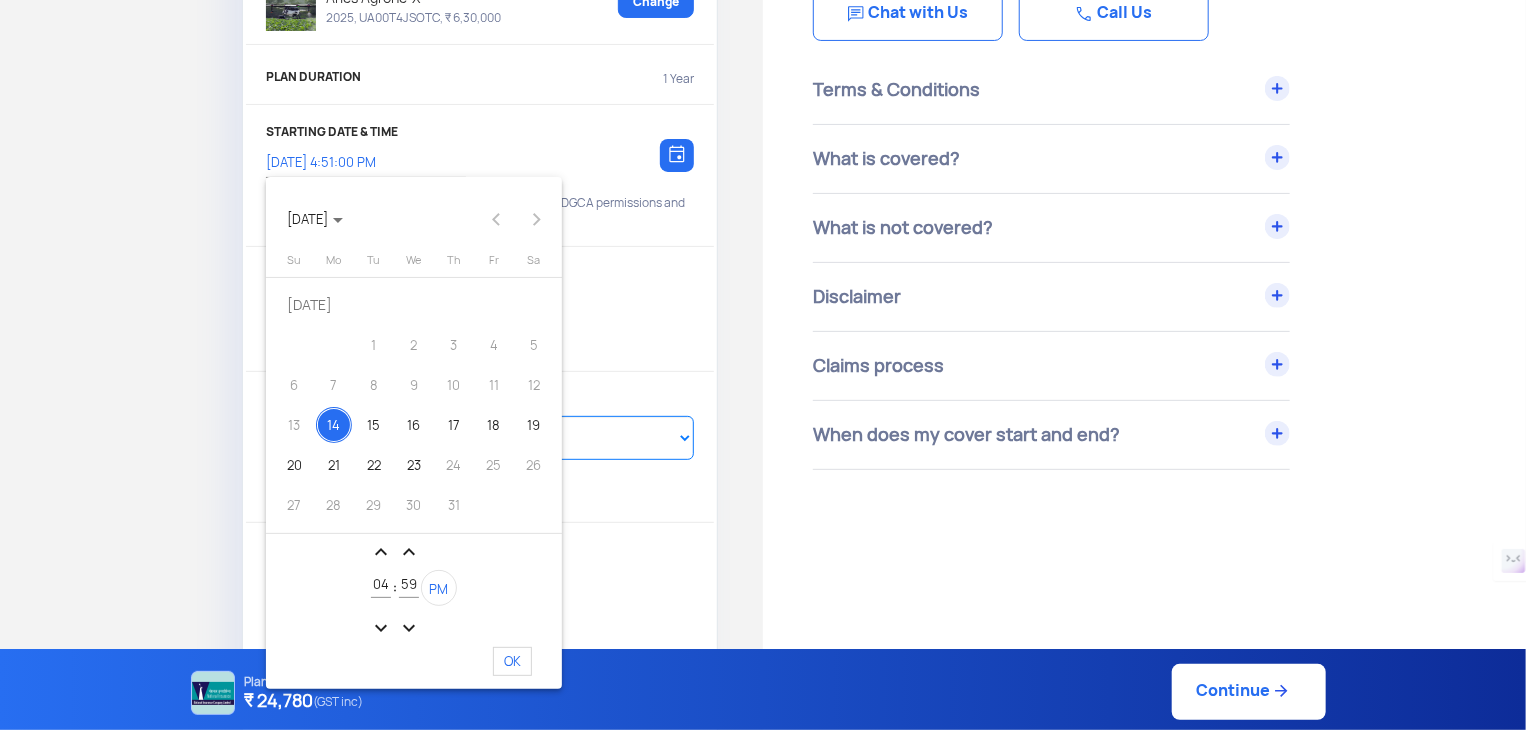 click on "OK" at bounding box center [512, 661] 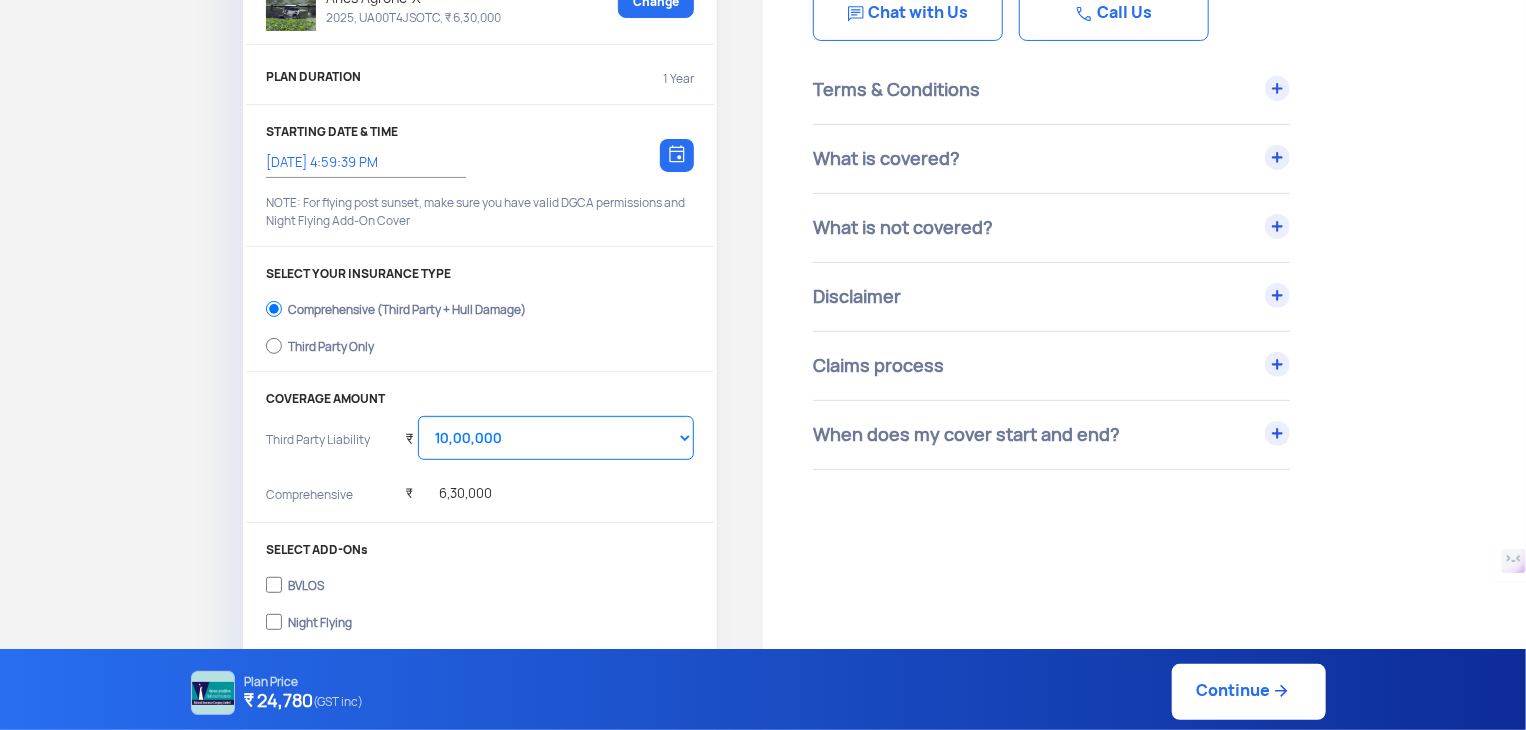 click on "Continue" 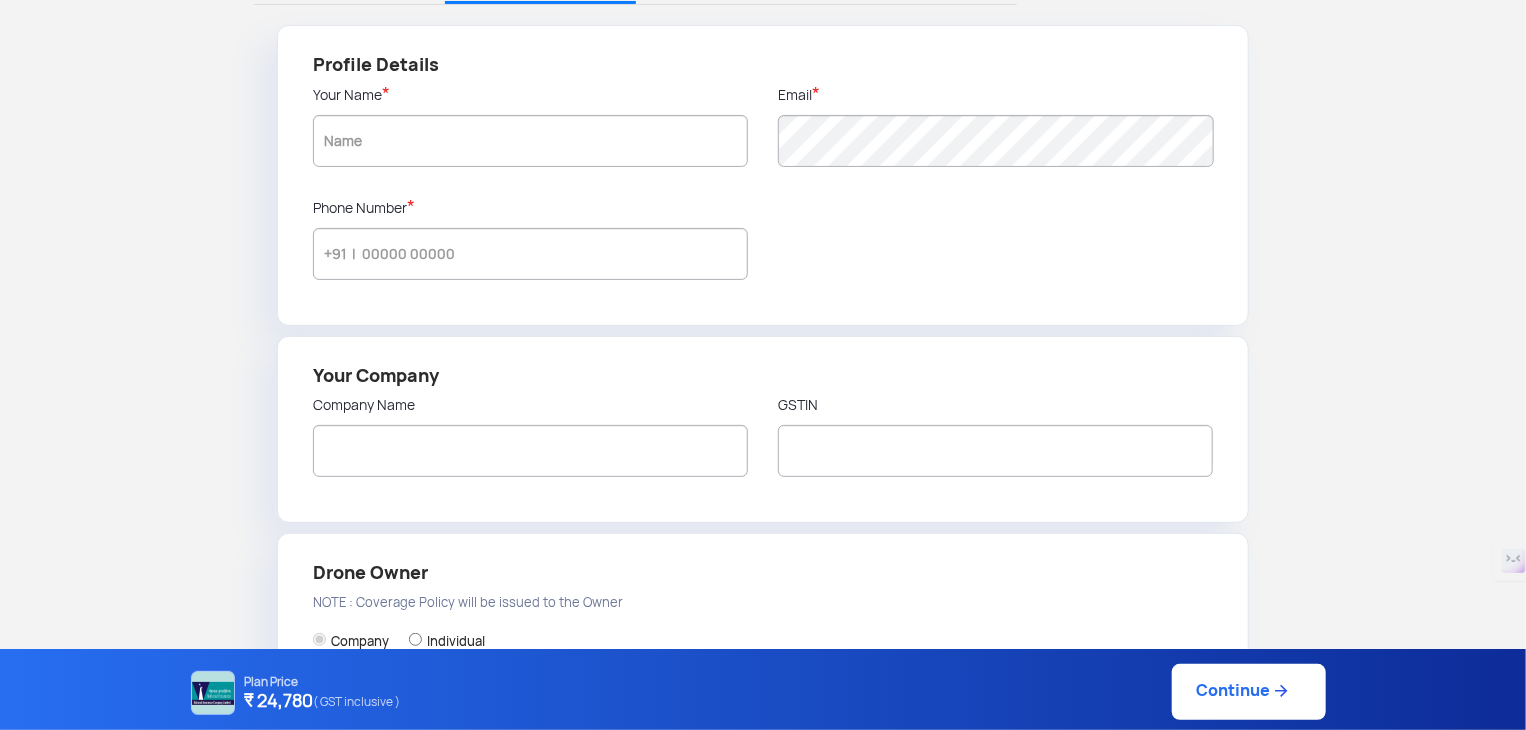 type on "B [PERSON_NAME]" 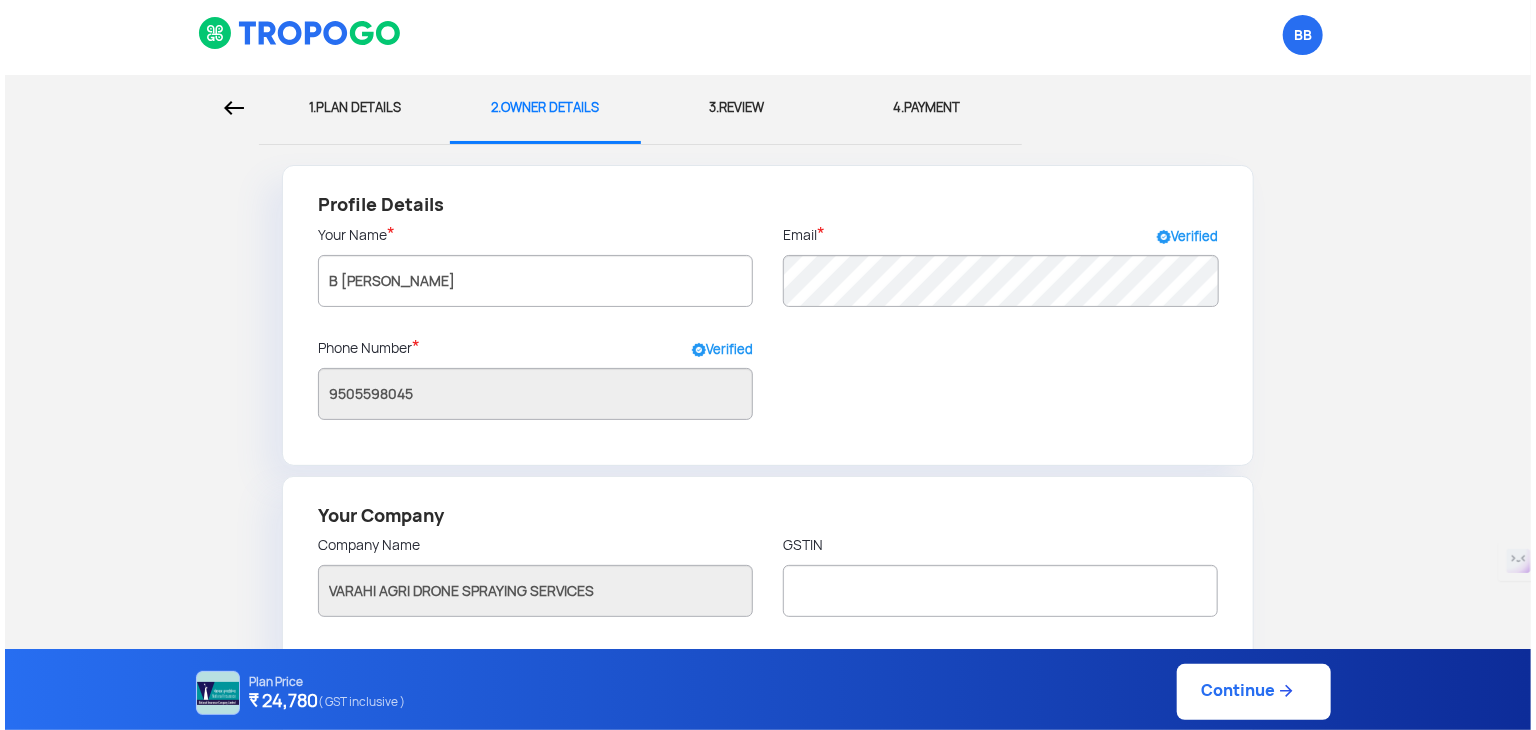 scroll, scrollTop: 0, scrollLeft: 0, axis: both 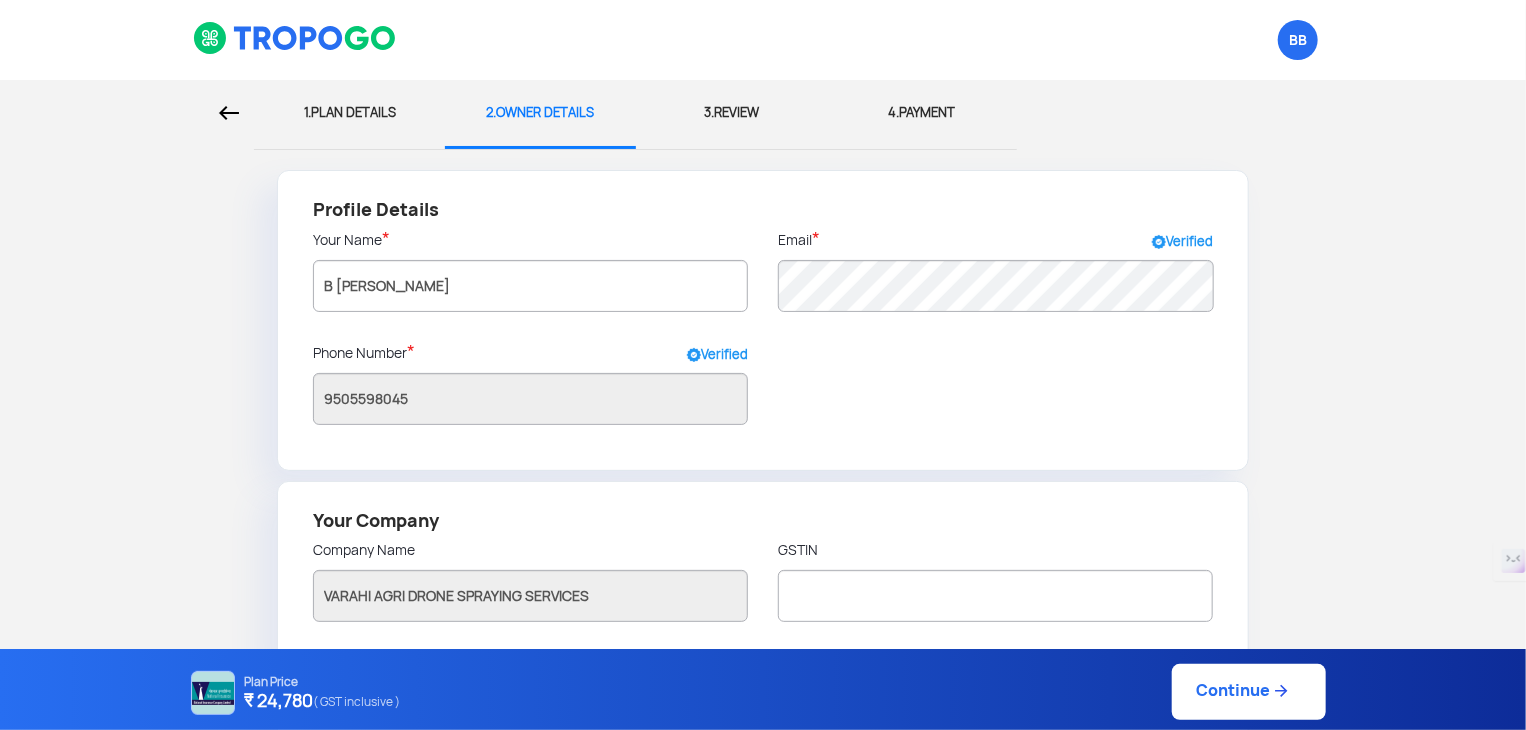 click on "Continue" 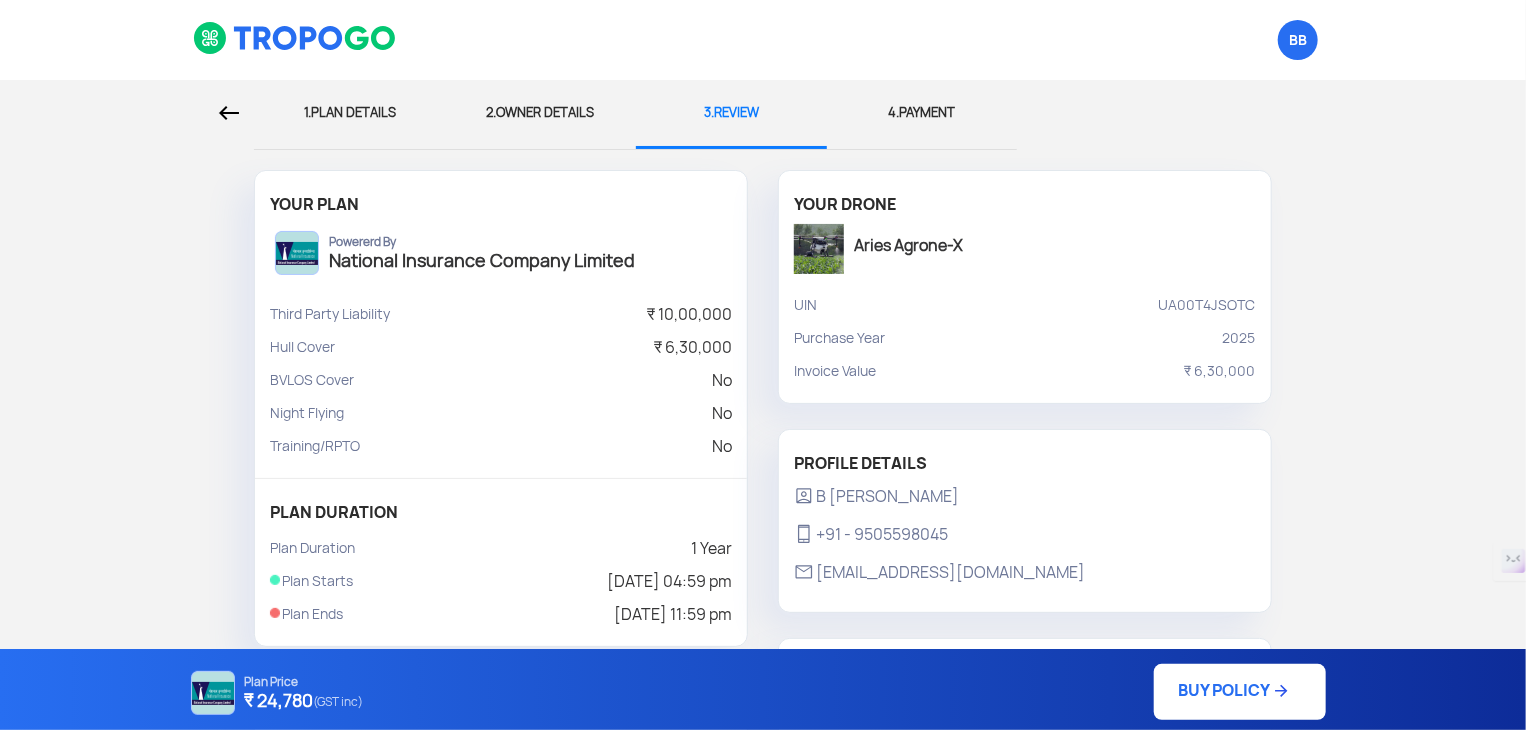 click on "BUY POLICY" 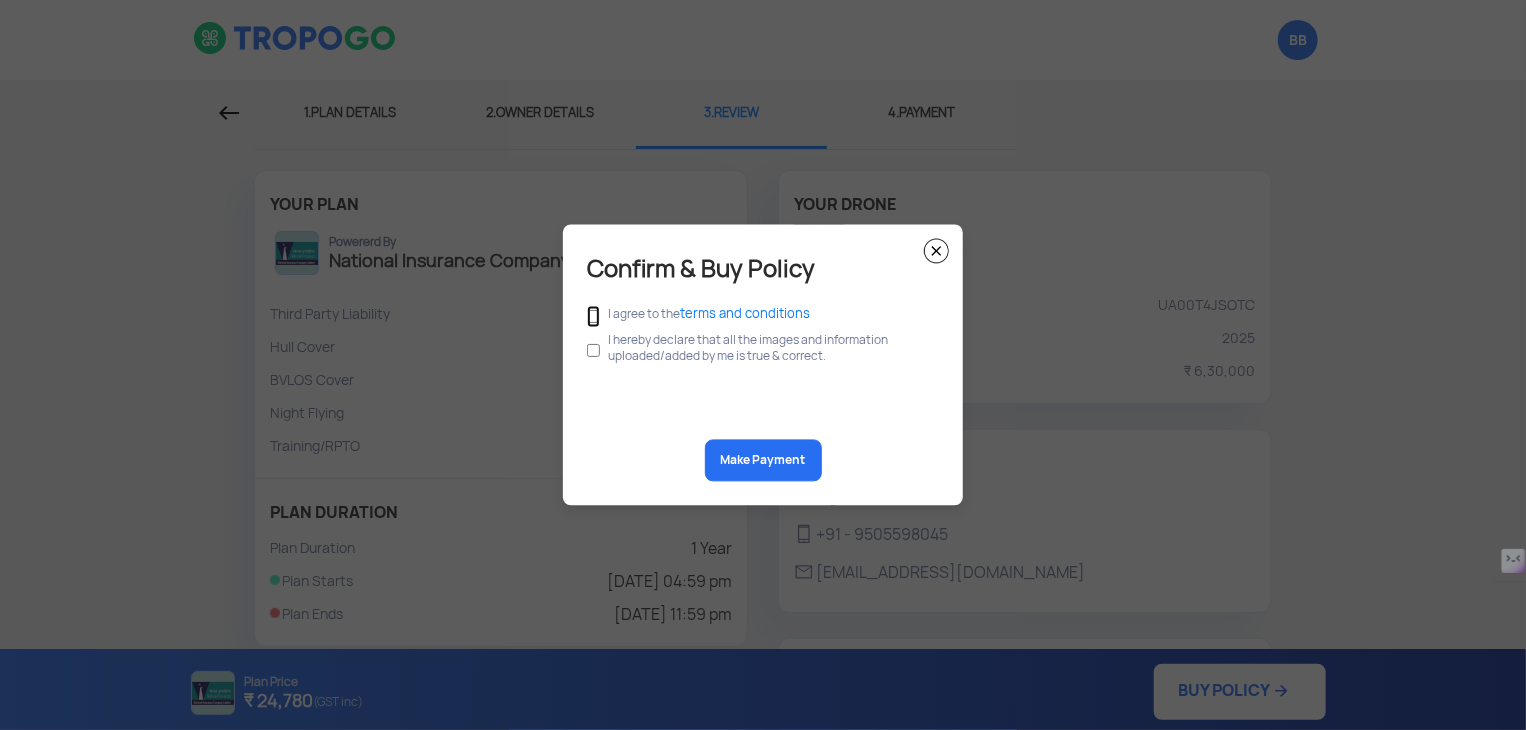 click 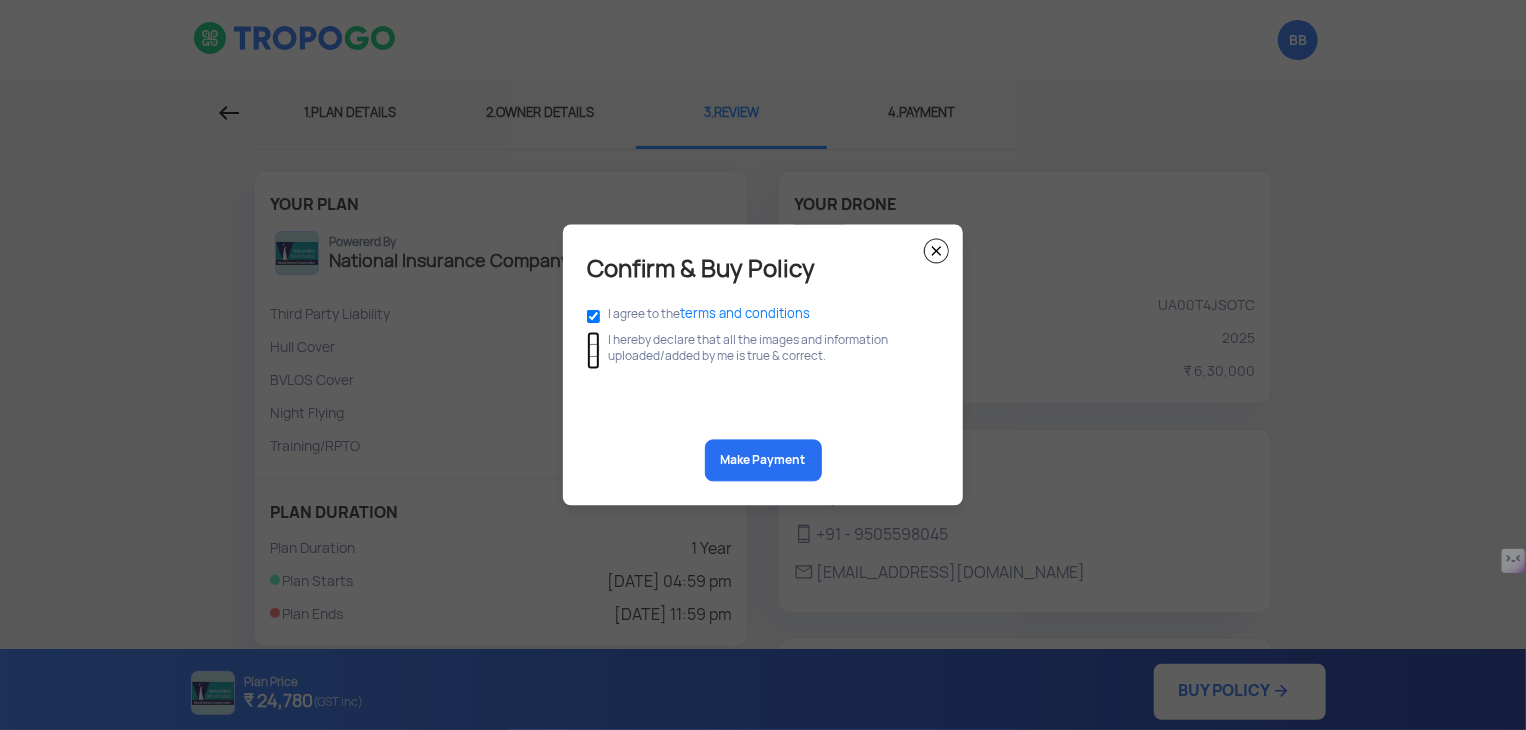 click 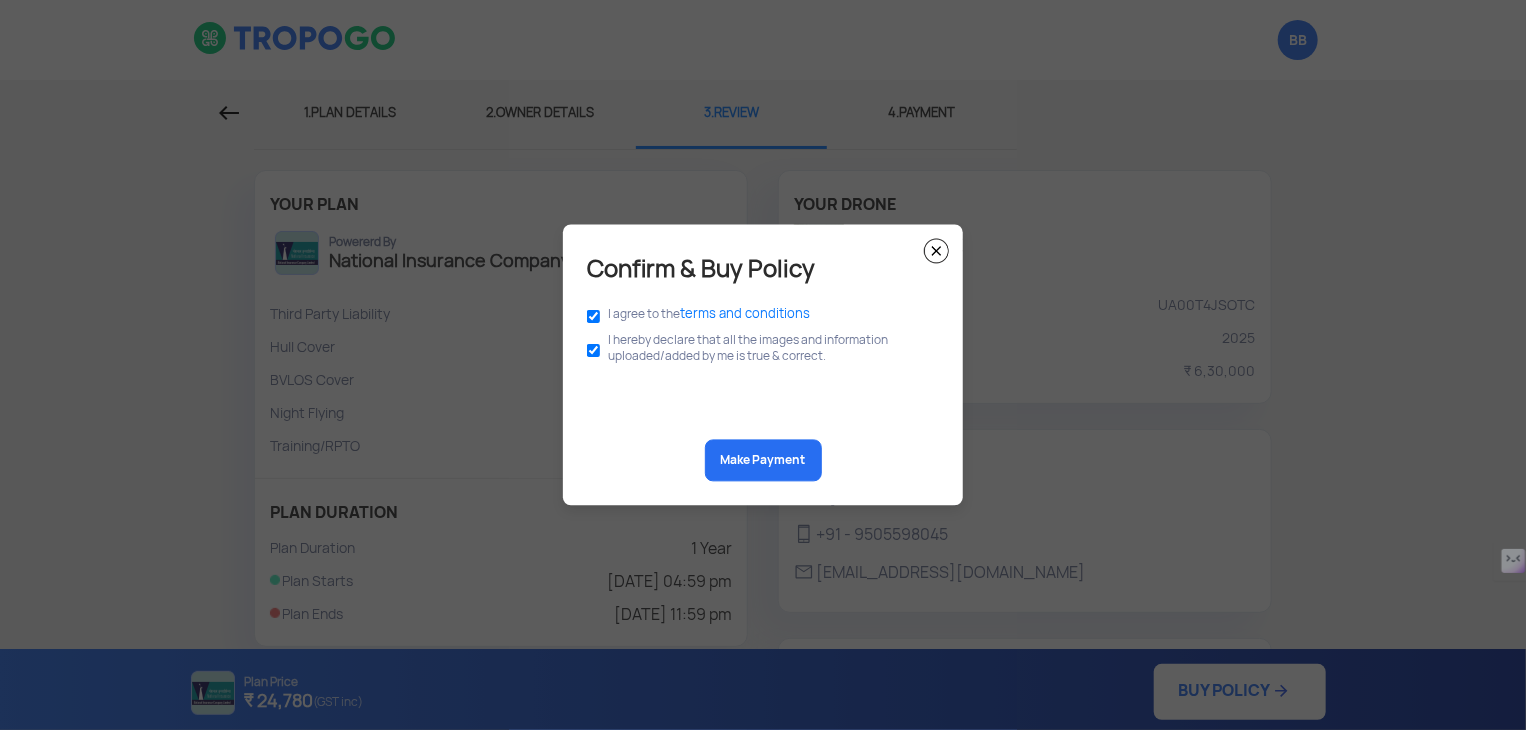 click on "Make Payment" 